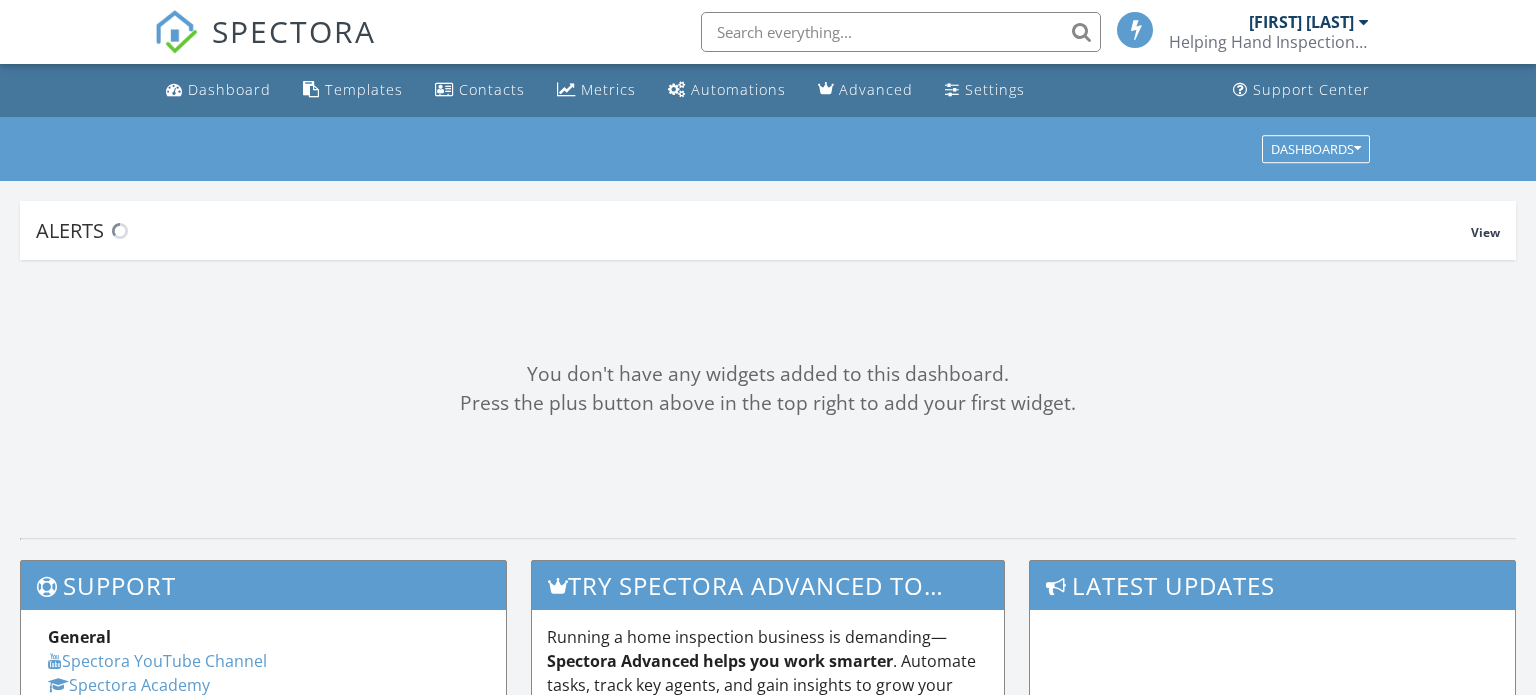 scroll, scrollTop: 0, scrollLeft: 0, axis: both 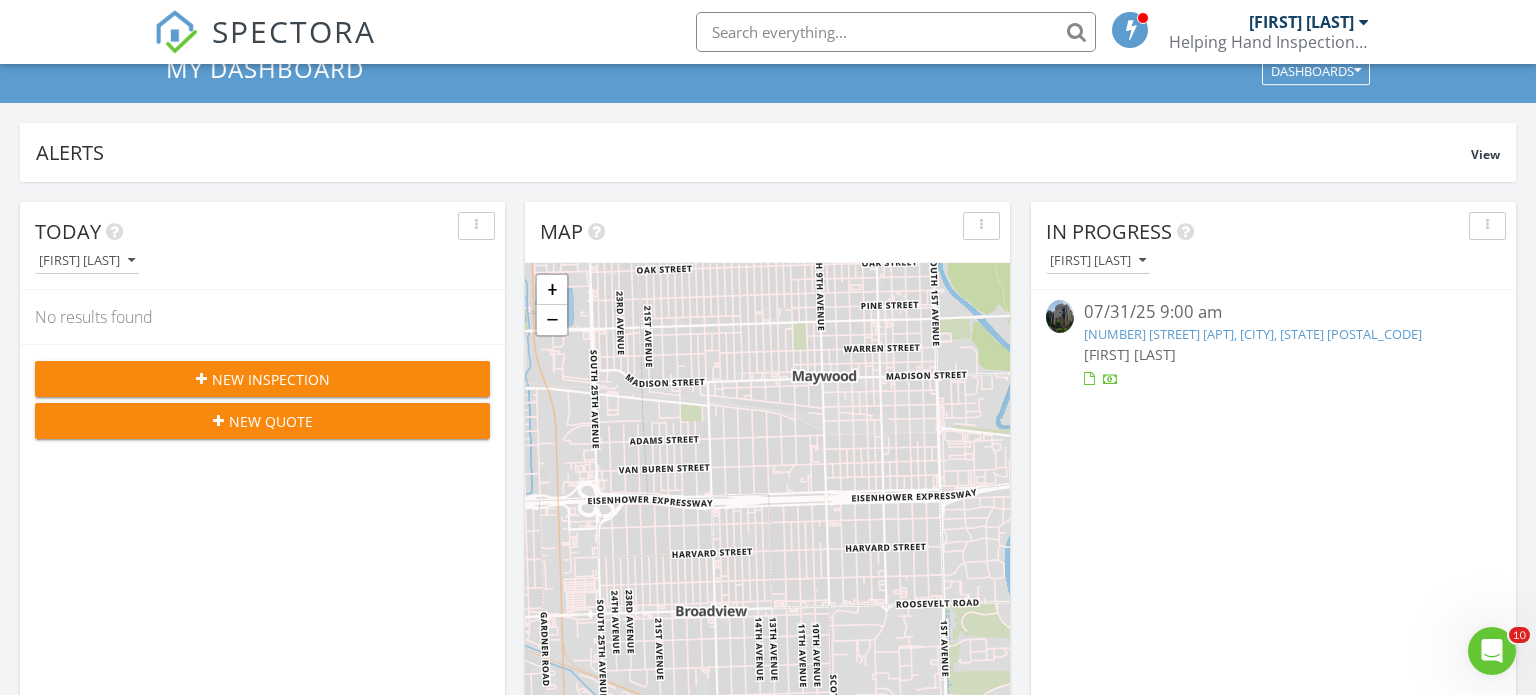 click on "New Inspection" at bounding box center (262, 379) 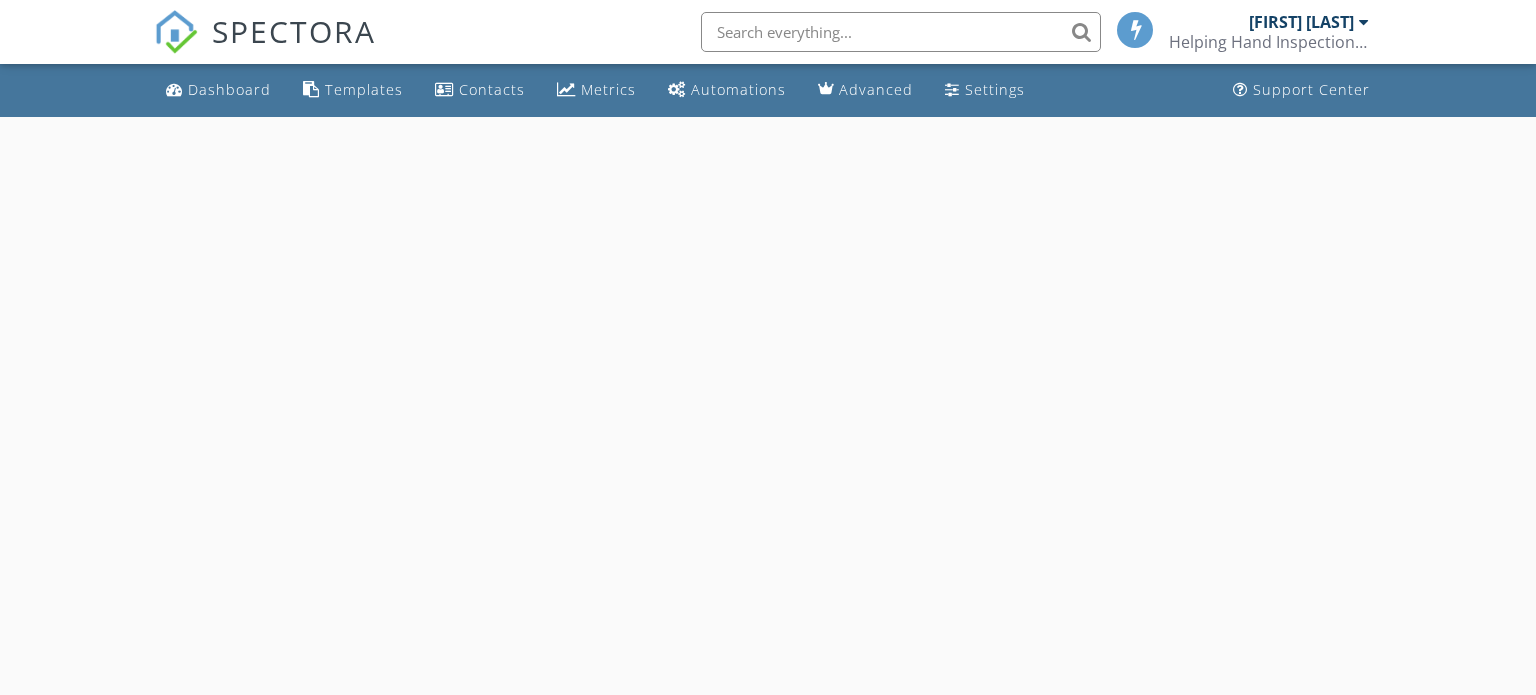 scroll, scrollTop: 0, scrollLeft: 0, axis: both 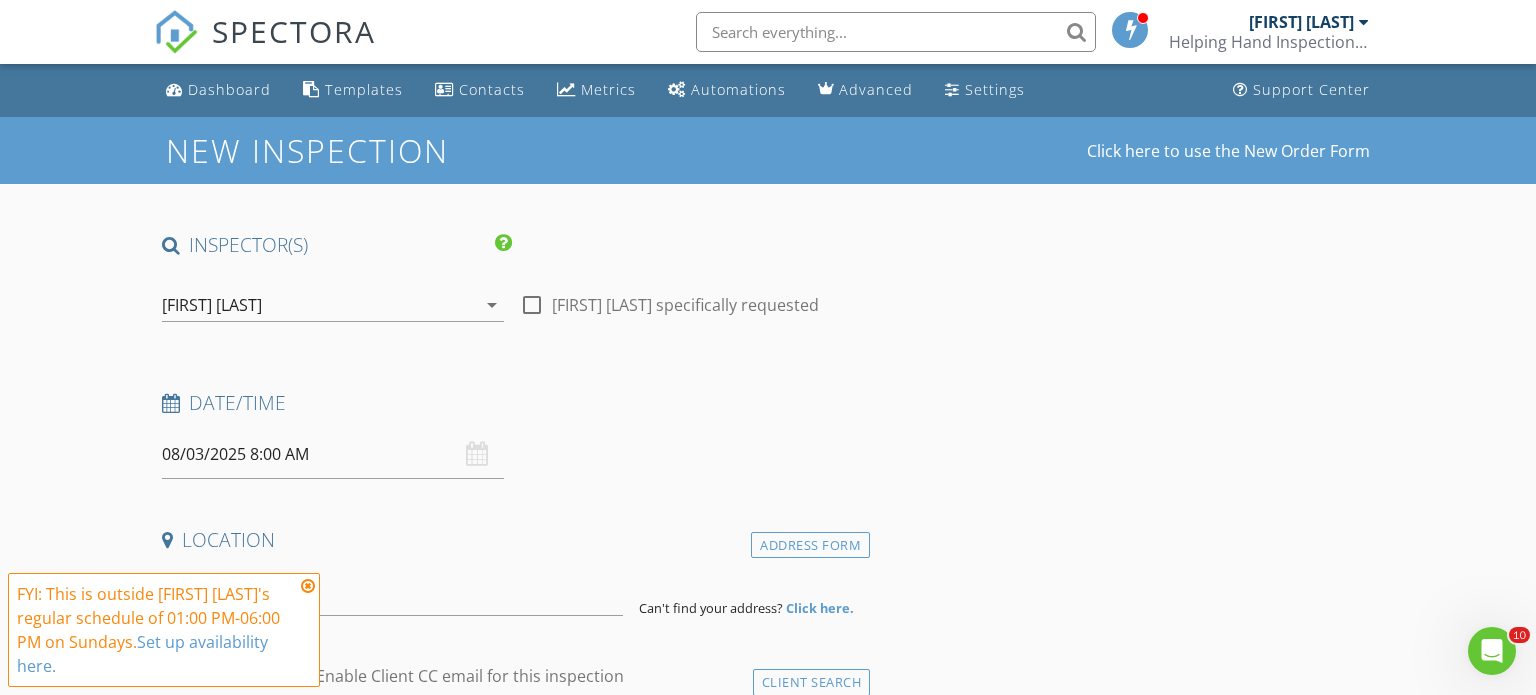 click on "08/03/2025 8:00 AM" at bounding box center (333, 454) 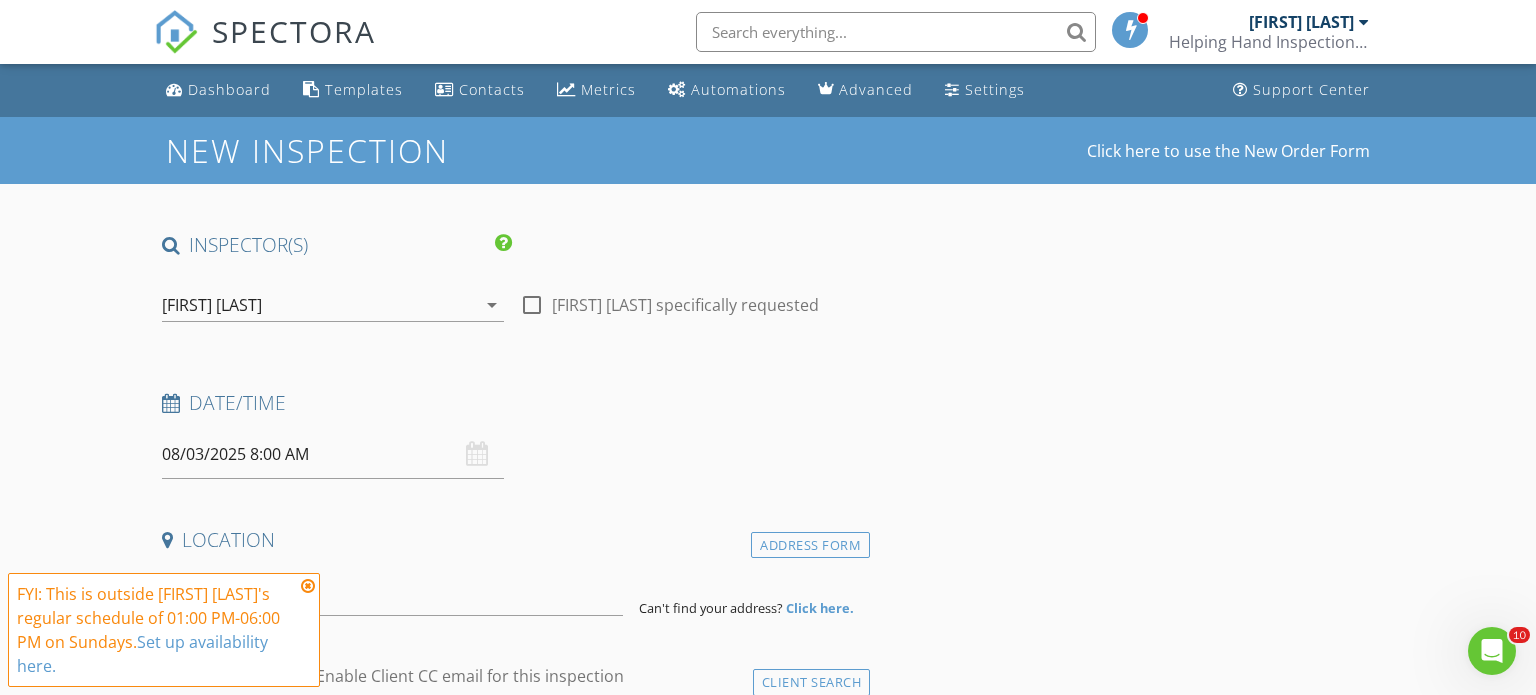 click on "08/03/2025 8:00 AM" at bounding box center [333, 454] 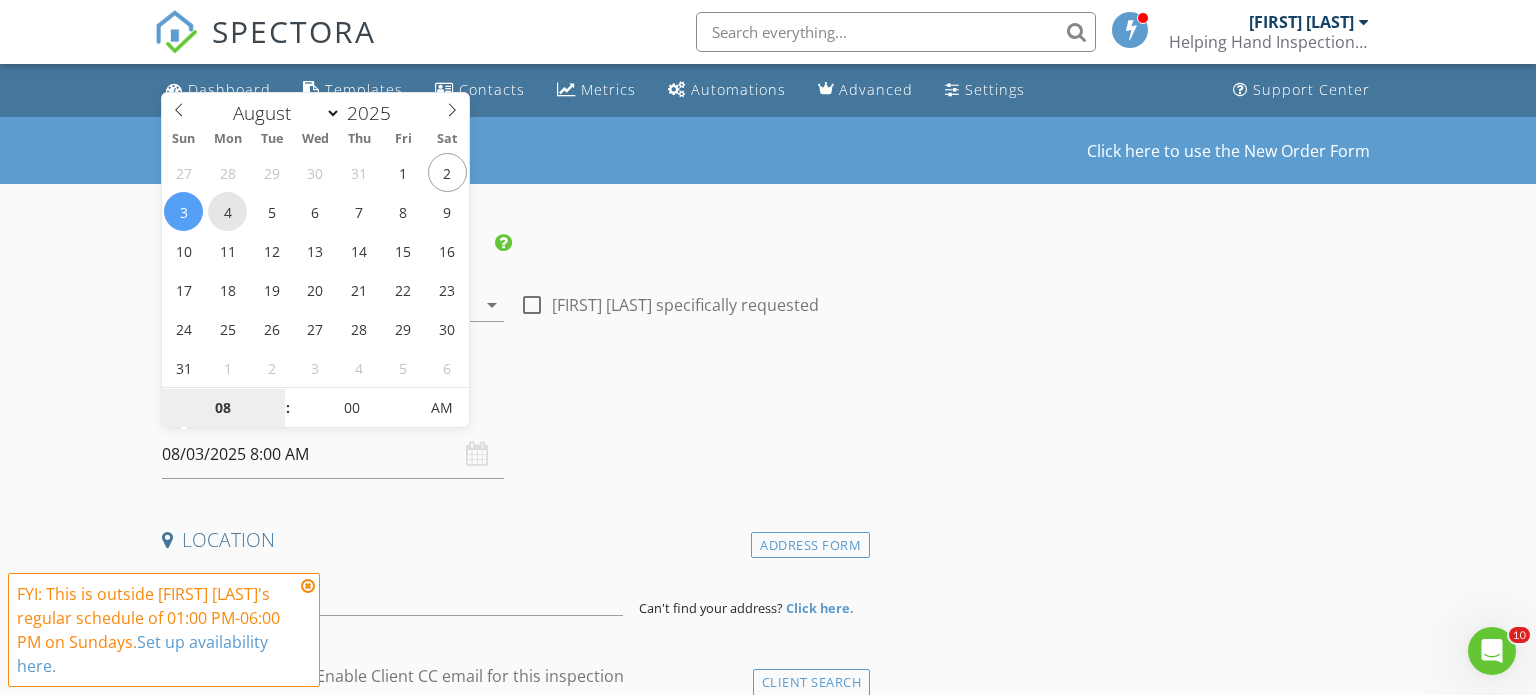 type on "08/04/2025 8:00 AM" 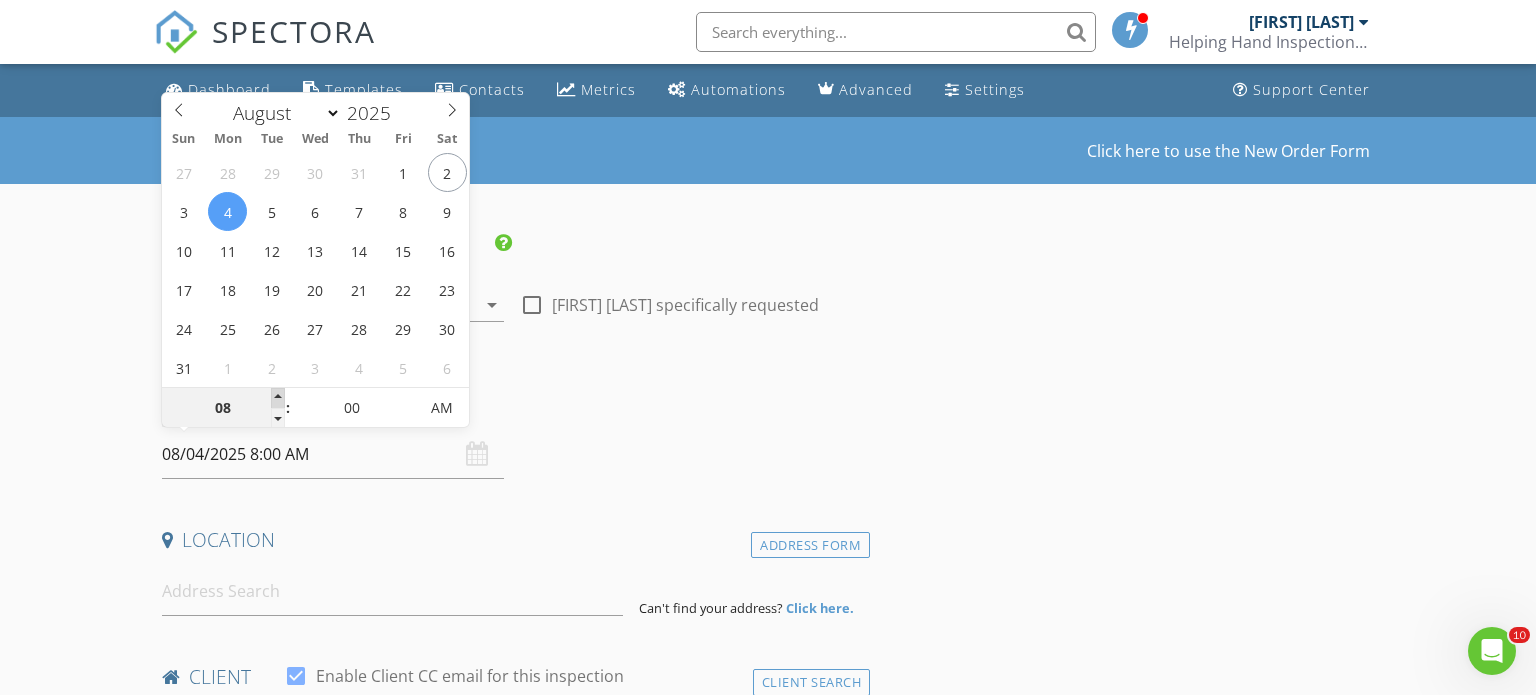 click at bounding box center (278, 398) 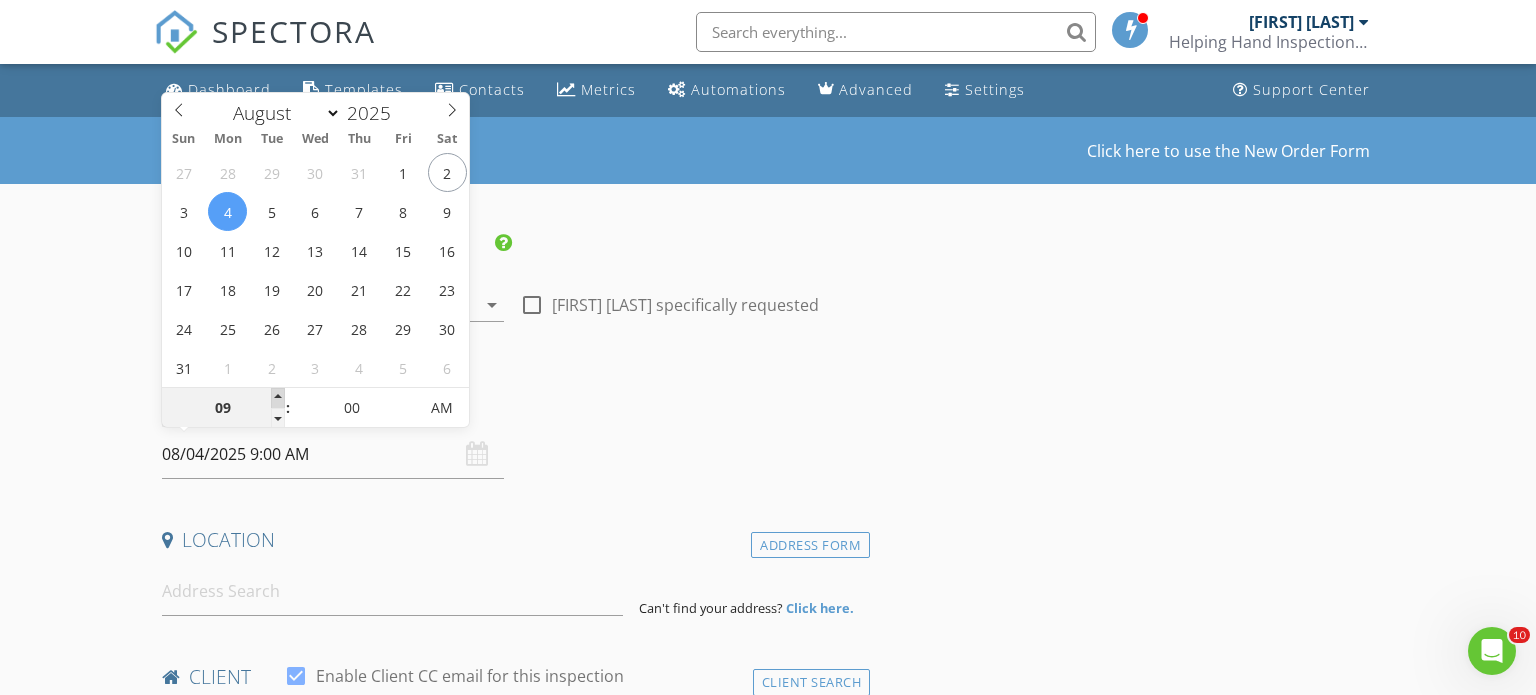 click at bounding box center [278, 398] 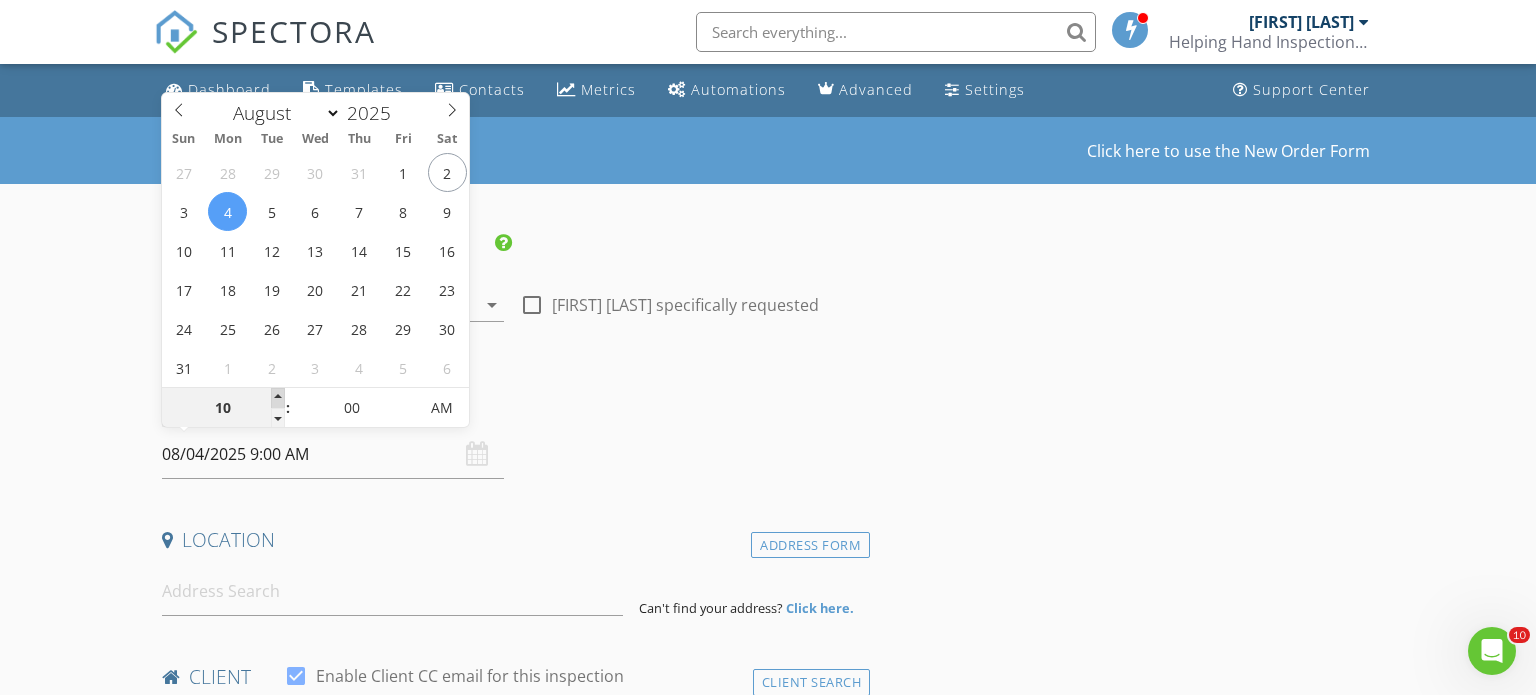type on "08/04/2025 10:00 AM" 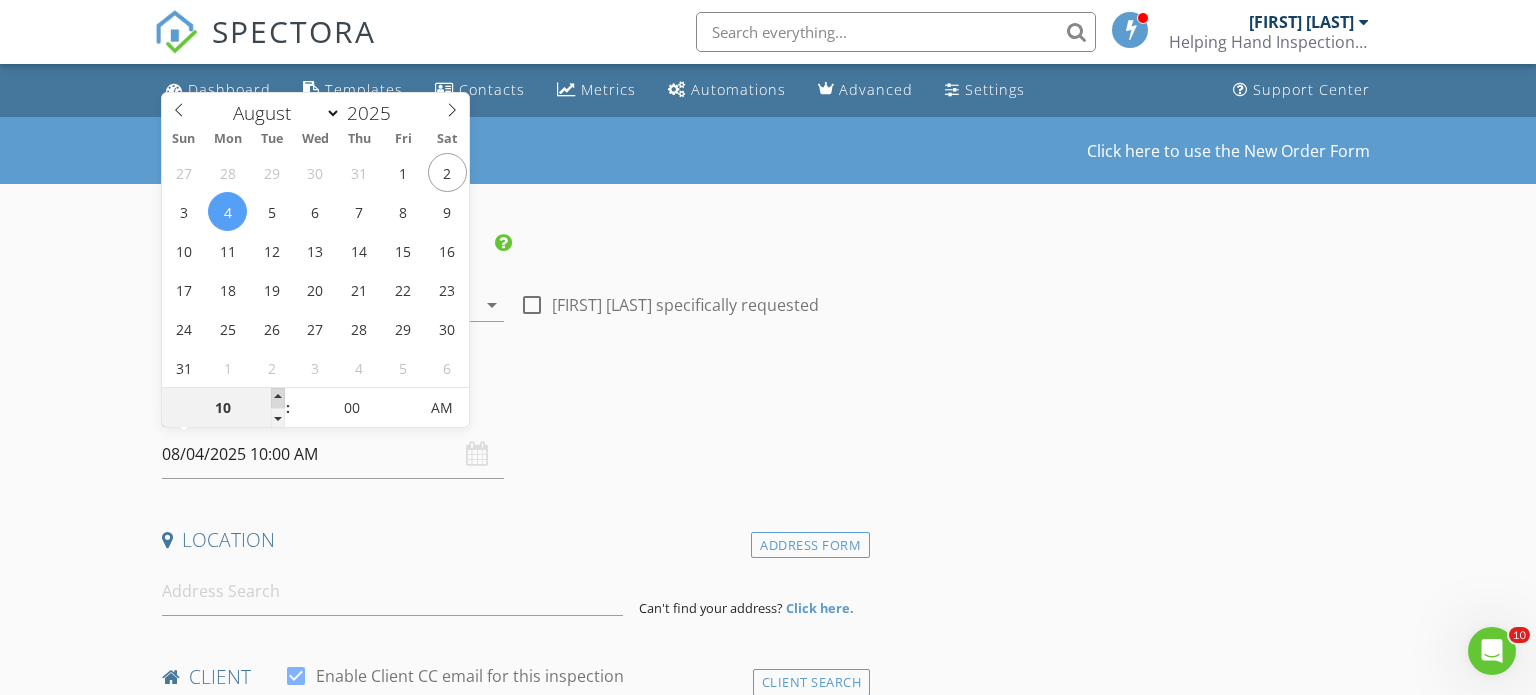 click at bounding box center [278, 398] 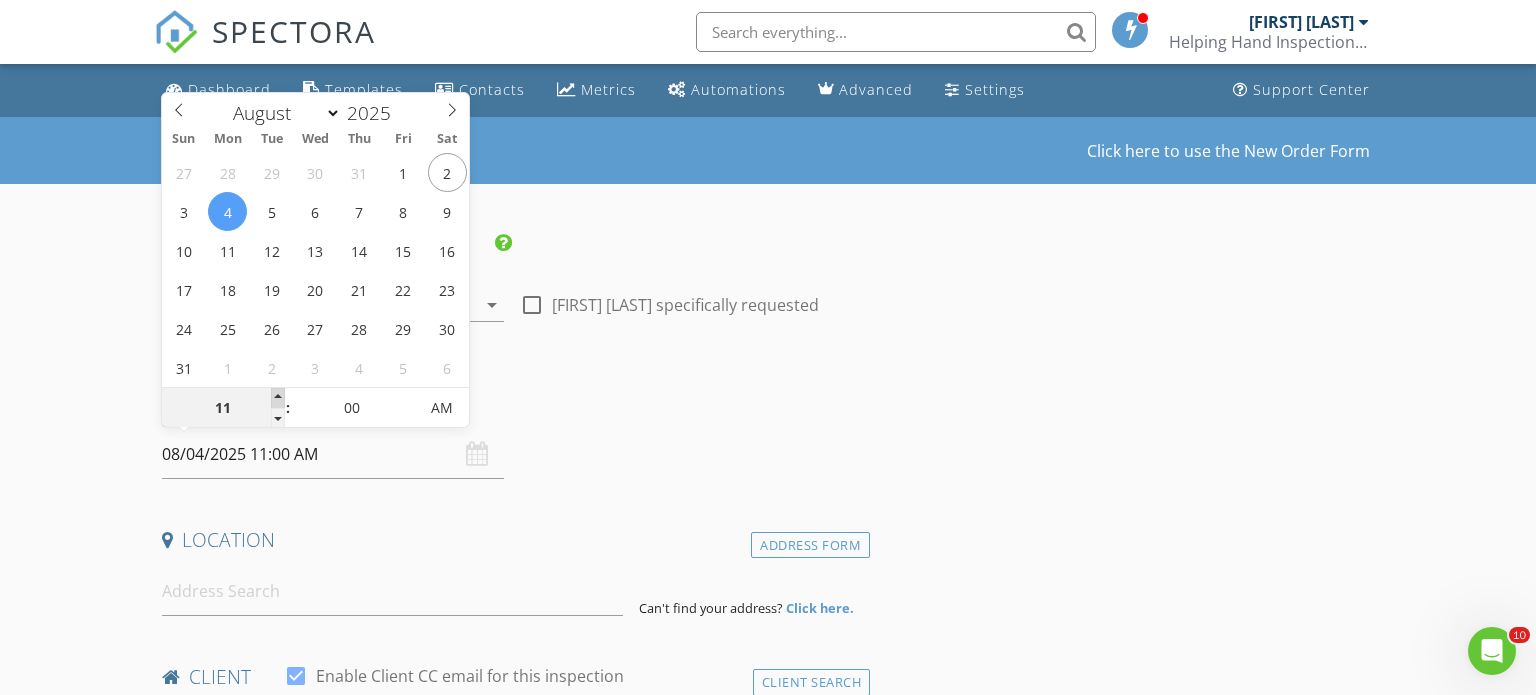 click at bounding box center (278, 398) 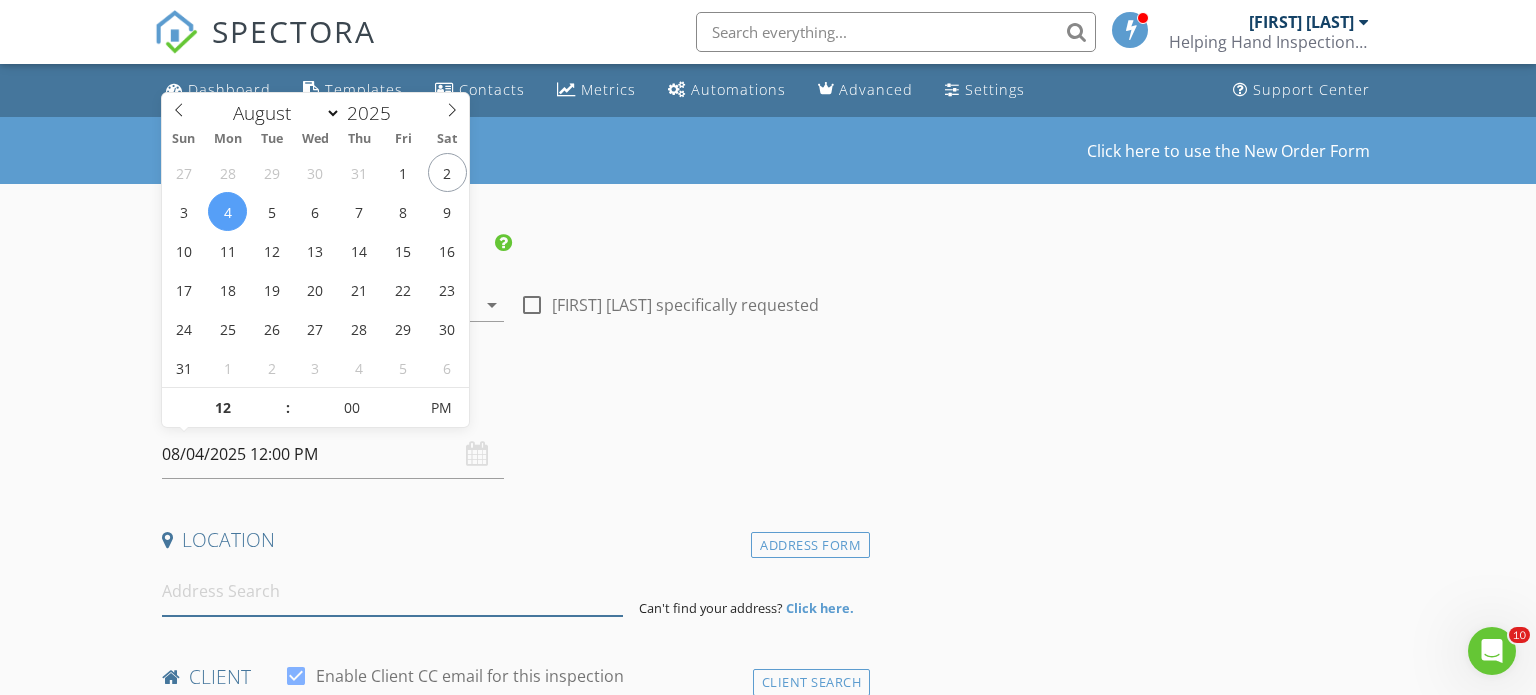 click at bounding box center [393, 591] 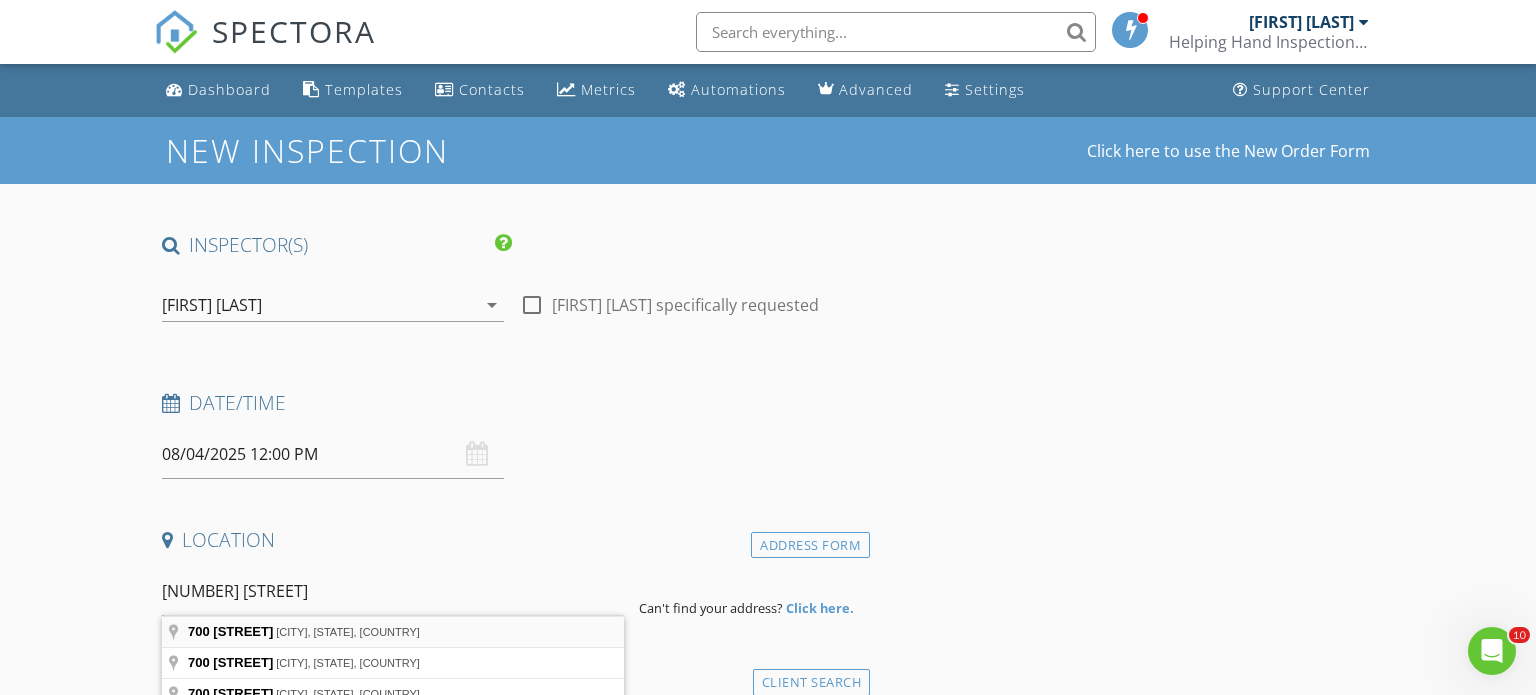 type on "700 West Cornelia Avenue, Chicago, IL, USA" 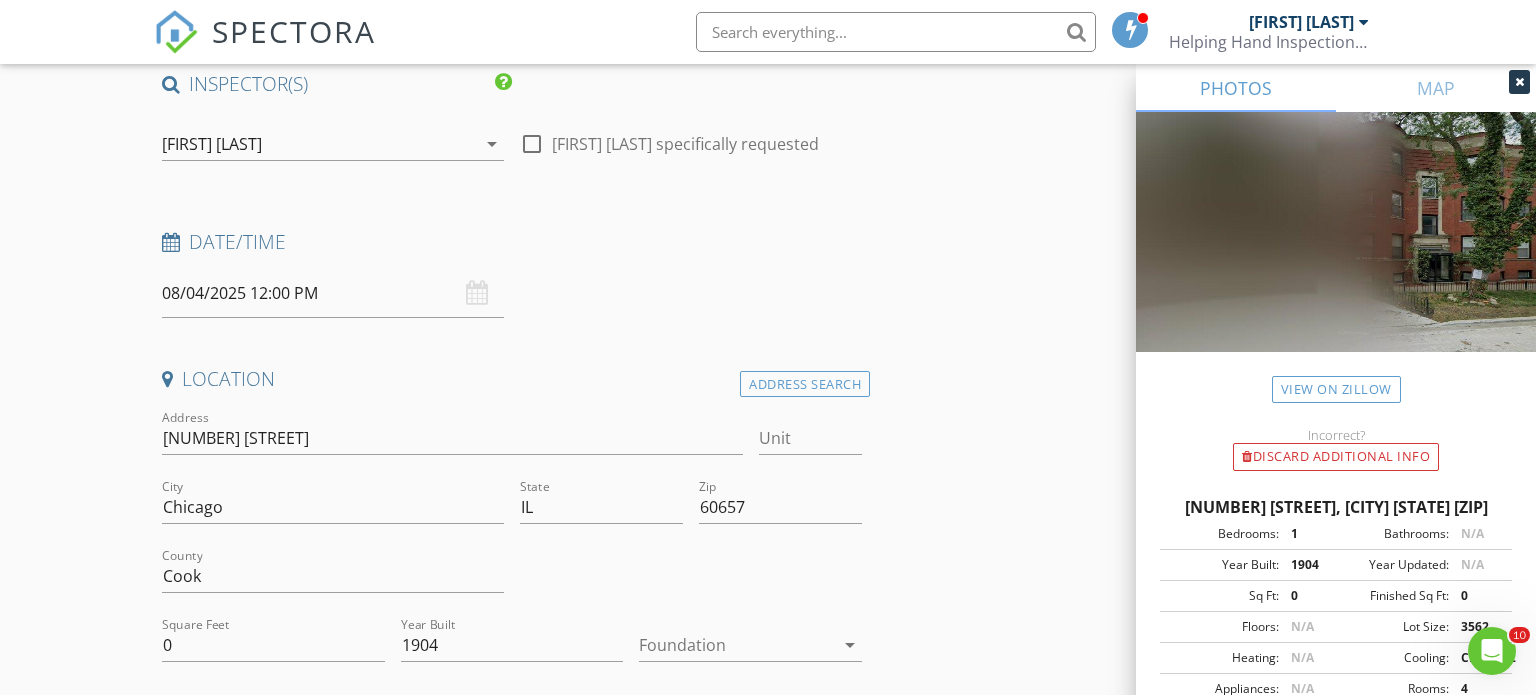scroll, scrollTop: 170, scrollLeft: 0, axis: vertical 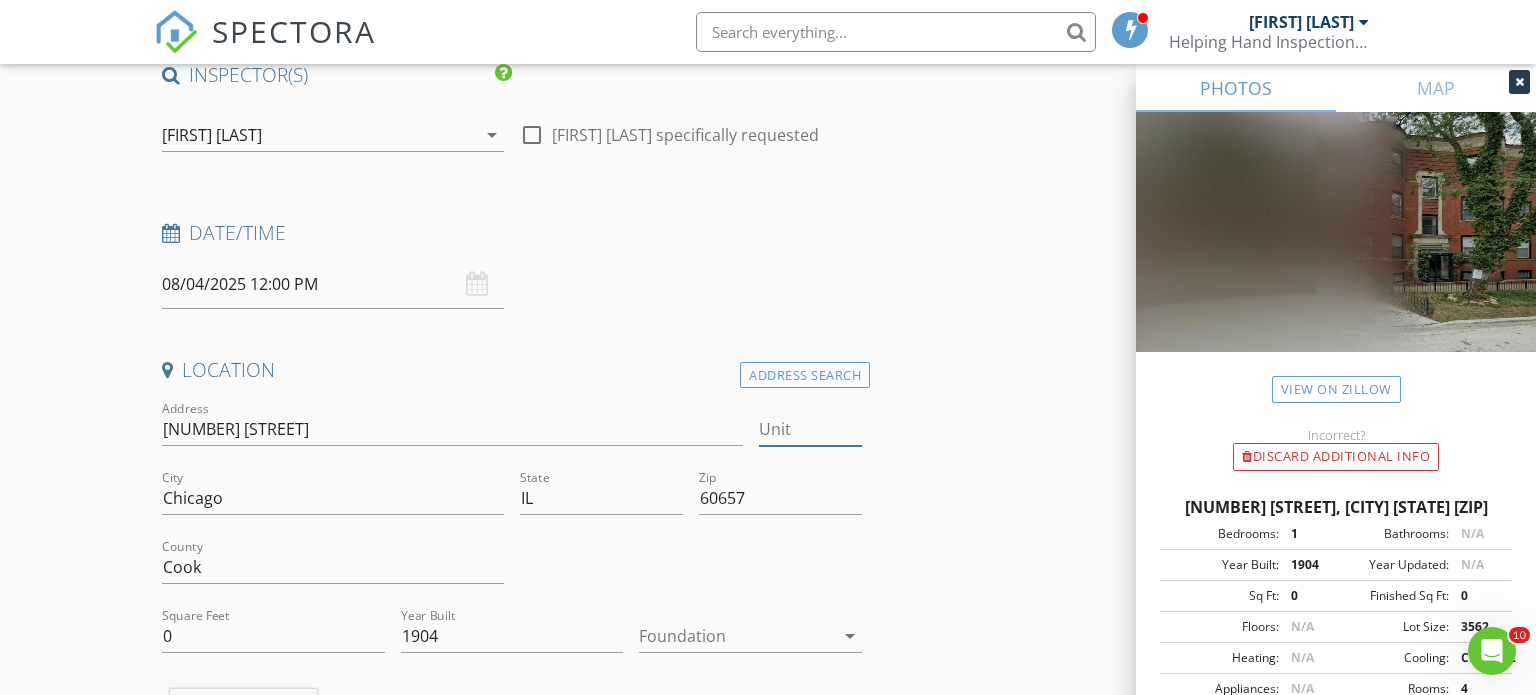 click on "Unit" at bounding box center (810, 429) 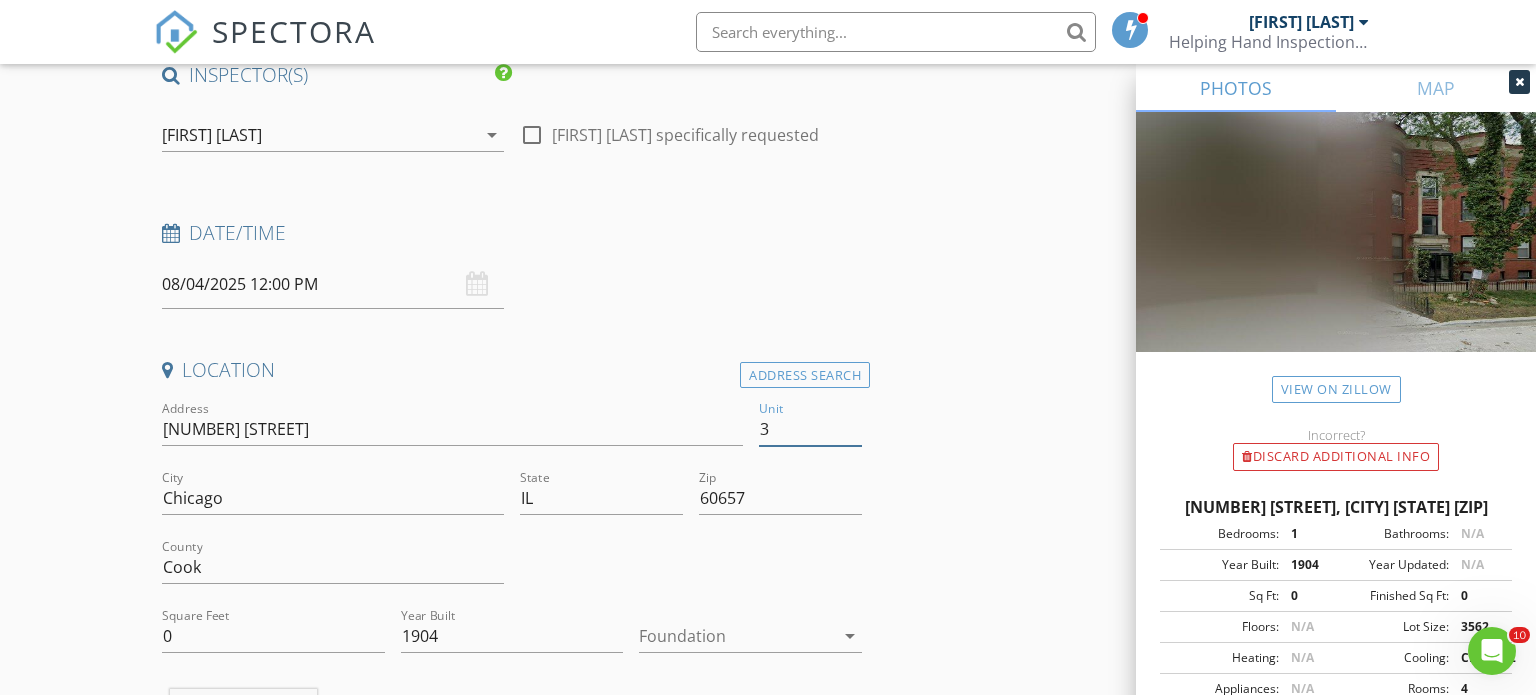 type on "3E" 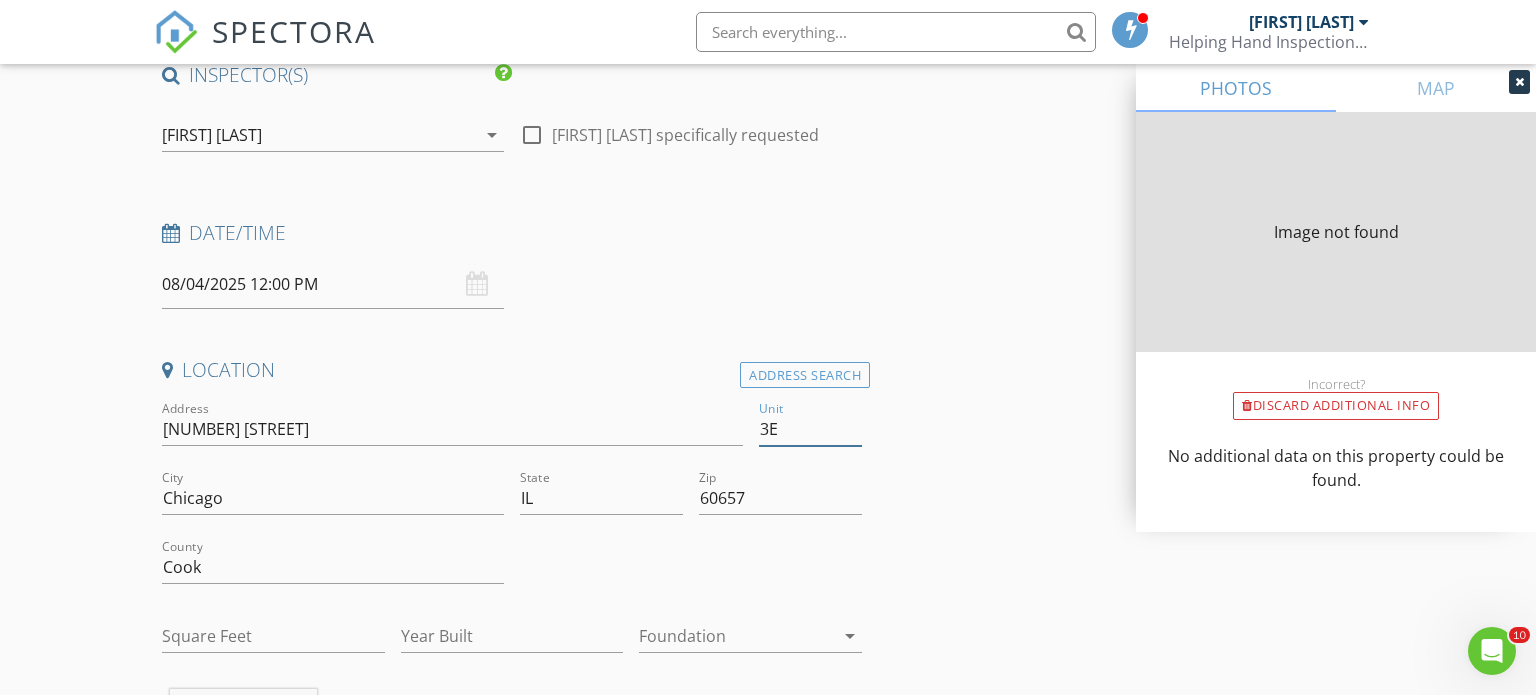 type on "0" 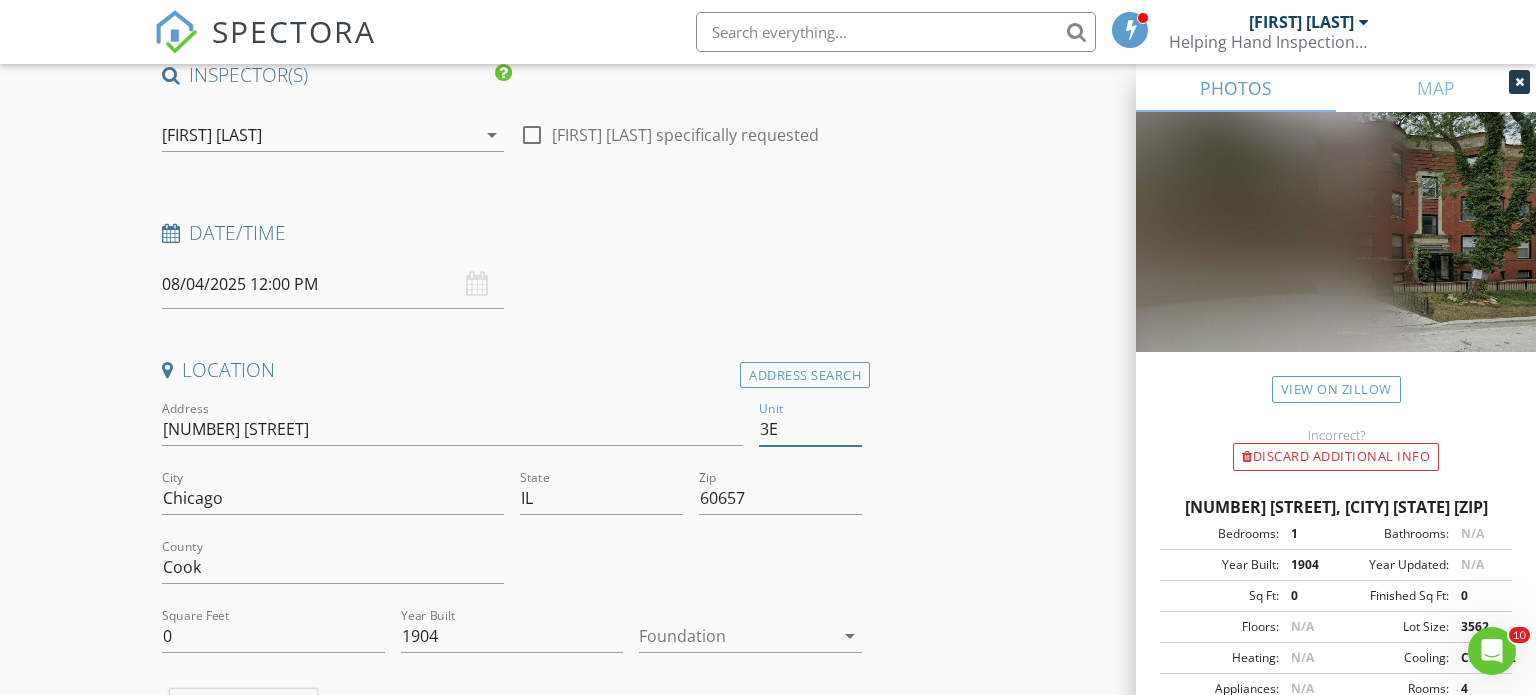 type 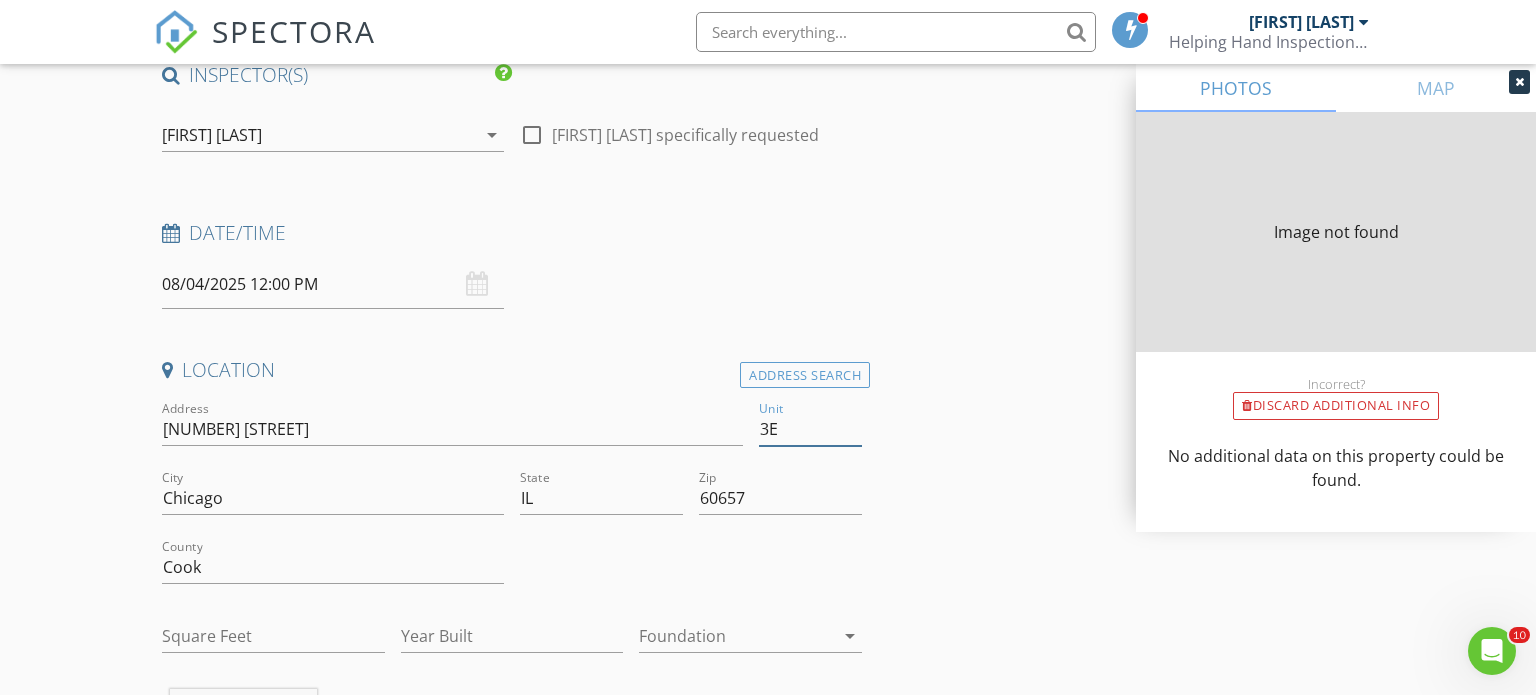 type on "0" 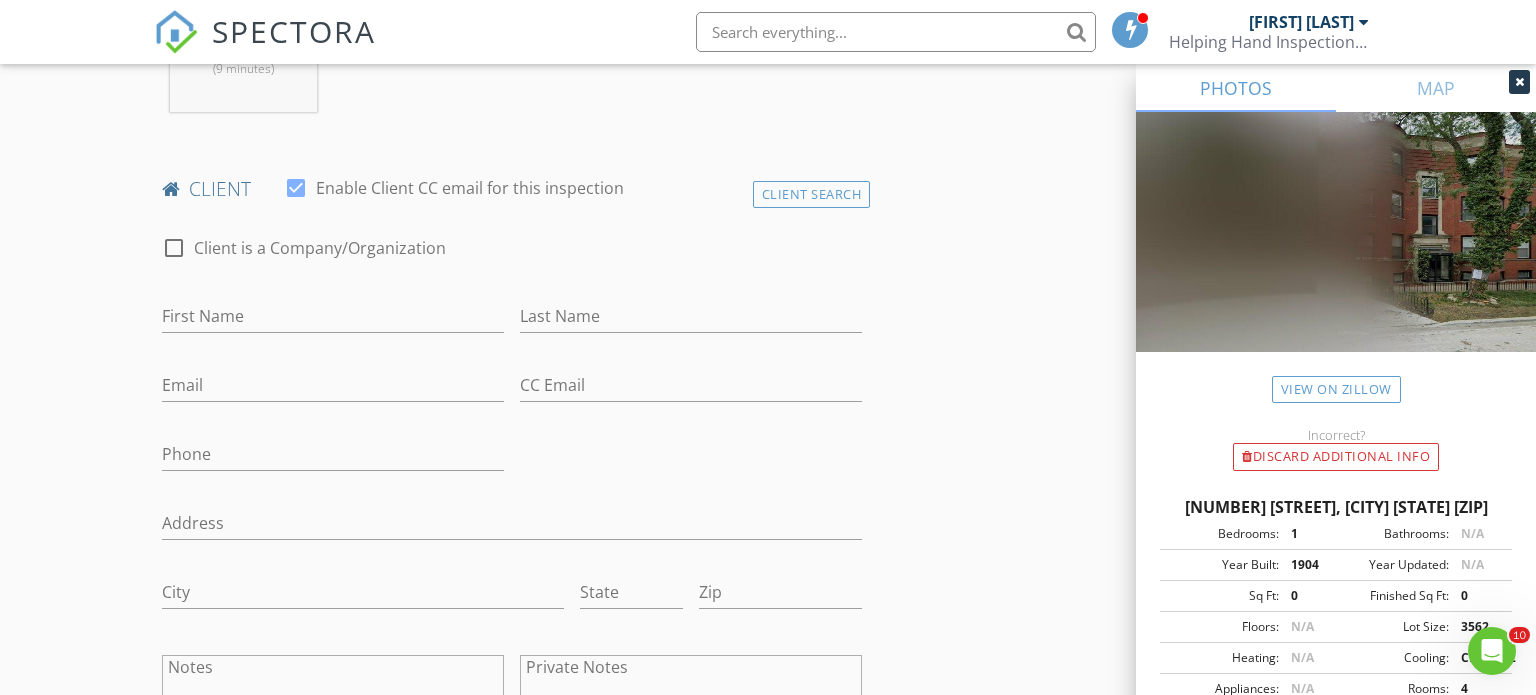scroll, scrollTop: 904, scrollLeft: 0, axis: vertical 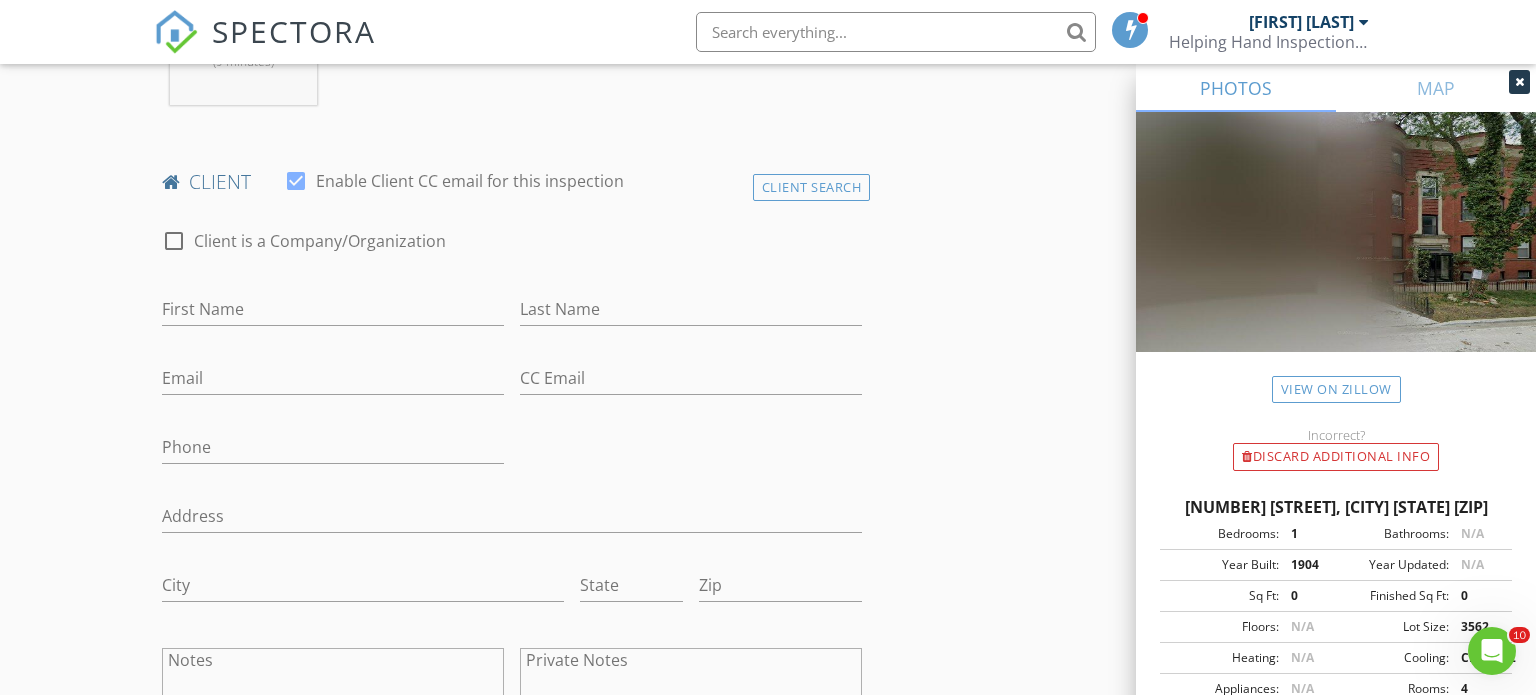 type on "3E" 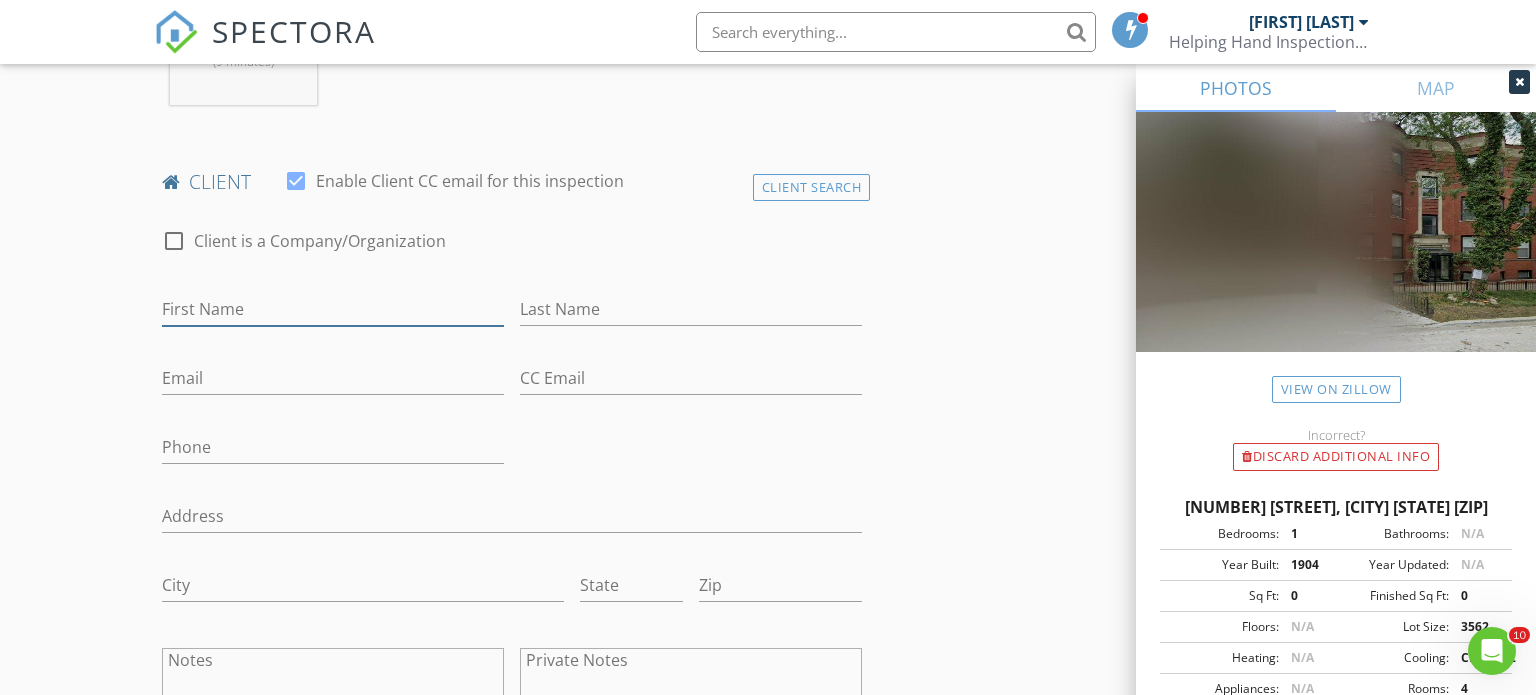 click on "First Name" at bounding box center (333, 309) 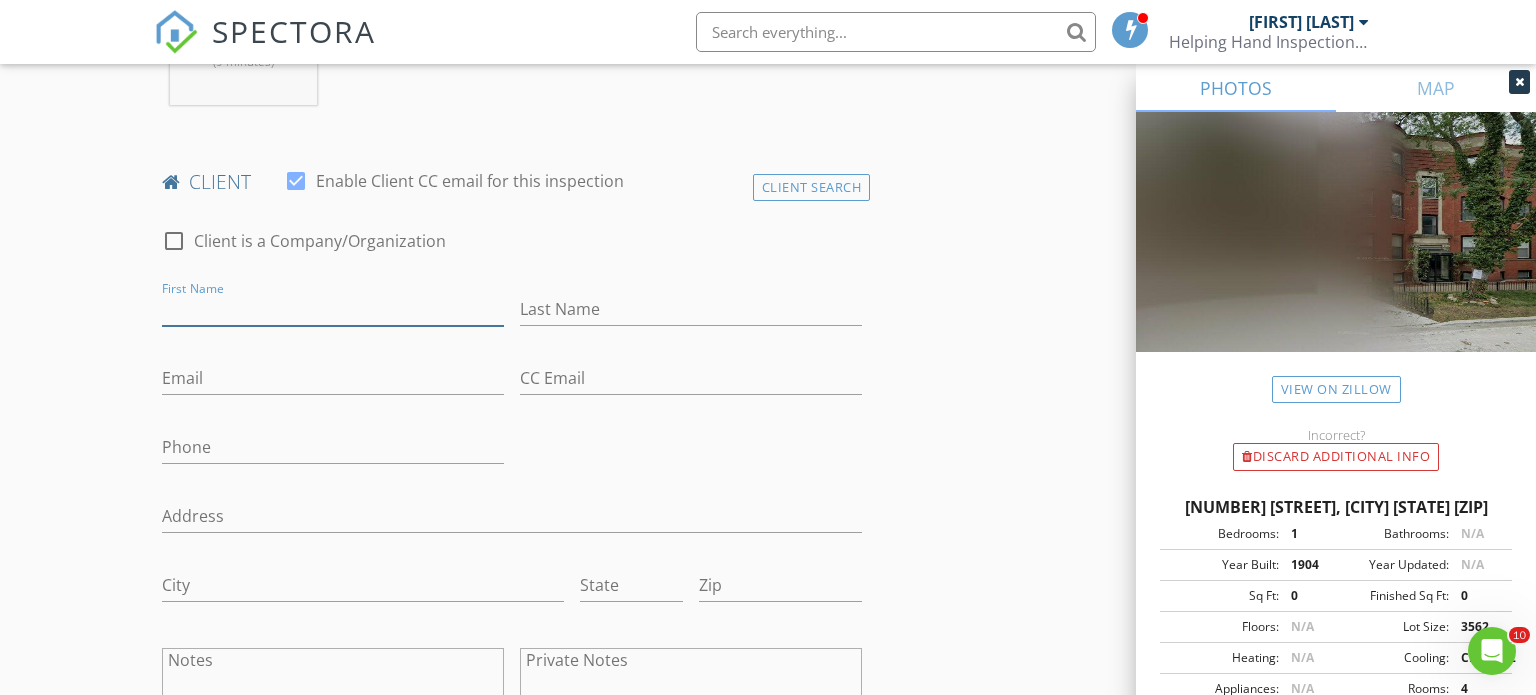 paste on "Christopher Heinz" 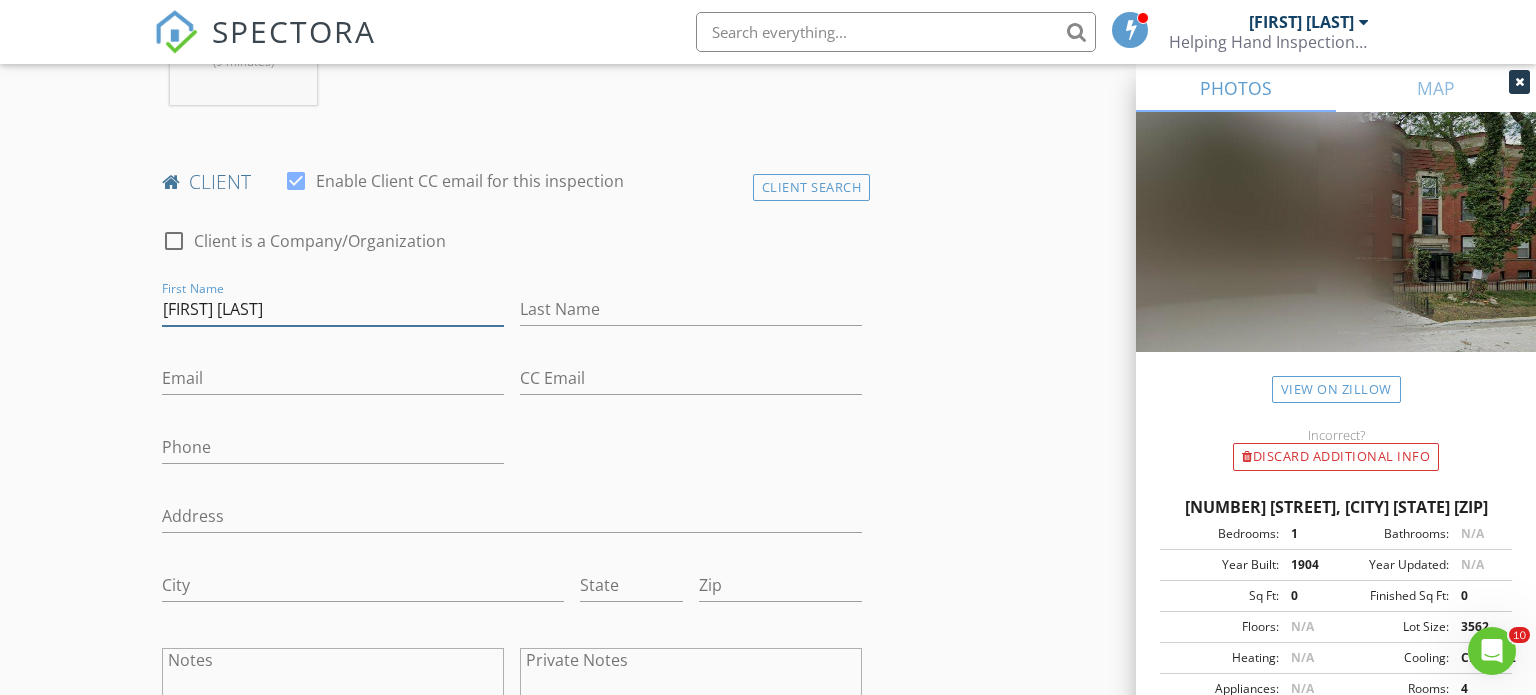type on "Christopher Heinz" 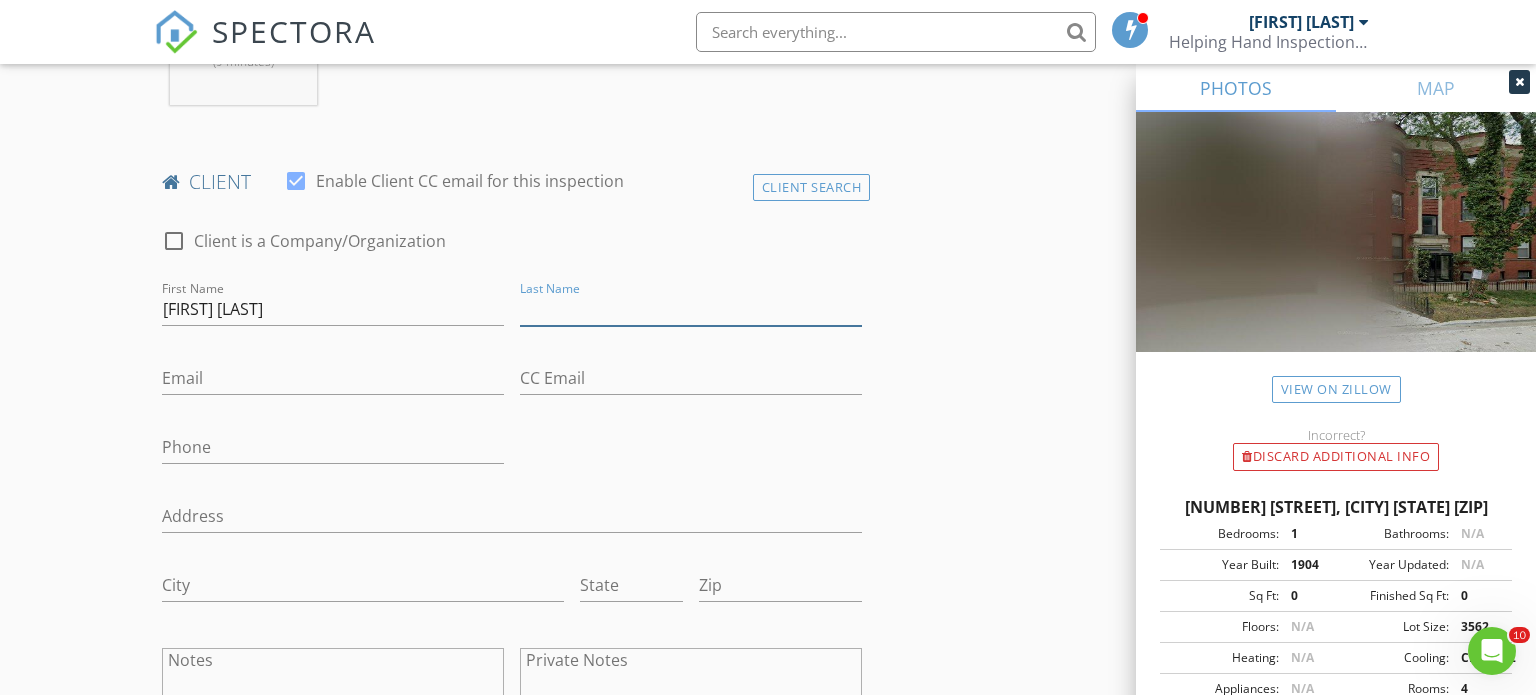 click on "Last Name" at bounding box center [691, 309] 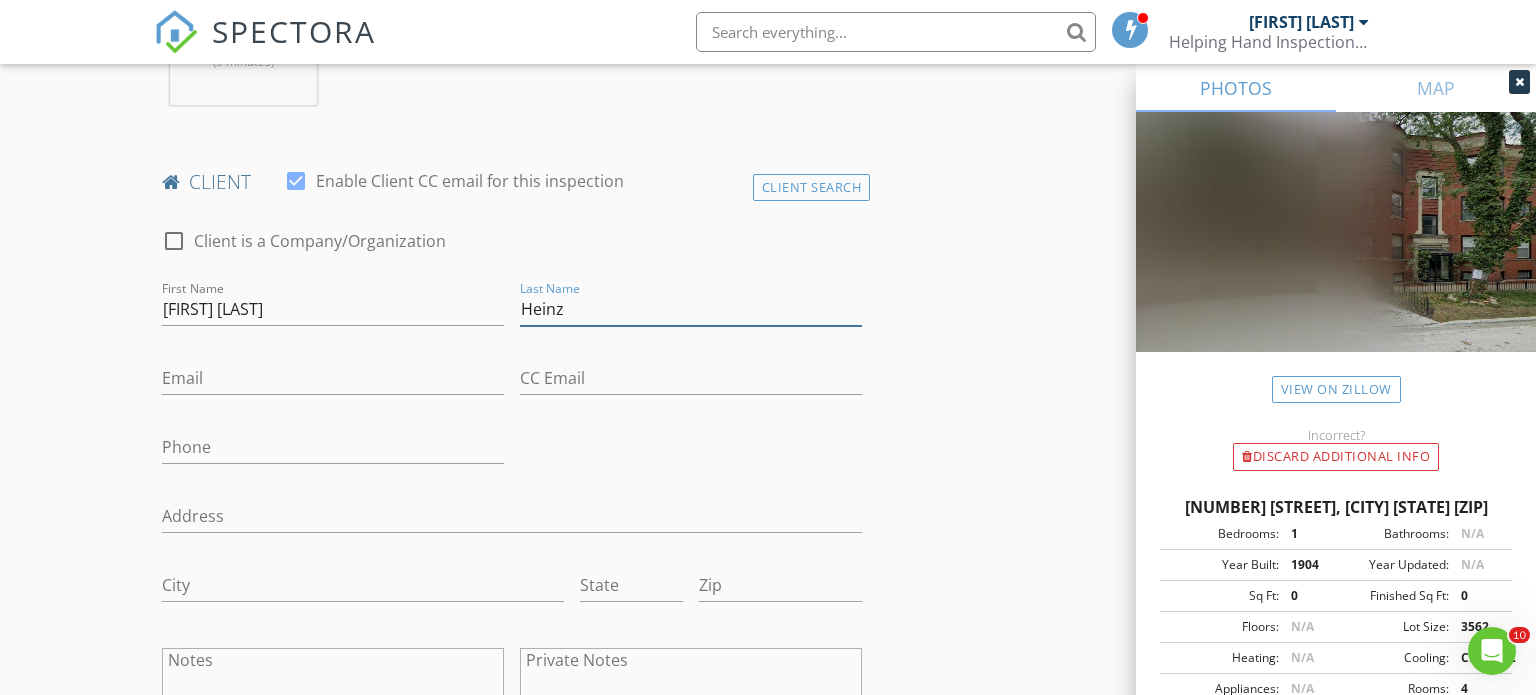 type on "Heinz" 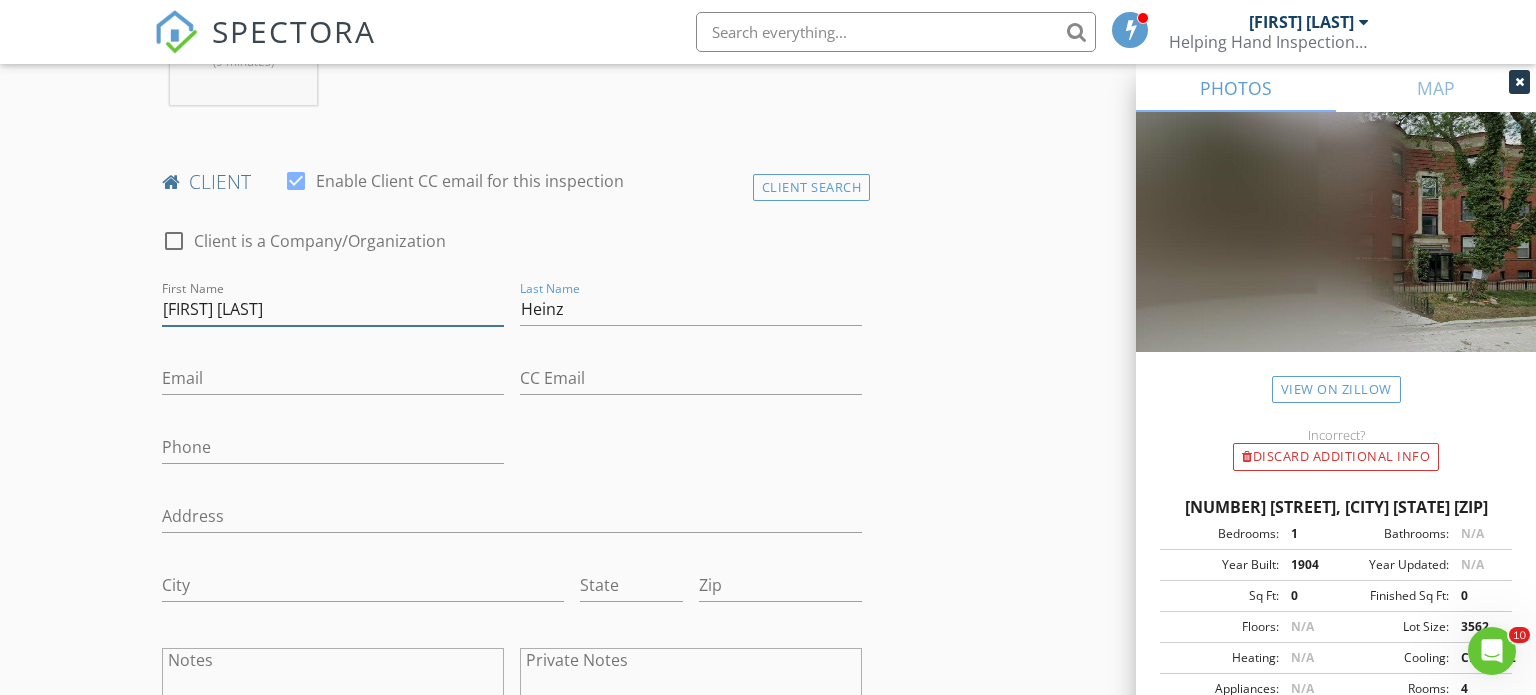 click on "Christopher Heinz" at bounding box center [333, 309] 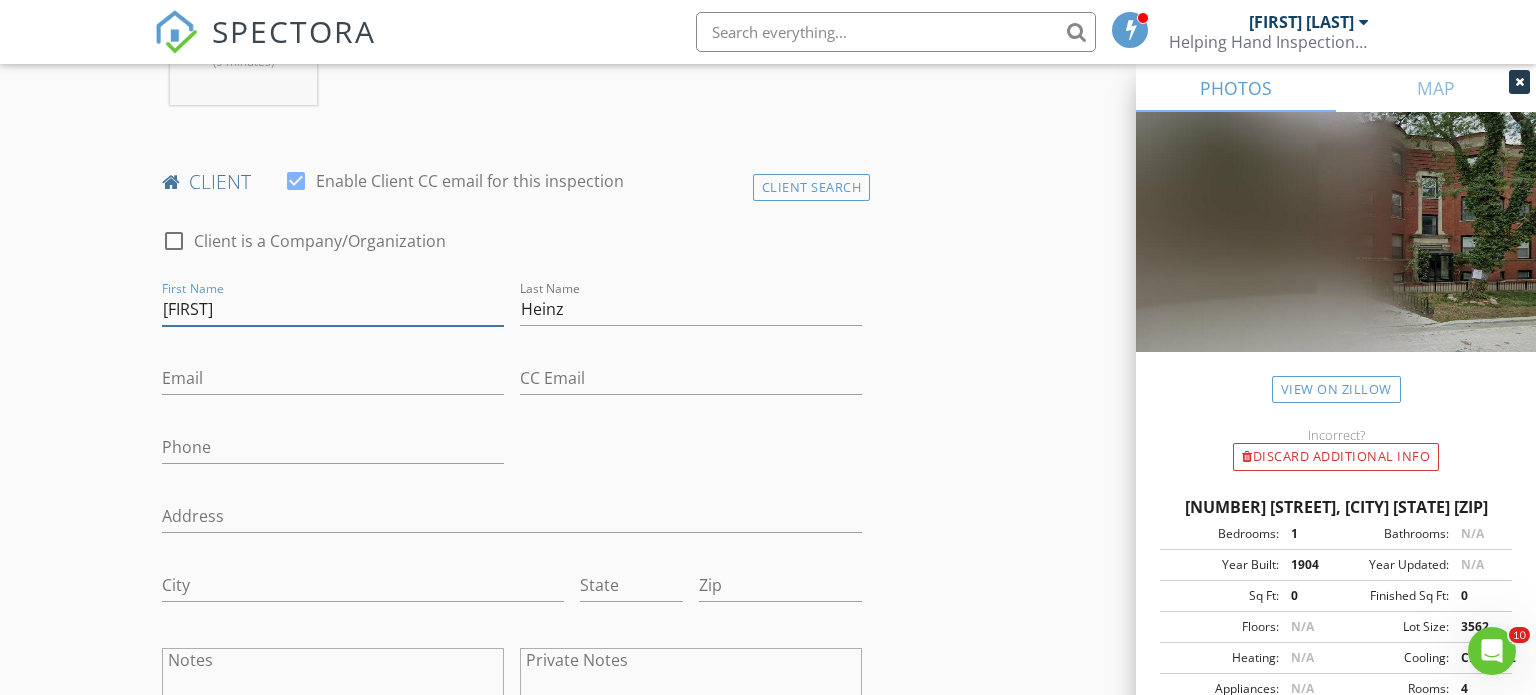 type on "Christopher" 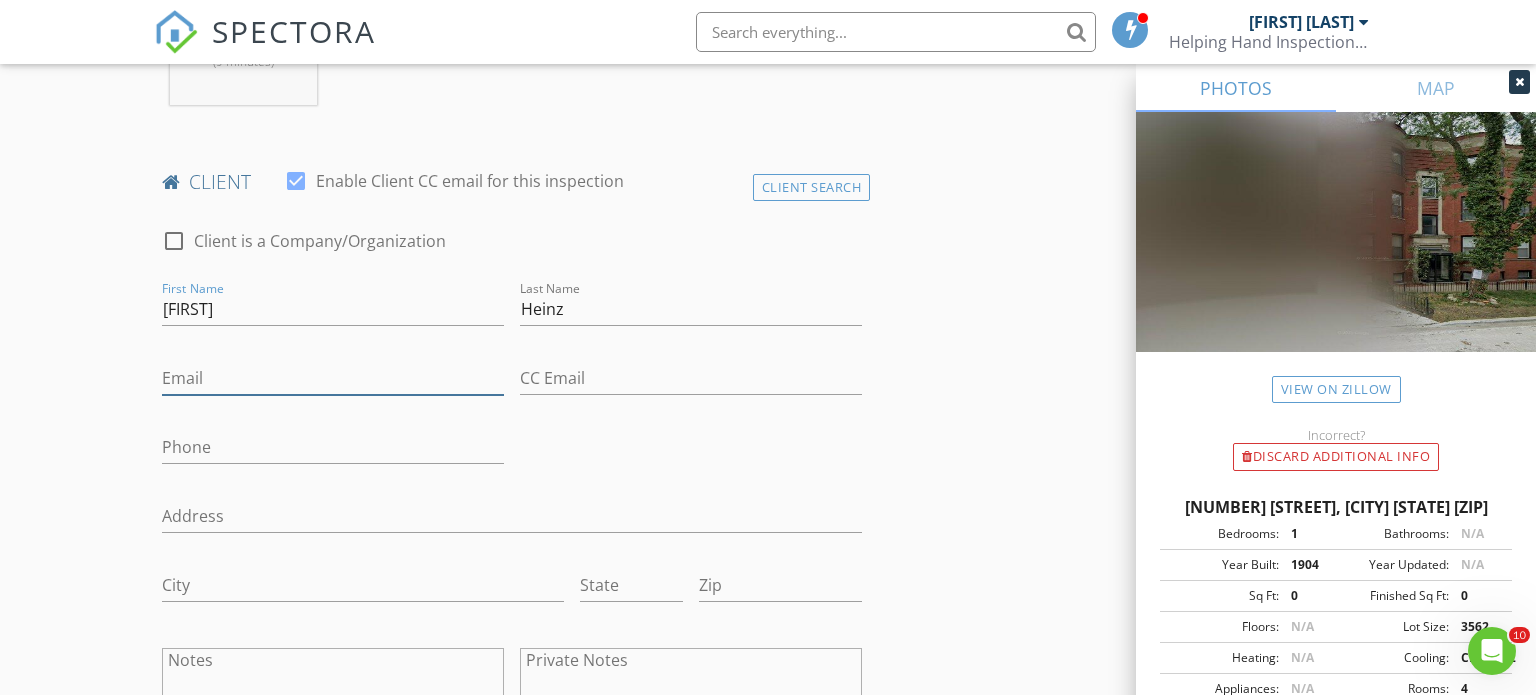 click on "Email" at bounding box center (333, 378) 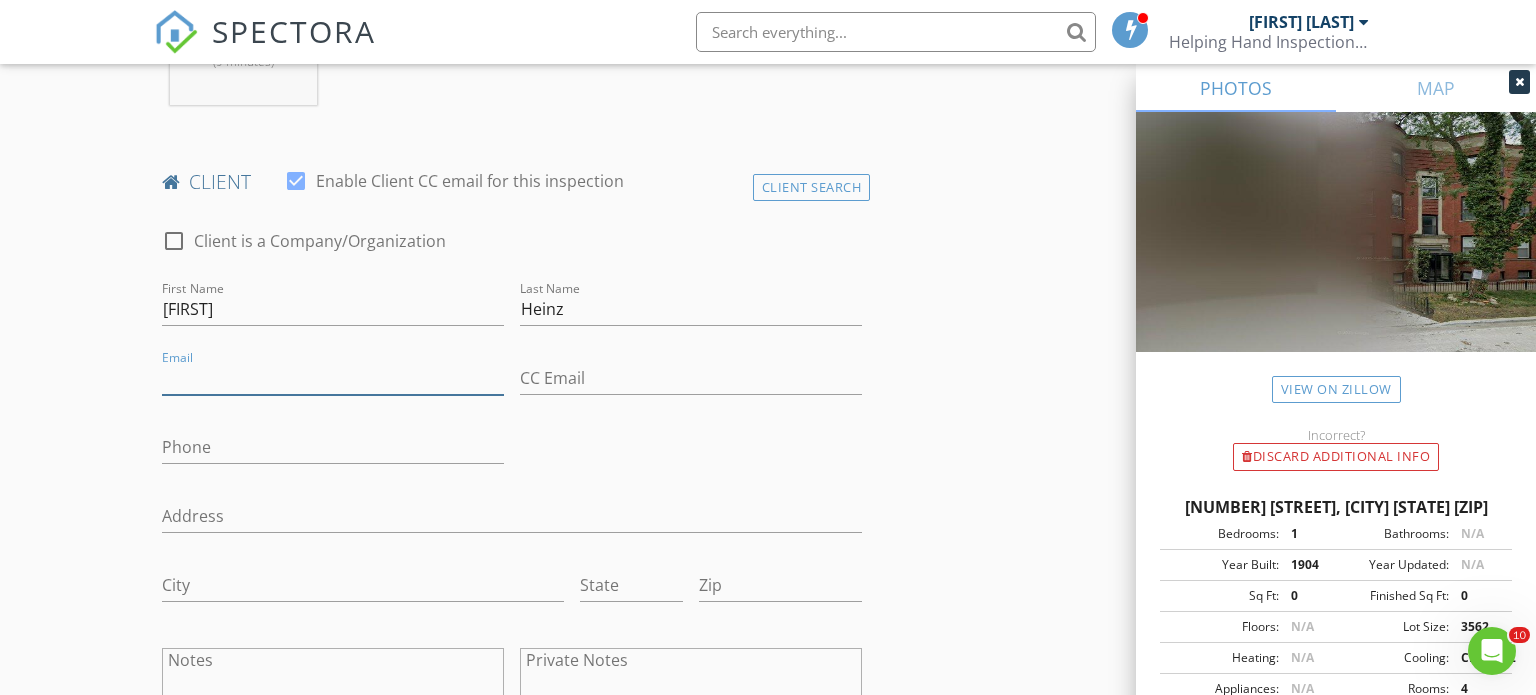 paste on "christopher.p.heinz@gmail.com" 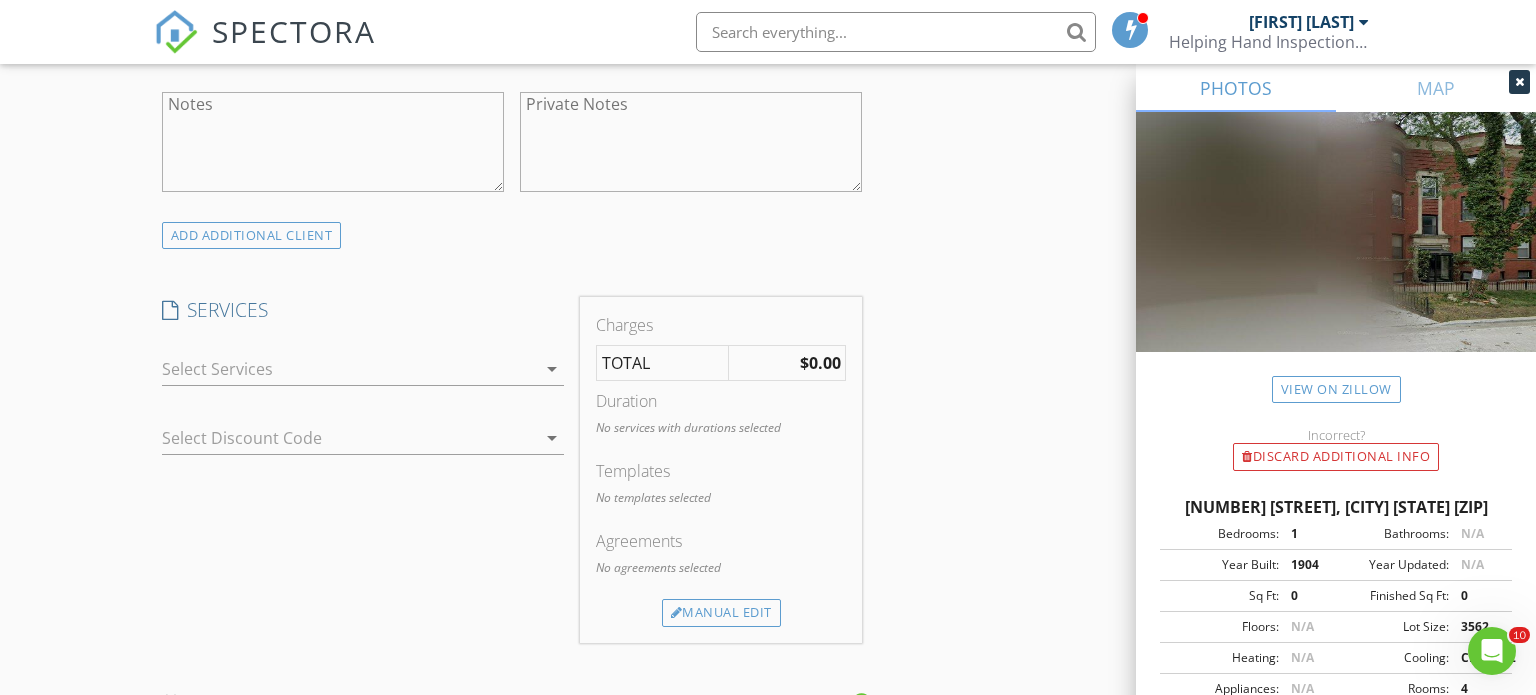 scroll, scrollTop: 1461, scrollLeft: 0, axis: vertical 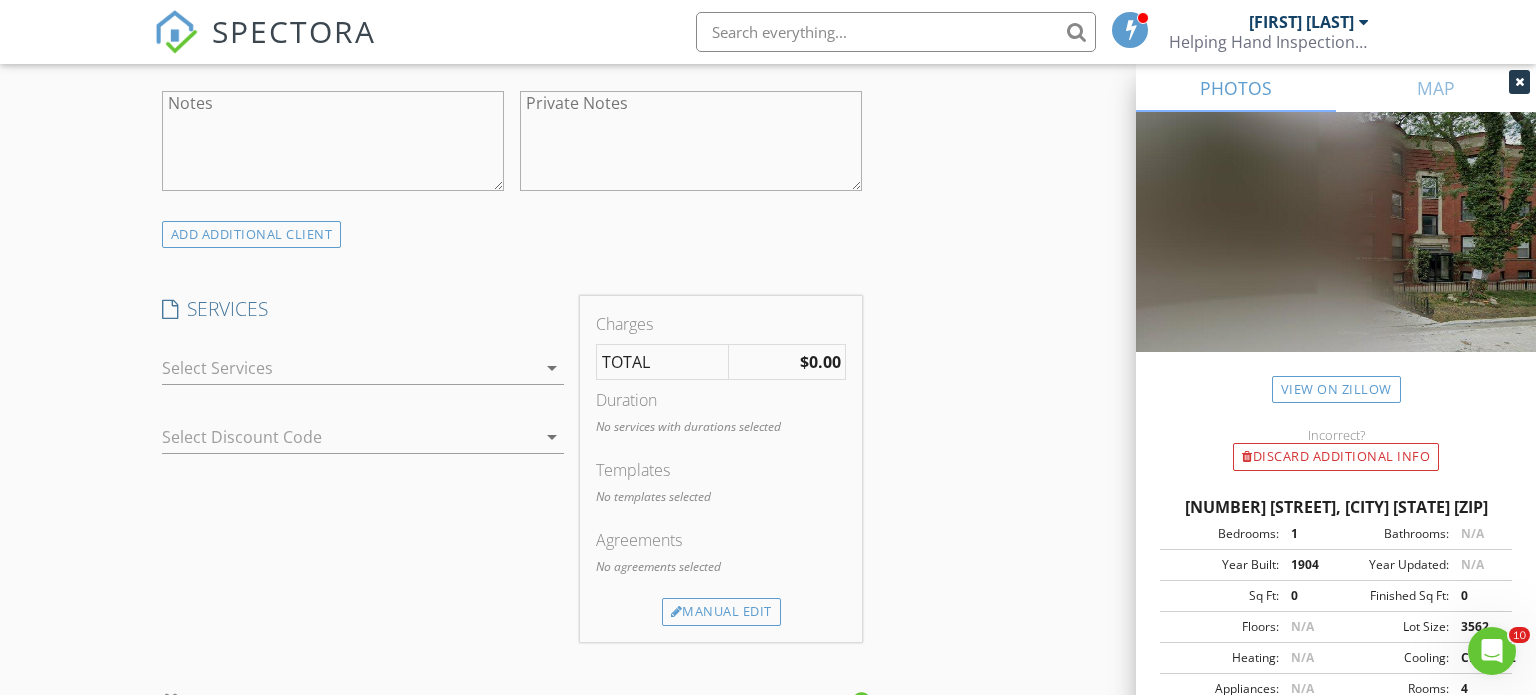 type on "christopher.p.heinz@gmail.com" 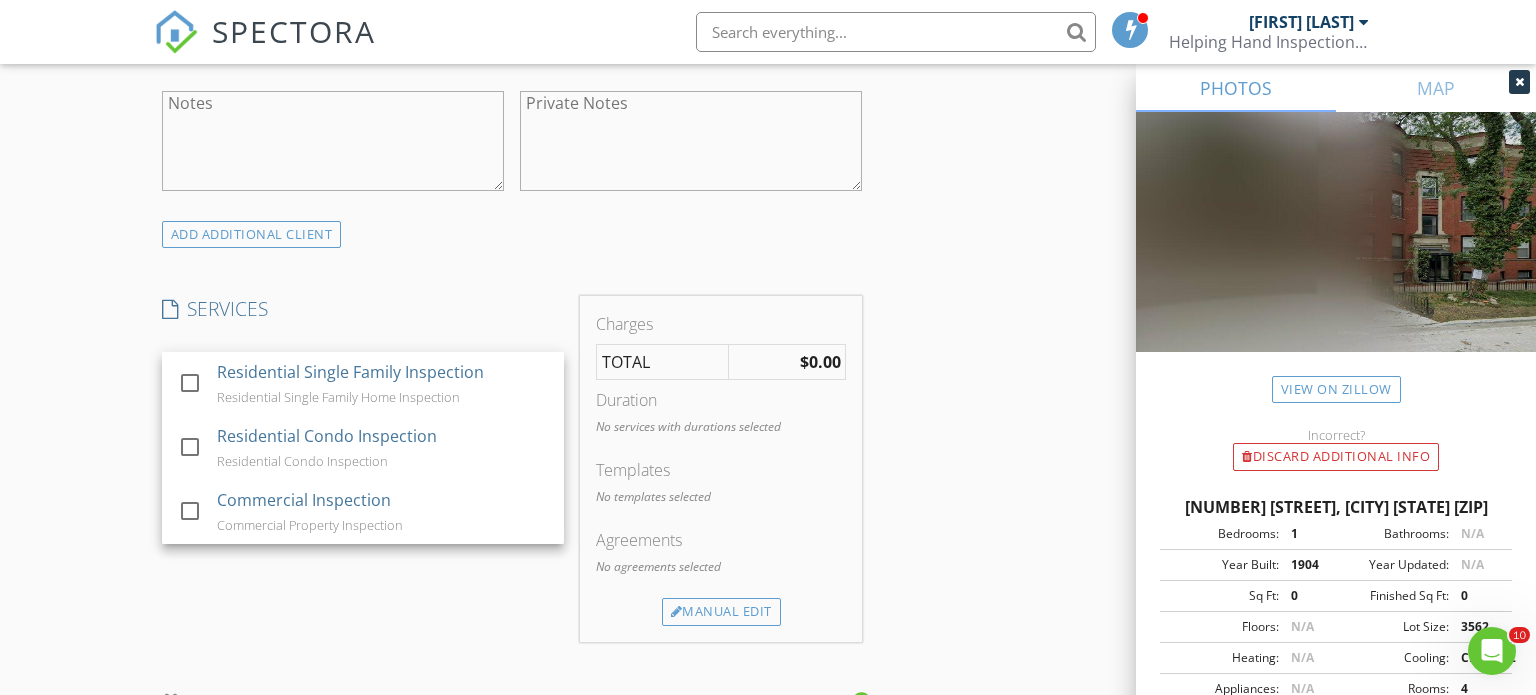 click on "Residential Single Family Inspection" at bounding box center [349, 372] 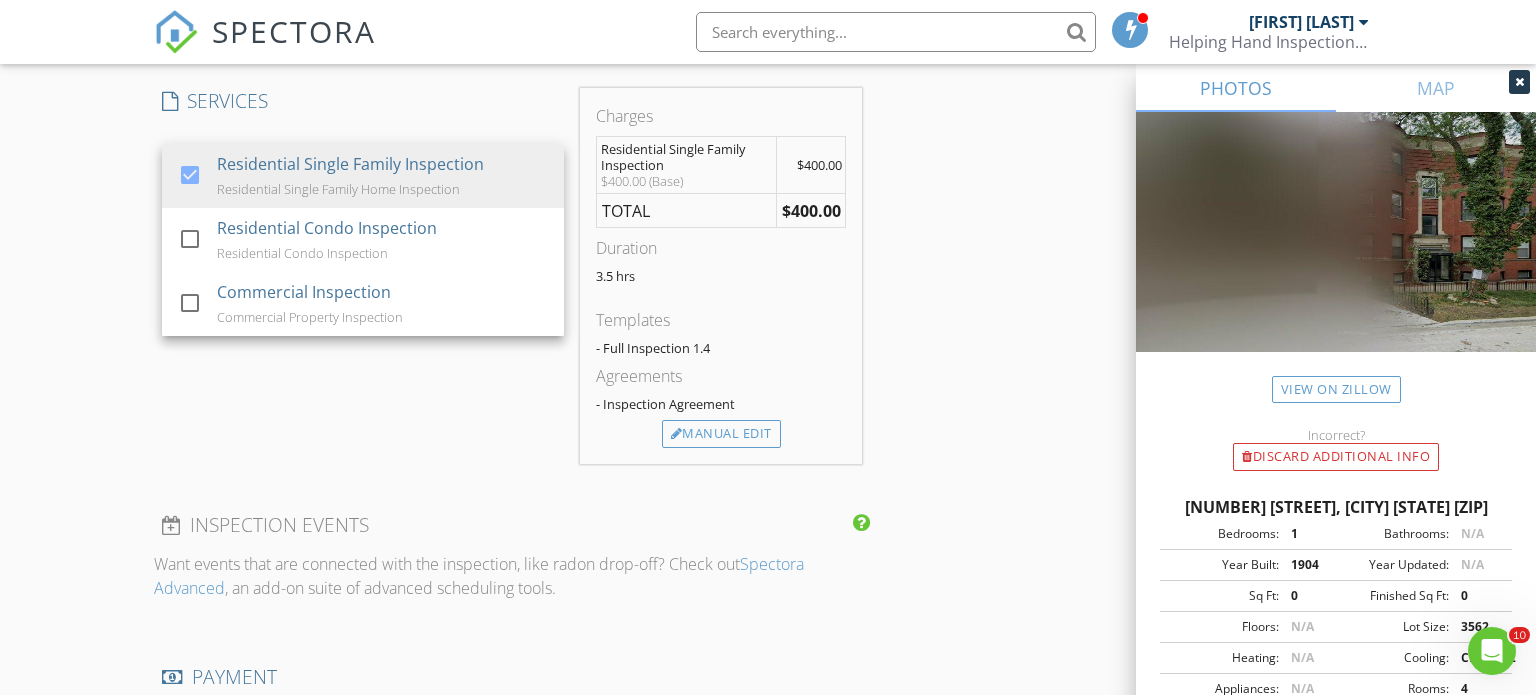 scroll, scrollTop: 1675, scrollLeft: 0, axis: vertical 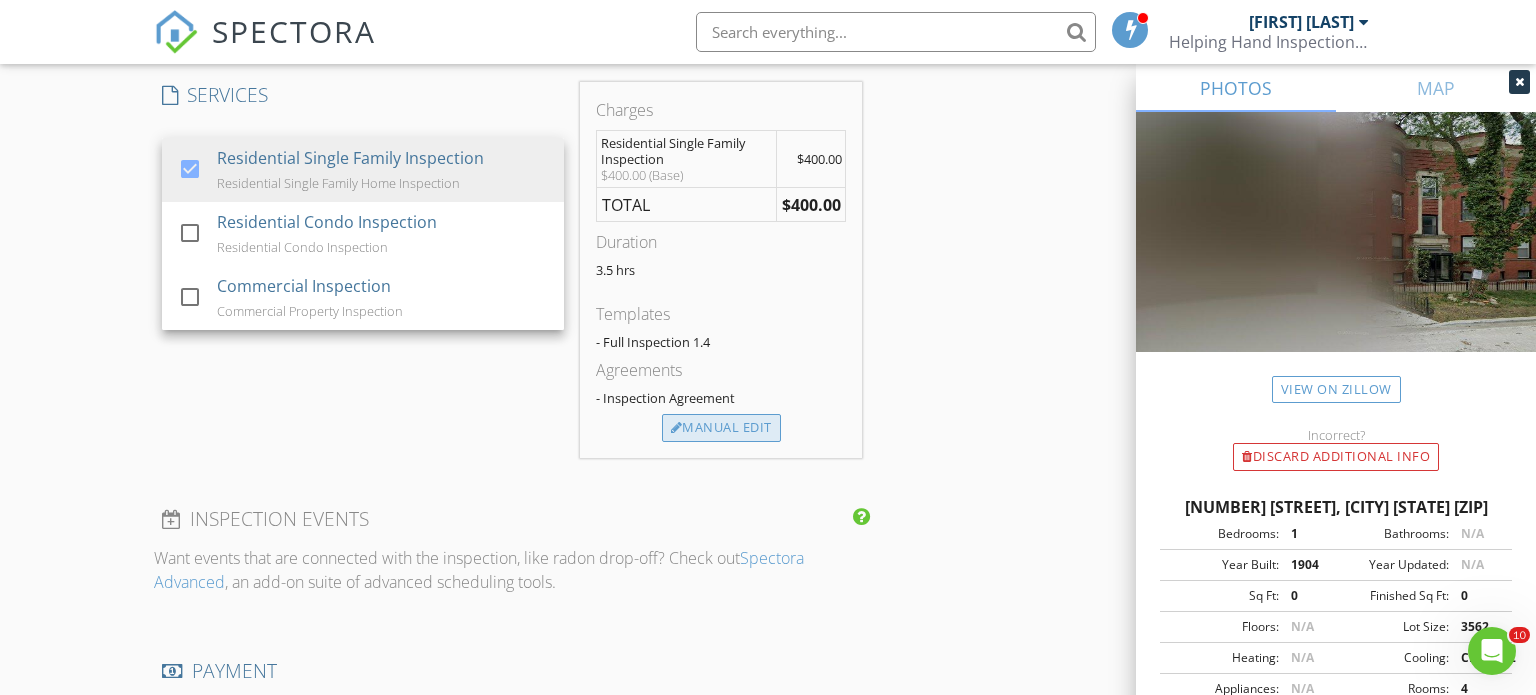 click on "Manual Edit" at bounding box center [721, 428] 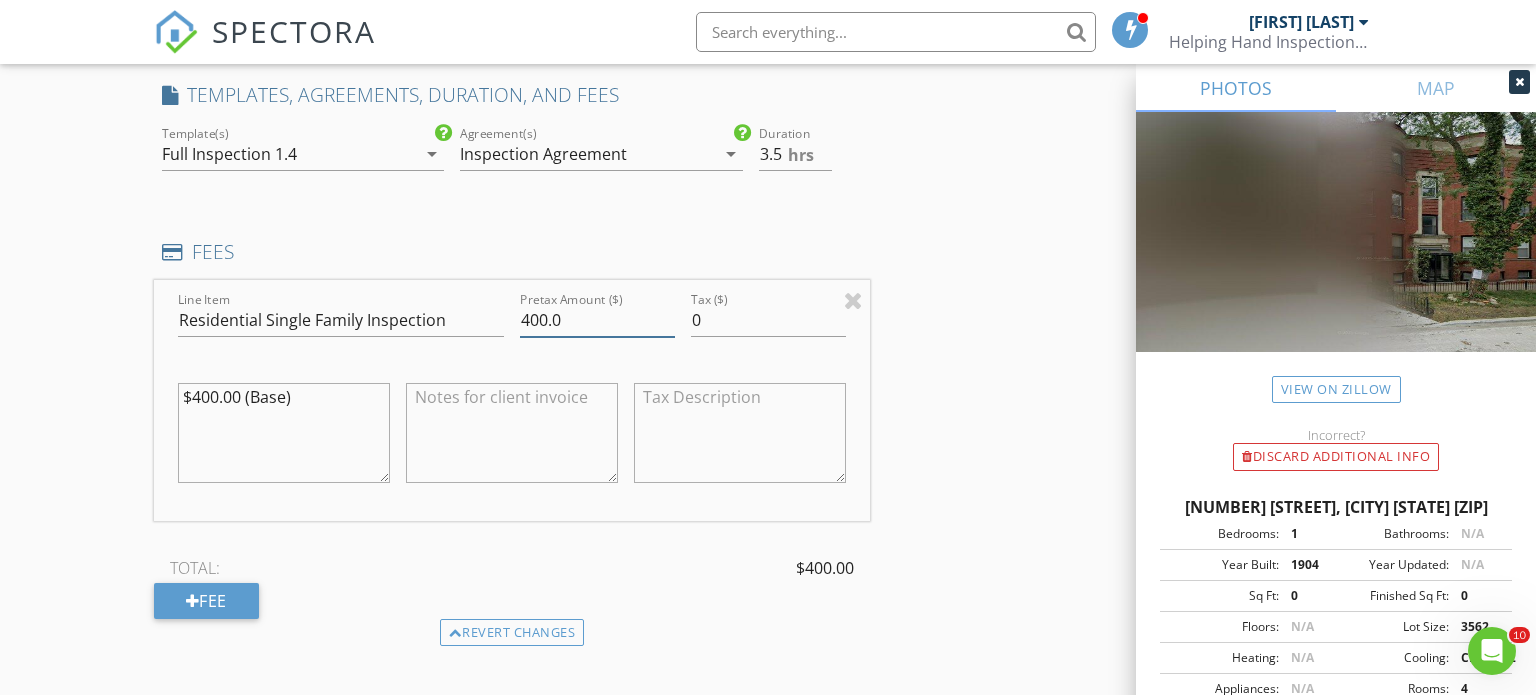 click on "400.0" at bounding box center (597, 320) 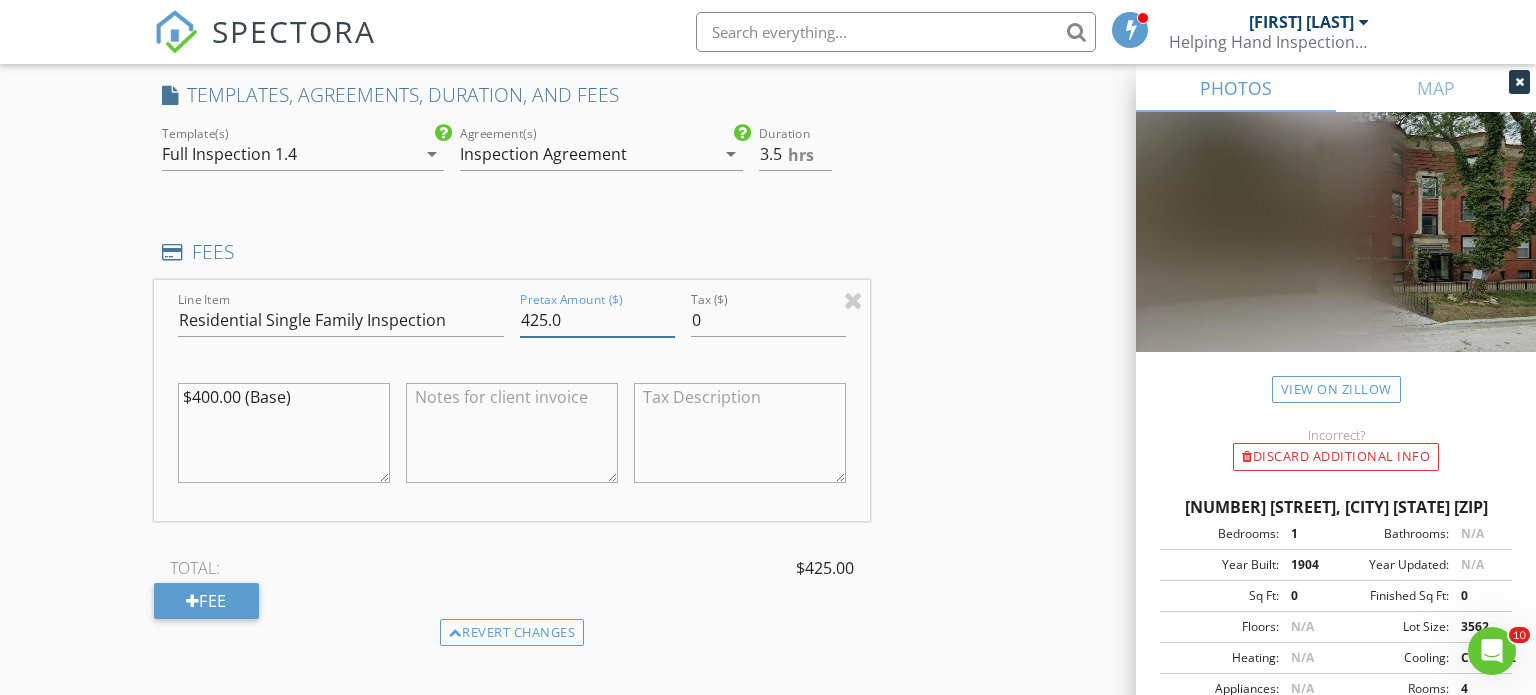 type on "425.0" 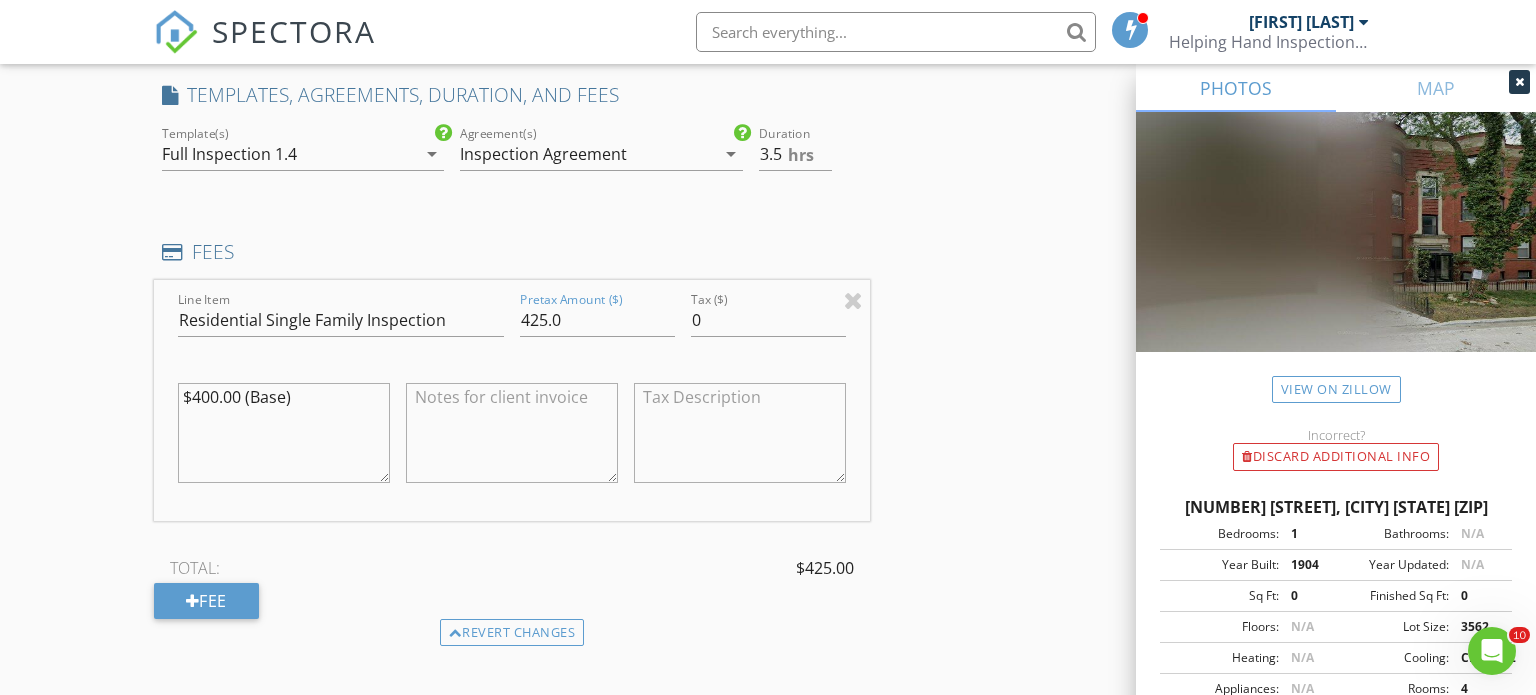 click on "INSPECTOR(S)
check_box   Kyle Niewald   PRIMARY   Kyle Niewald arrow_drop_down   check_box_outline_blank Kyle Niewald specifically requested
Date/Time
08/04/2025 12:00 PM
Location
Address Search       Address 700 W Cornelia Ave   Unit 3E   City Chicago   State IL   Zip 60657   County Cook     Square Feet 0   Year Built 1904   Foundation arrow_drop_down     Kyle Niewald     3.9 miles     (9 minutes)
client
check_box Enable Client CC email for this inspection   Client Search     check_box_outline_blank Client is a Company/Organization     First Name Christopher   Last Name Heinz   Email christopher.p.heinz@gmail.com   CC Email   Phone   Address   City   State   Zip       Notes   Private Notes
ADD ADDITIONAL client
SERVICES
check_box   Residential Single Family Inspection" at bounding box center [768, 331] 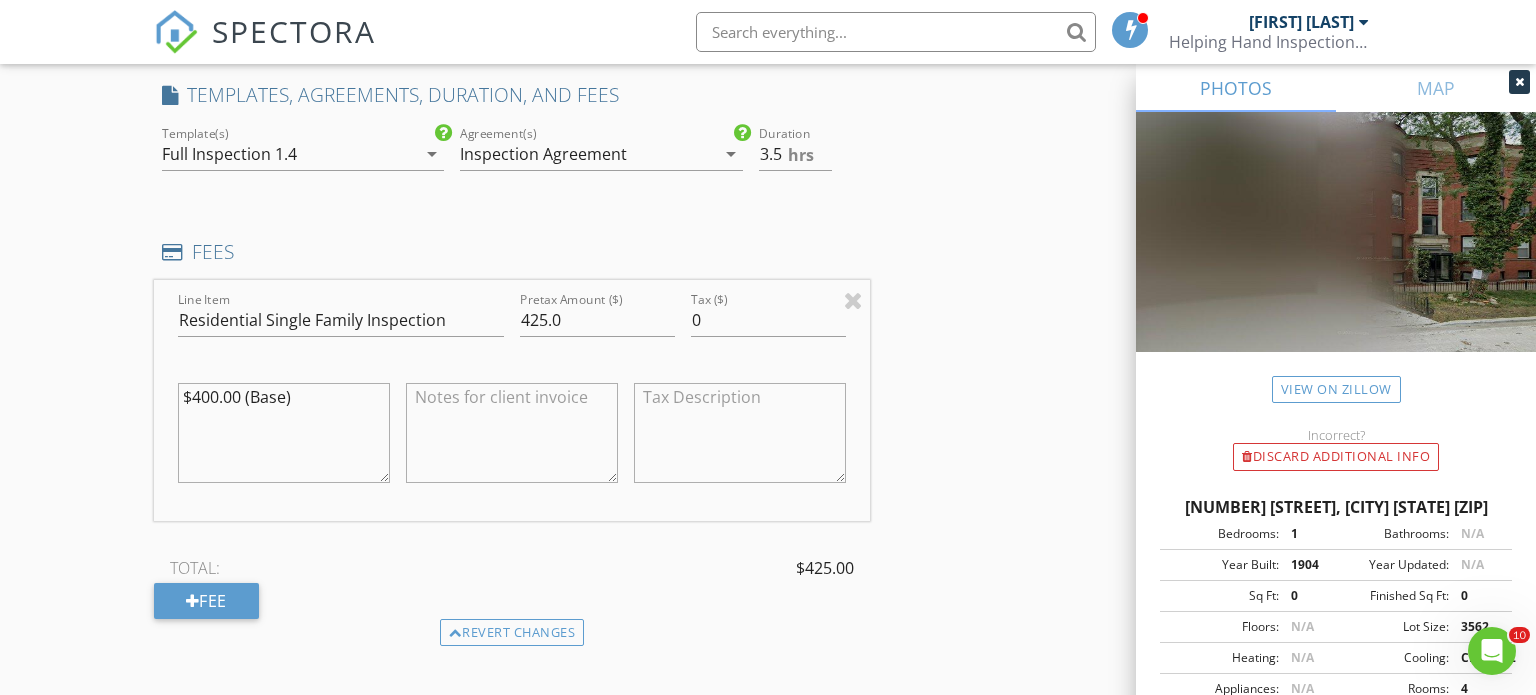 click on "INSPECTOR(S)
check_box   Kyle Niewald   PRIMARY   Kyle Niewald arrow_drop_down   check_box_outline_blank Kyle Niewald specifically requested
Date/Time
08/04/2025 12:00 PM
Location
Address Search       Address 700 W Cornelia Ave   Unit 3E   City Chicago   State IL   Zip 60657   County Cook     Square Feet 0   Year Built 1904   Foundation arrow_drop_down     Kyle Niewald     3.9 miles     (9 minutes)
client
check_box Enable Client CC email for this inspection   Client Search     check_box_outline_blank Client is a Company/Organization     First Name Christopher   Last Name Heinz   Email christopher.p.heinz@gmail.com   CC Email   Phone   Address   City   State   Zip       Notes   Private Notes
ADD ADDITIONAL client
SERVICES
check_box   Residential Single Family Inspection" at bounding box center [768, 331] 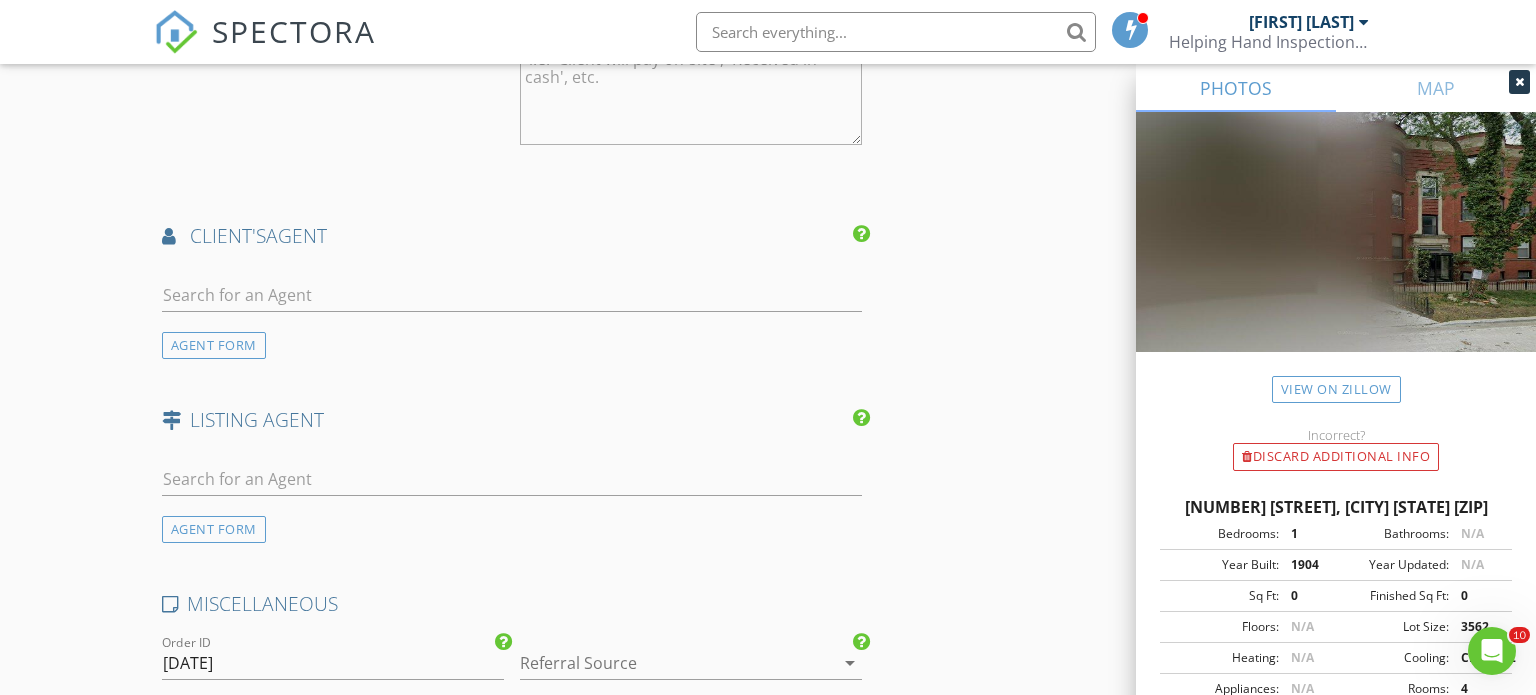 scroll, scrollTop: 2555, scrollLeft: 0, axis: vertical 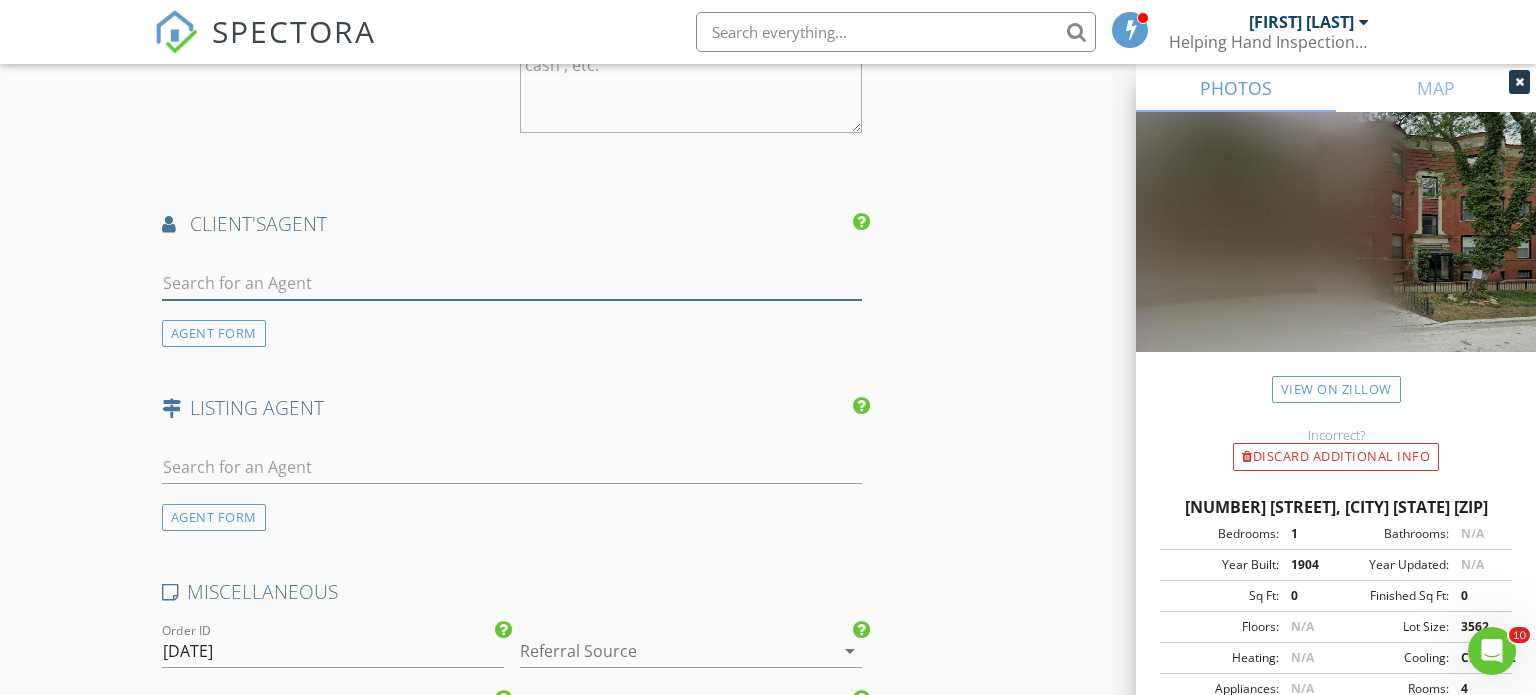 click at bounding box center (512, 283) 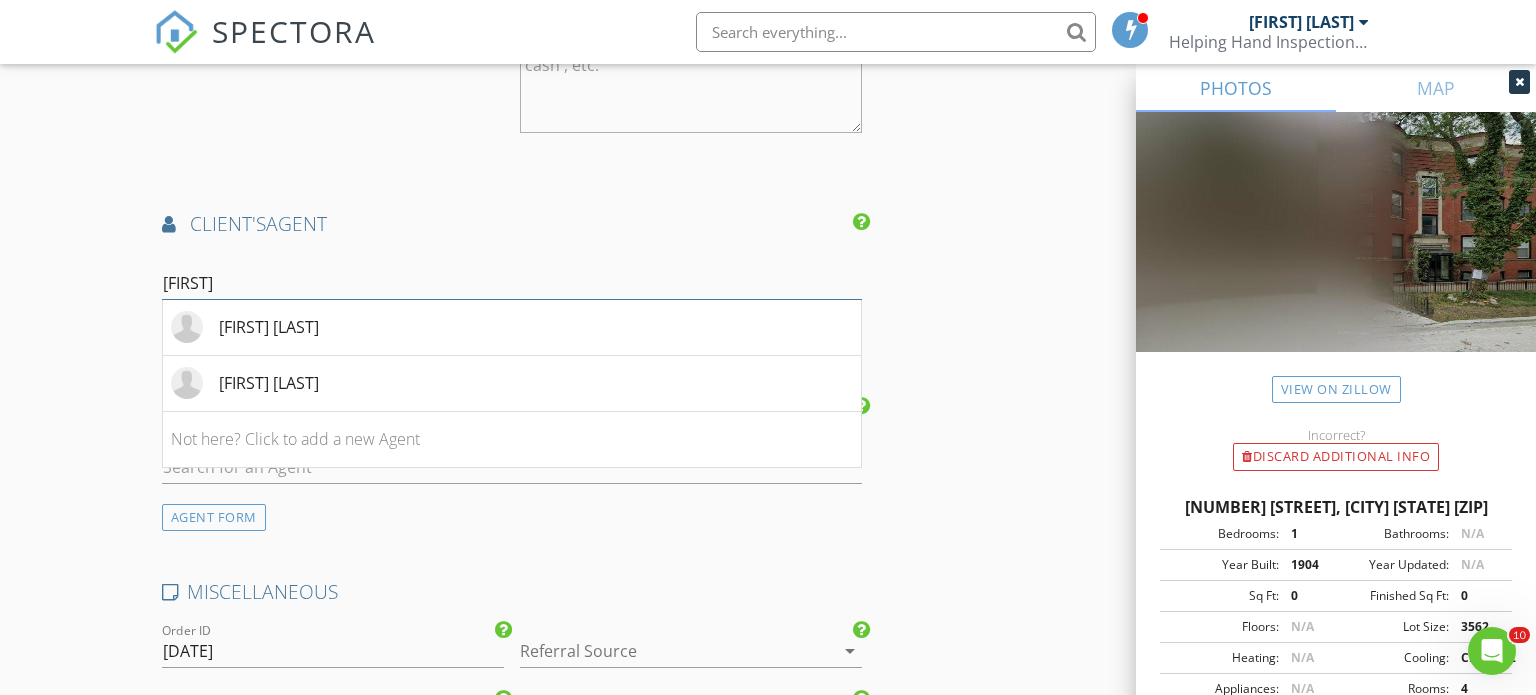 type on "daisy" 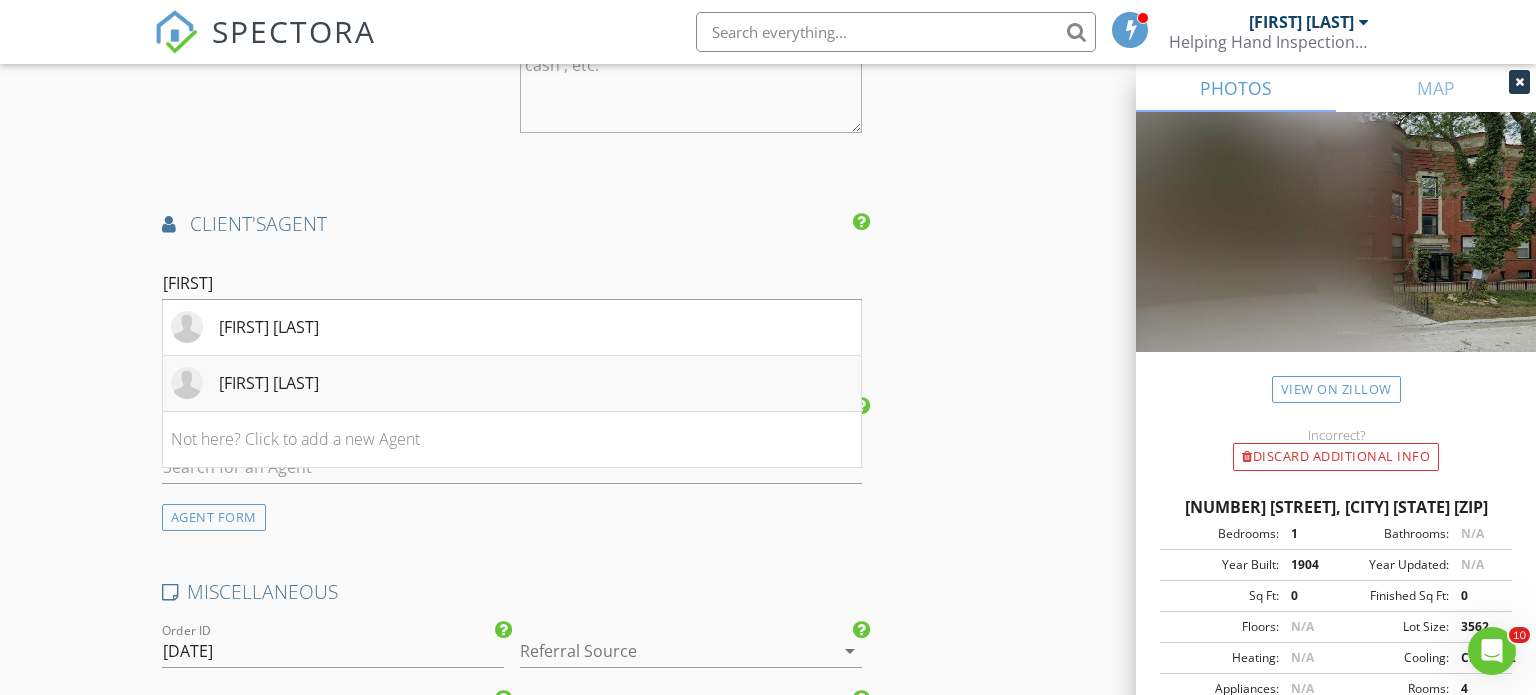 click on "Daisy Mazariegos" at bounding box center (512, 384) 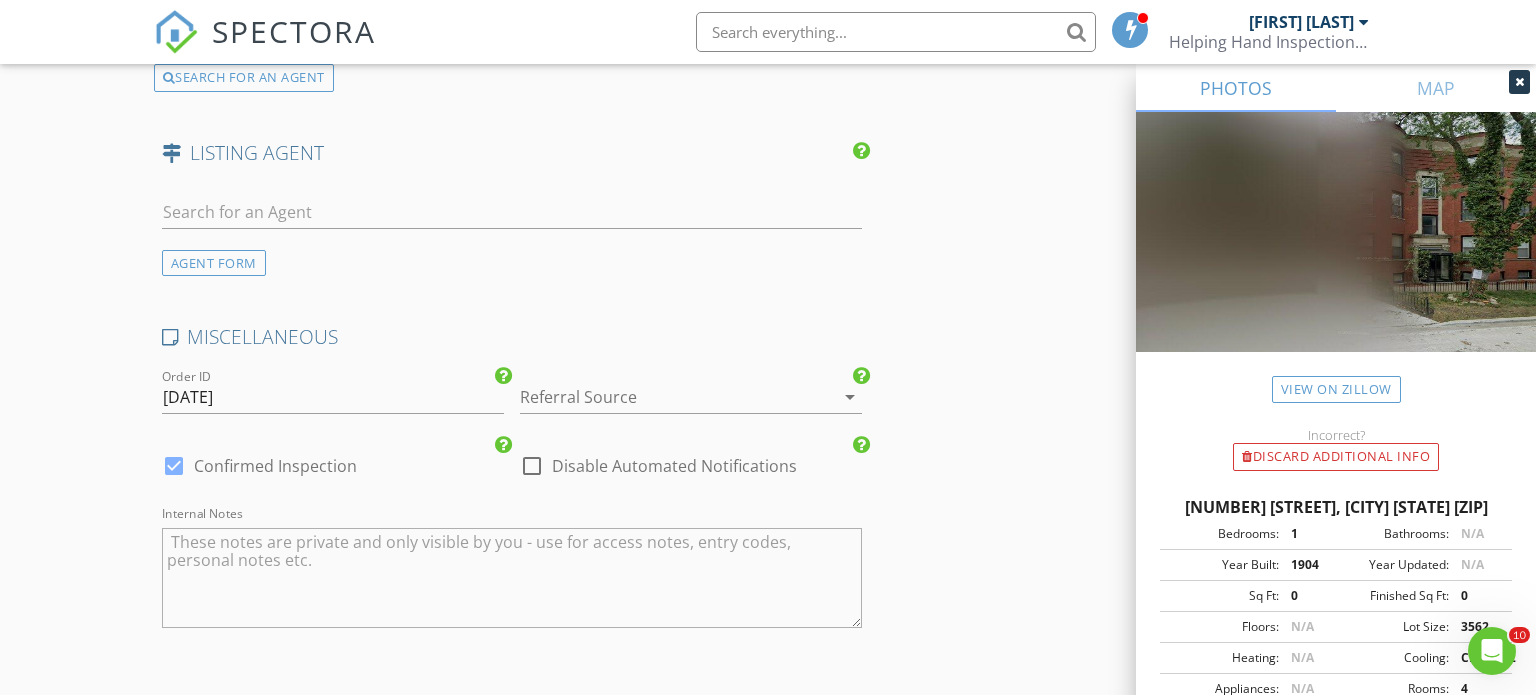 scroll, scrollTop: 3292, scrollLeft: 0, axis: vertical 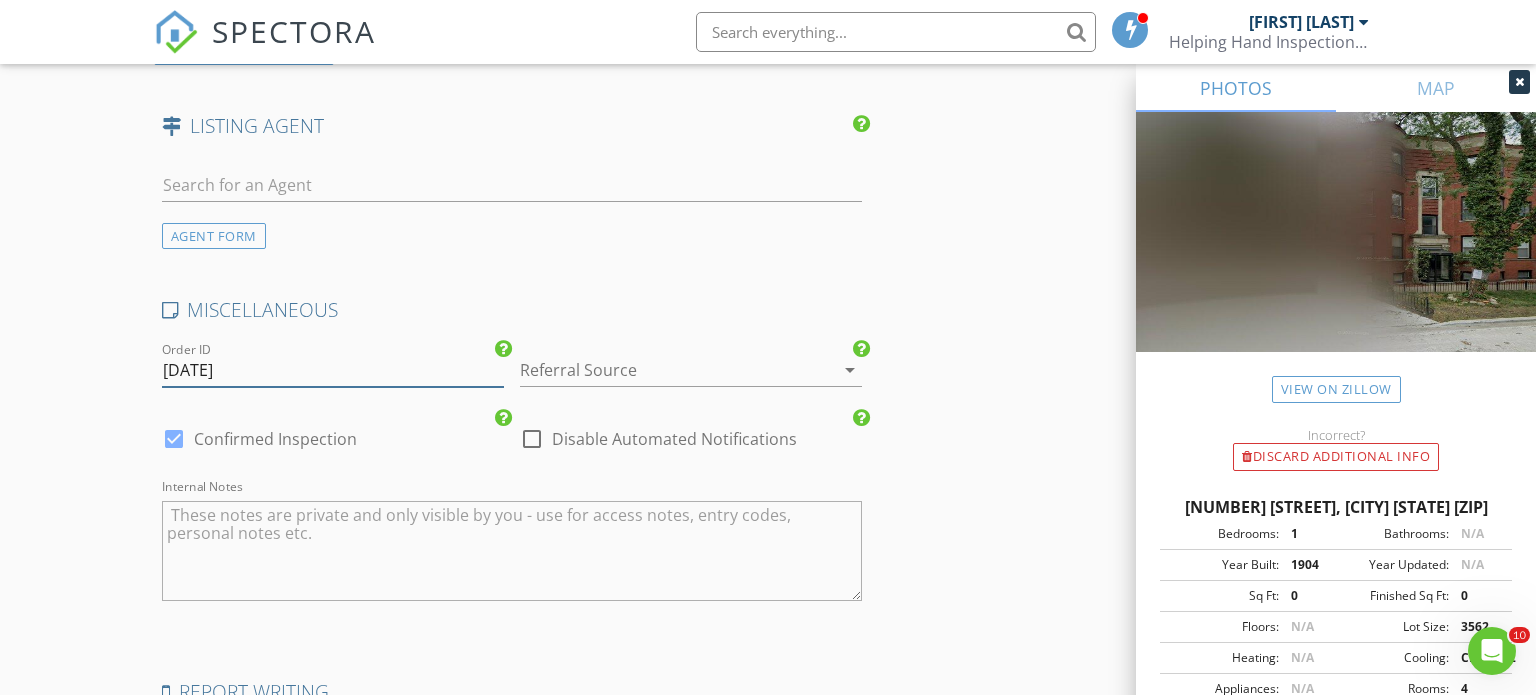 click on "20250803" at bounding box center [333, 370] 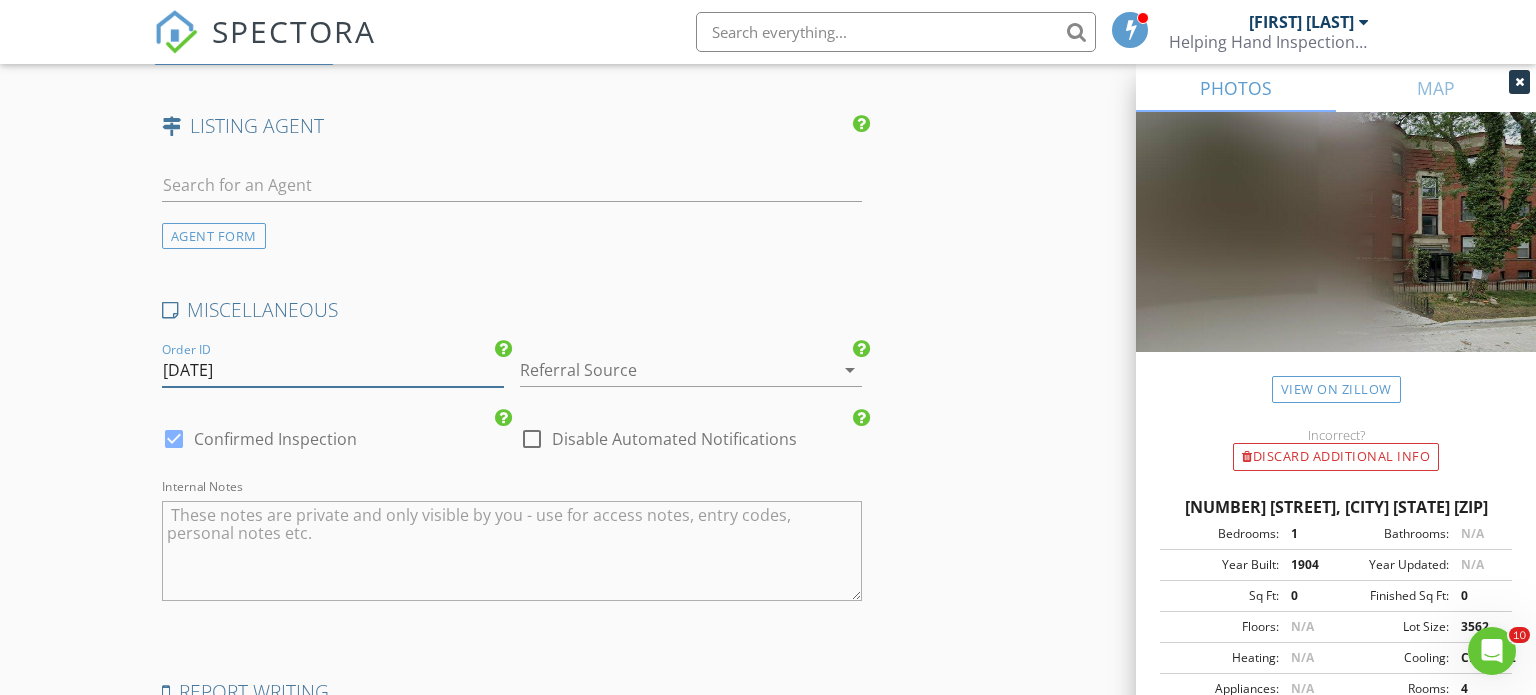 type on "20250804" 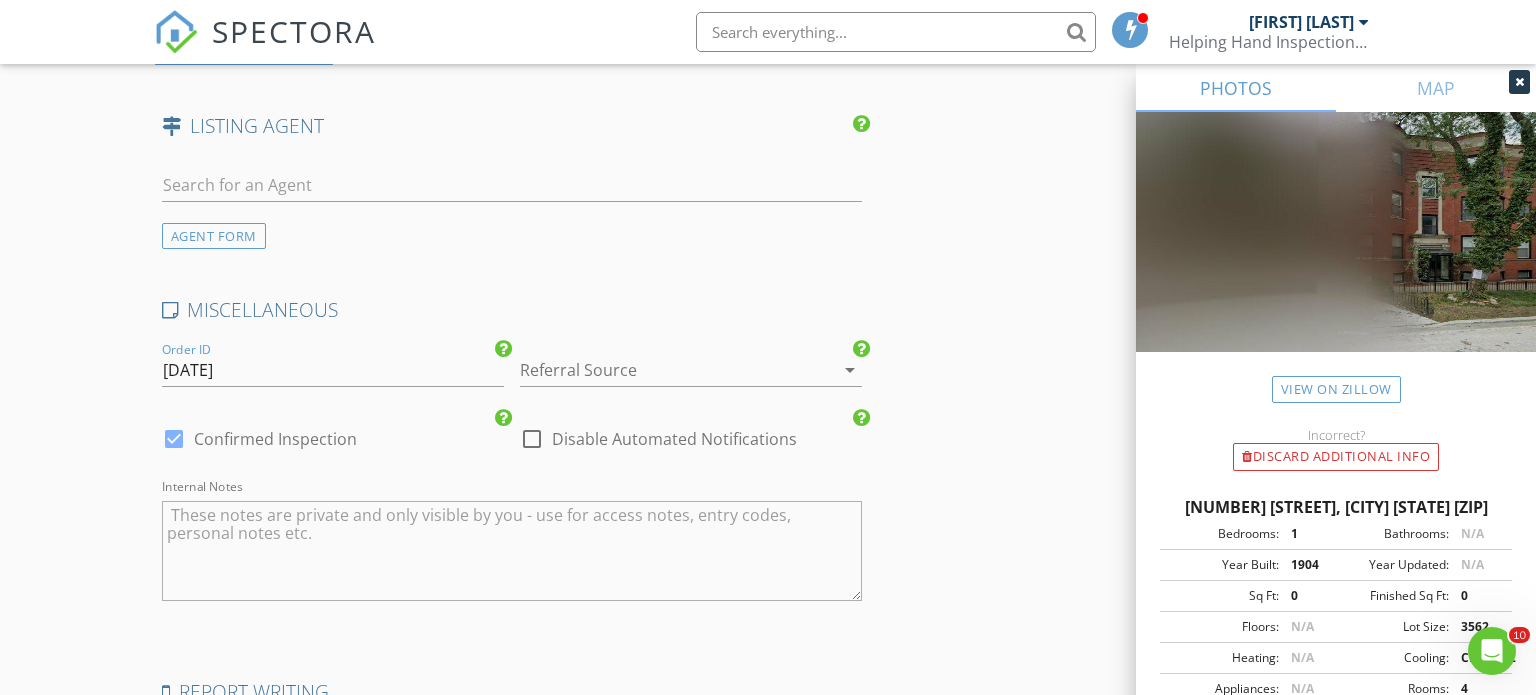 click at bounding box center (663, 370) 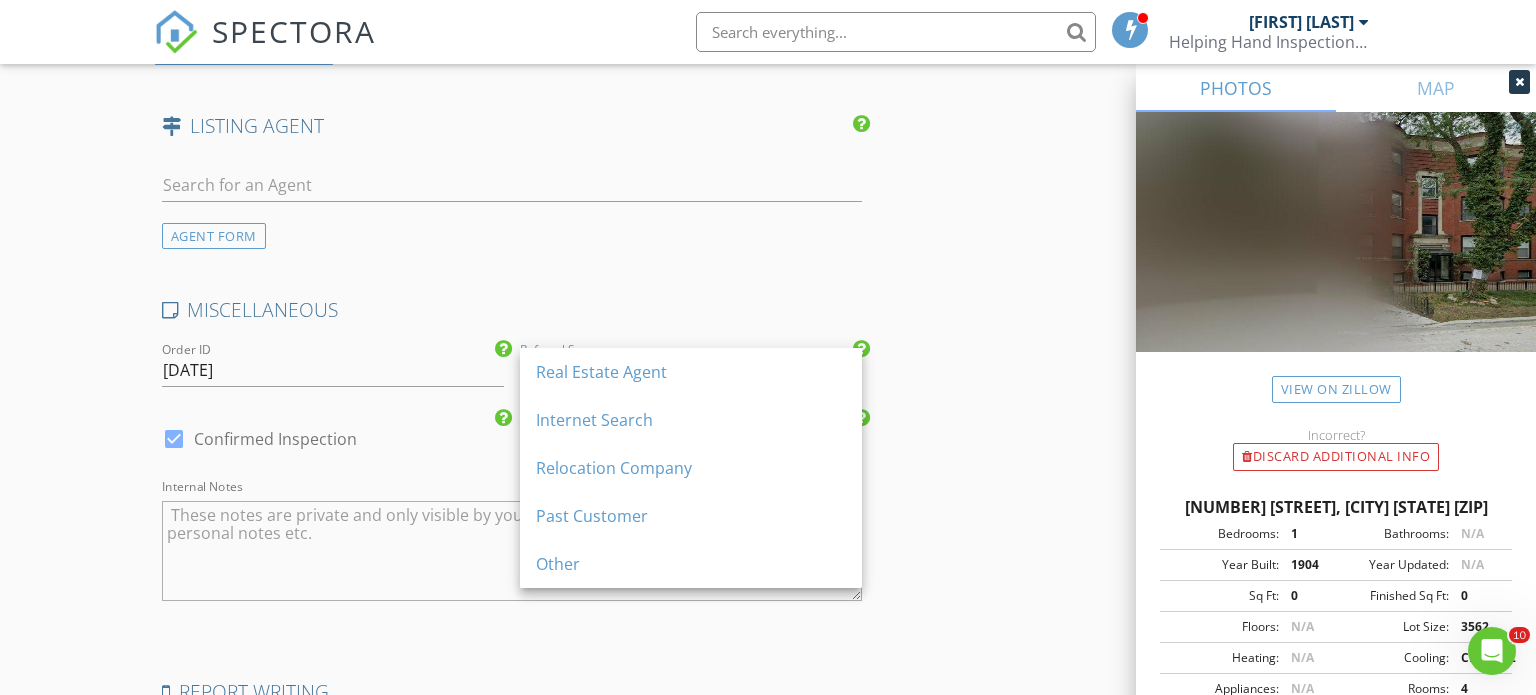 click on "Real Estate Agent" at bounding box center (691, 372) 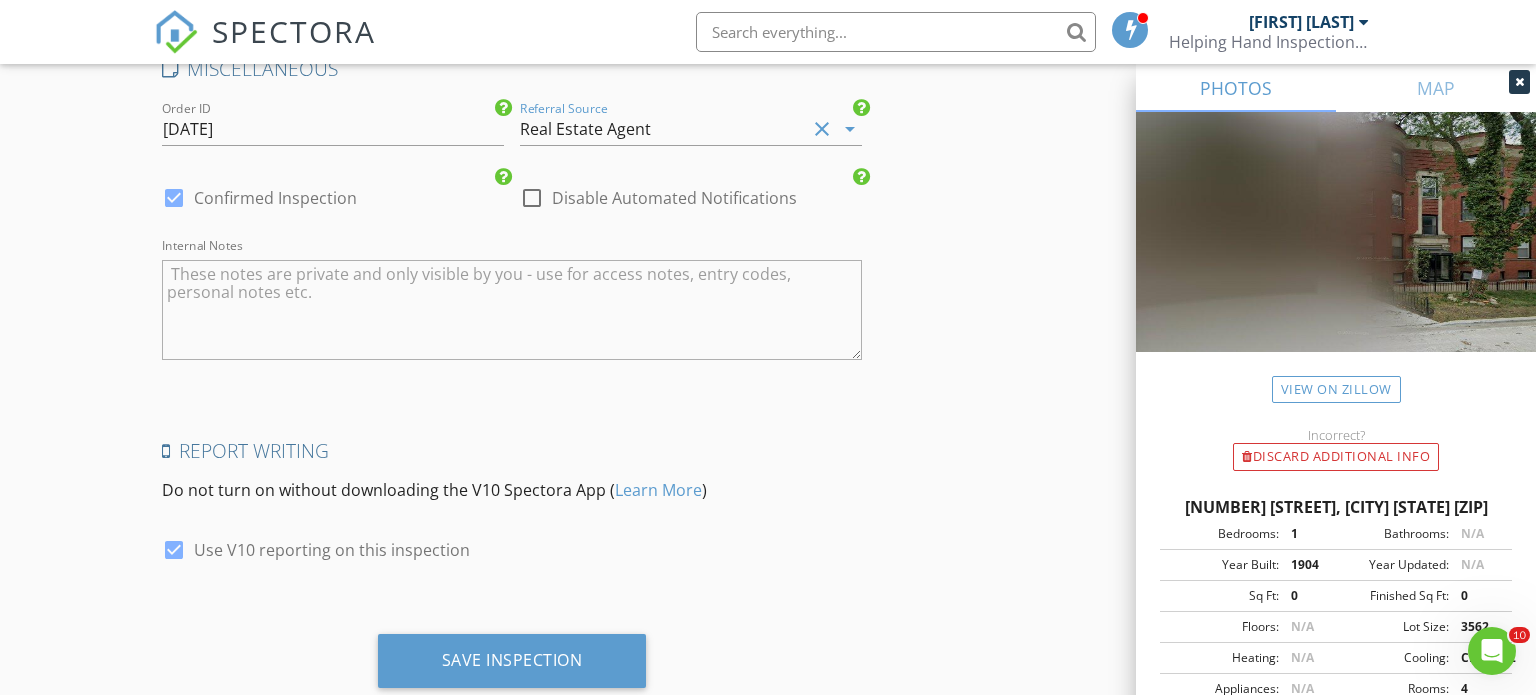 scroll, scrollTop: 3582, scrollLeft: 0, axis: vertical 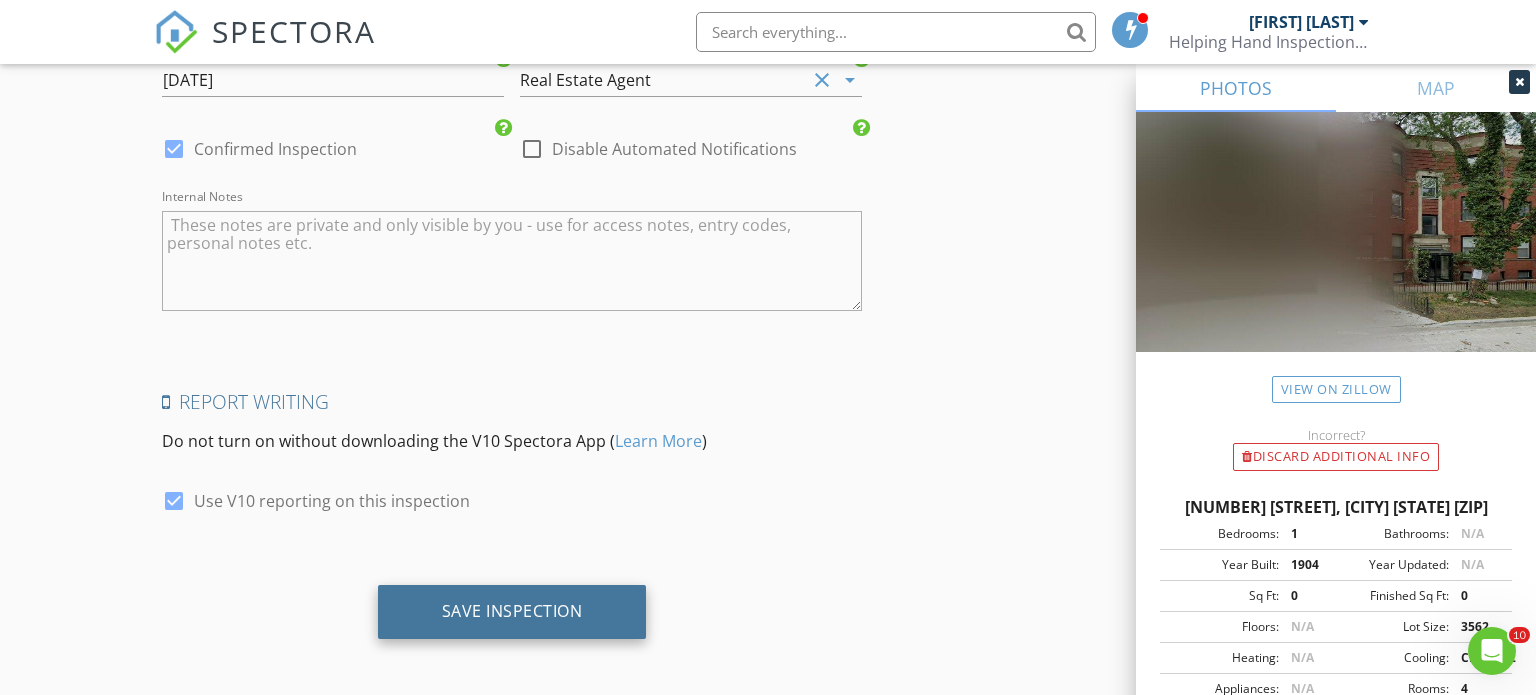 click on "Save Inspection" at bounding box center [512, 612] 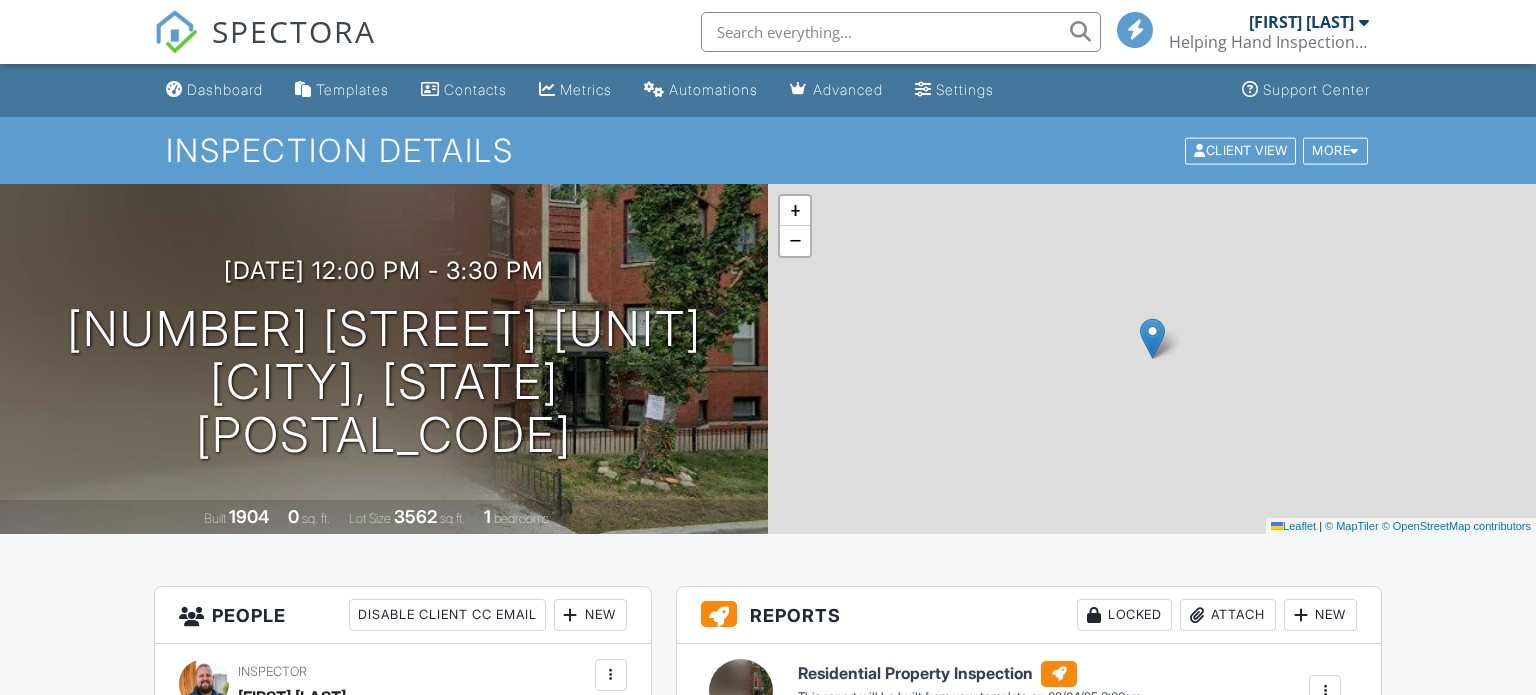 scroll, scrollTop: 0, scrollLeft: 0, axis: both 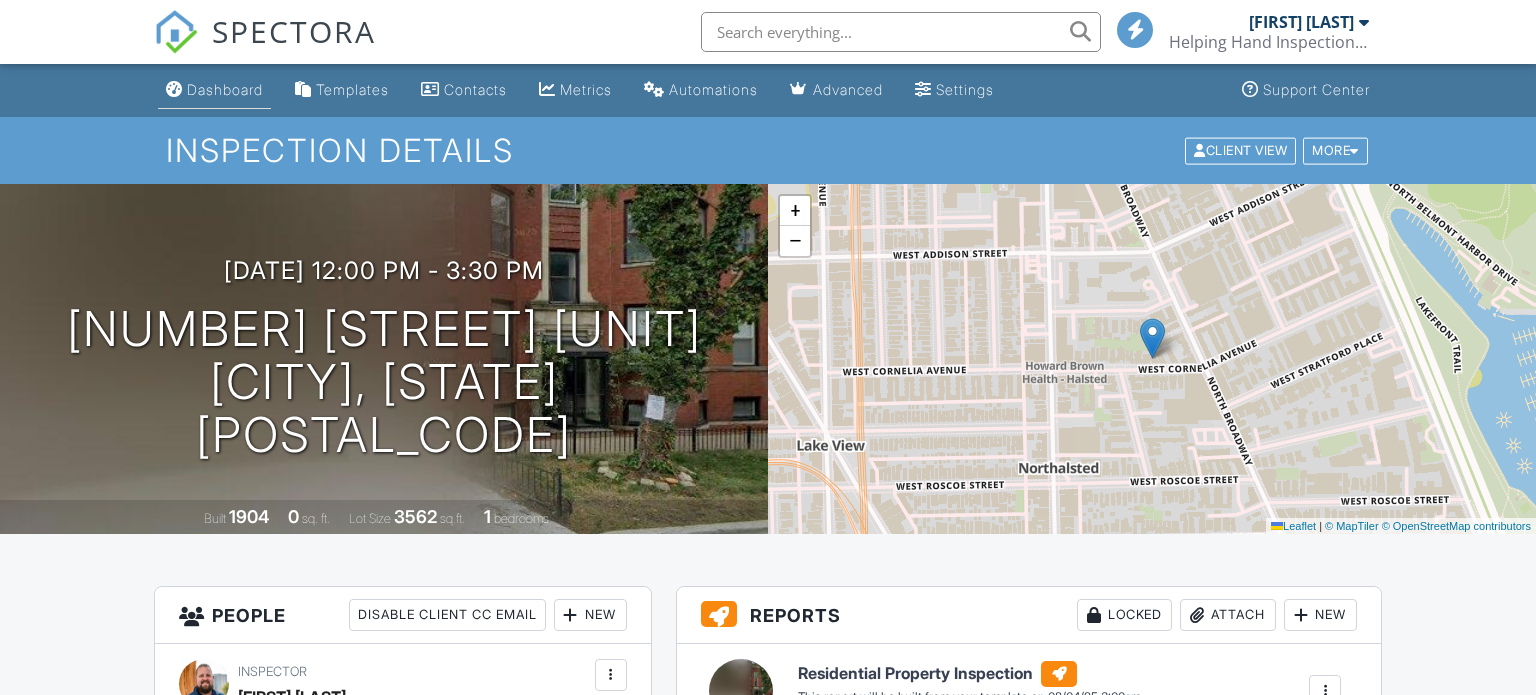 click on "Dashboard" at bounding box center (225, 89) 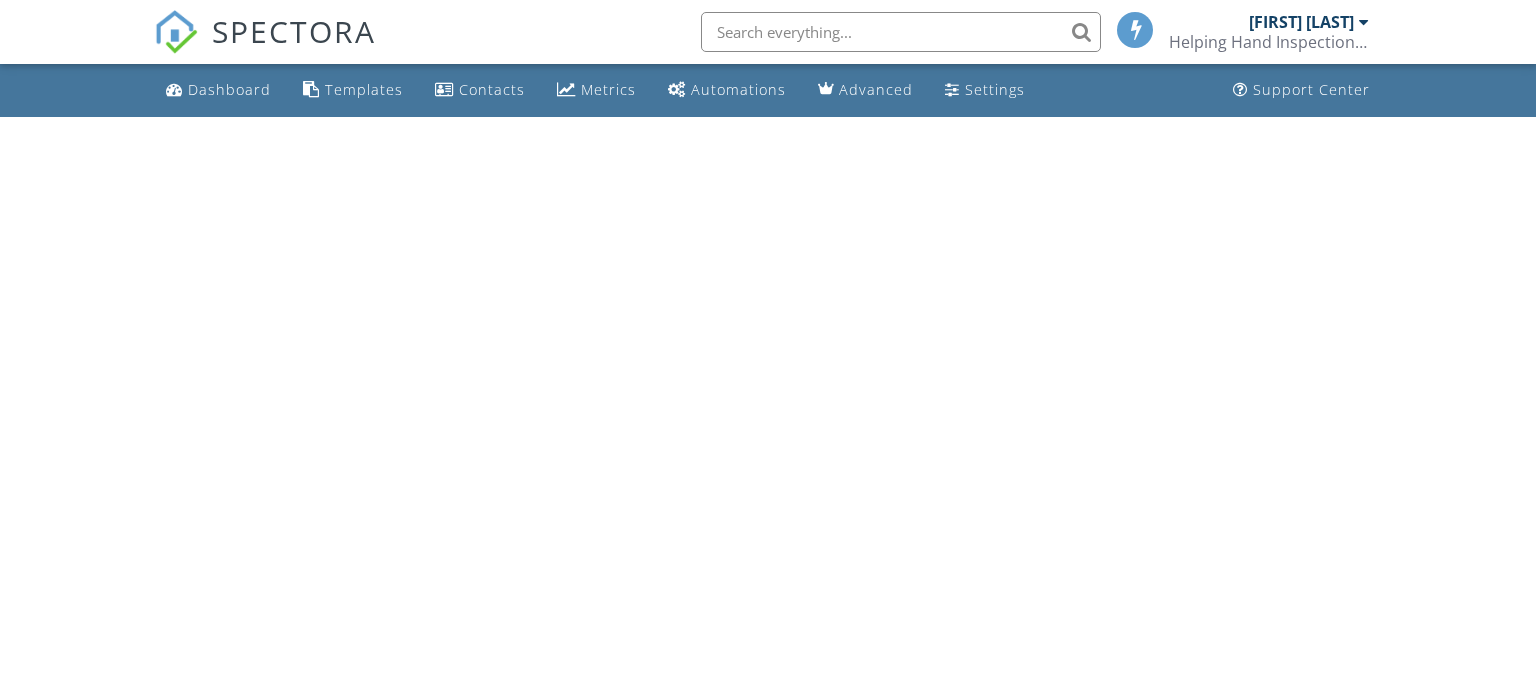 scroll, scrollTop: 0, scrollLeft: 0, axis: both 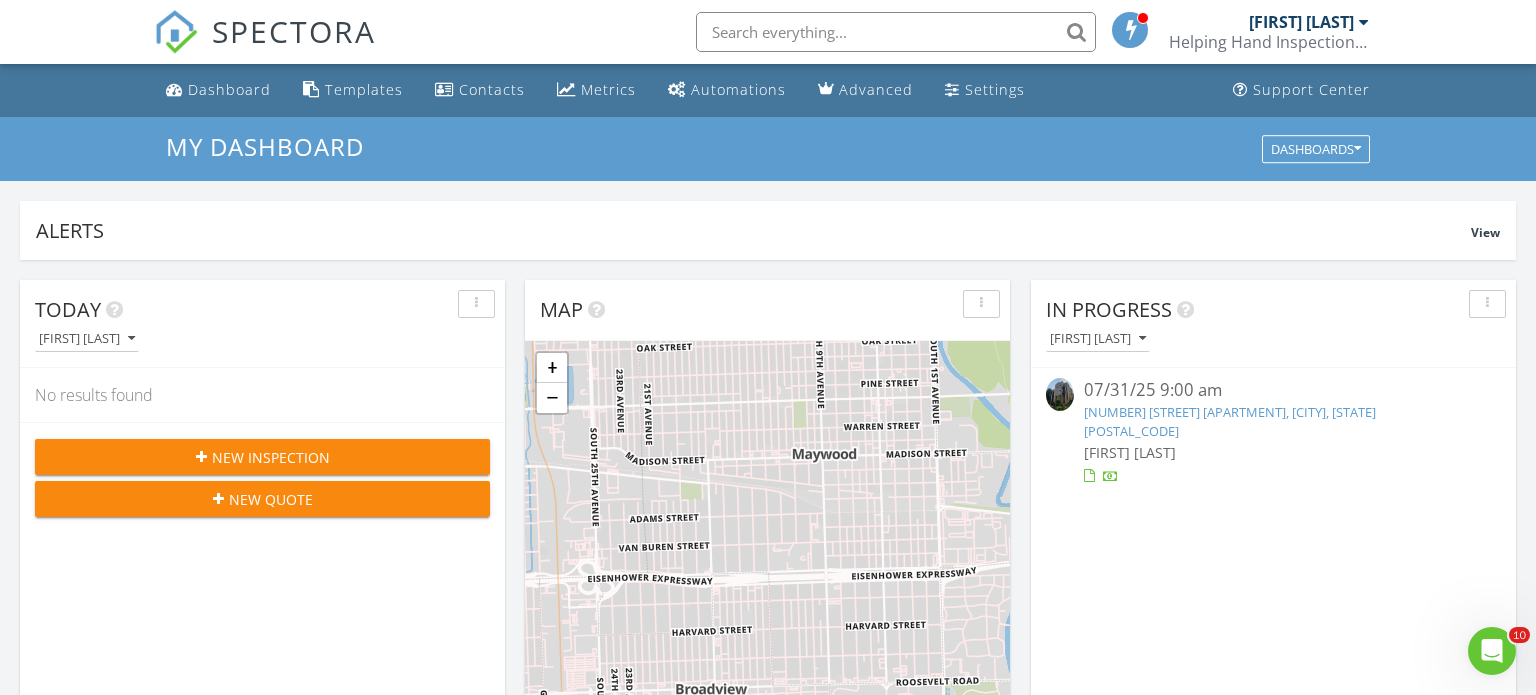 click on "New Inspection" at bounding box center (271, 457) 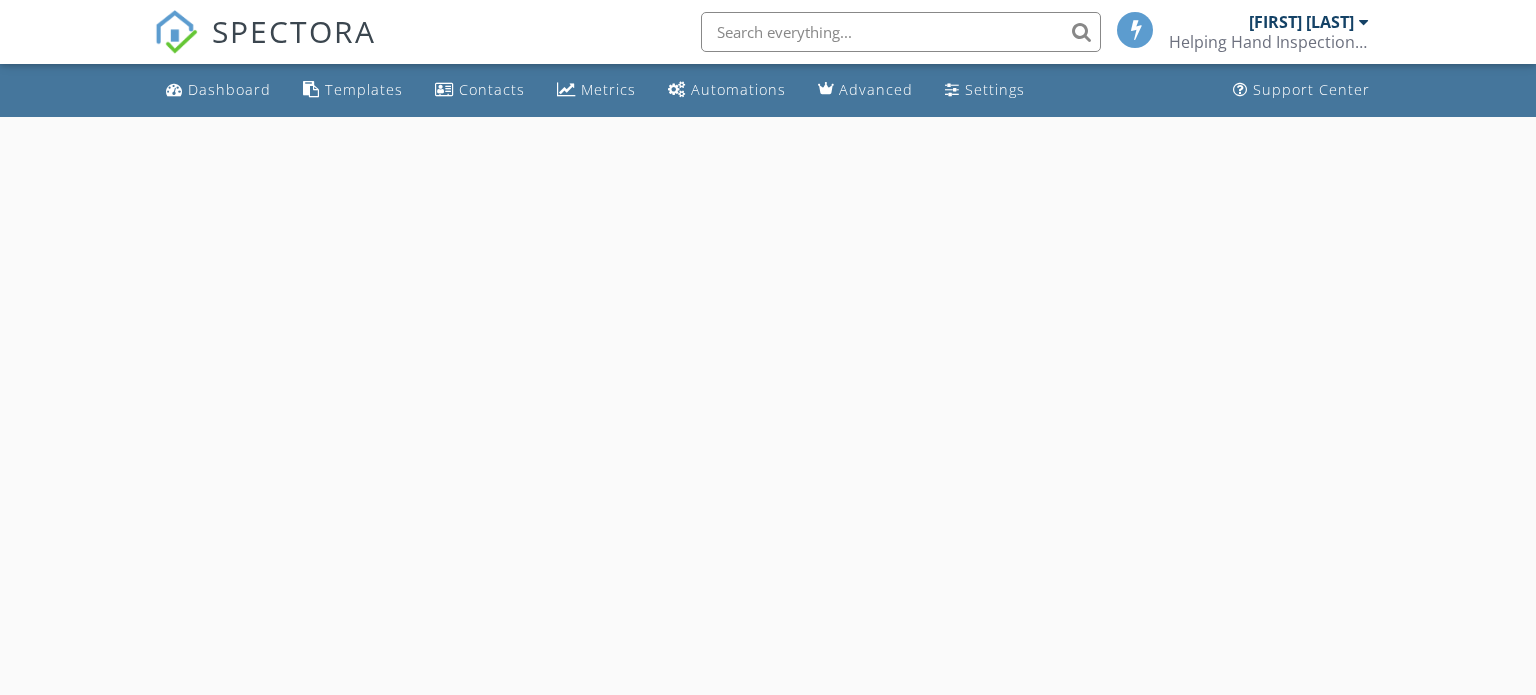 scroll, scrollTop: 0, scrollLeft: 0, axis: both 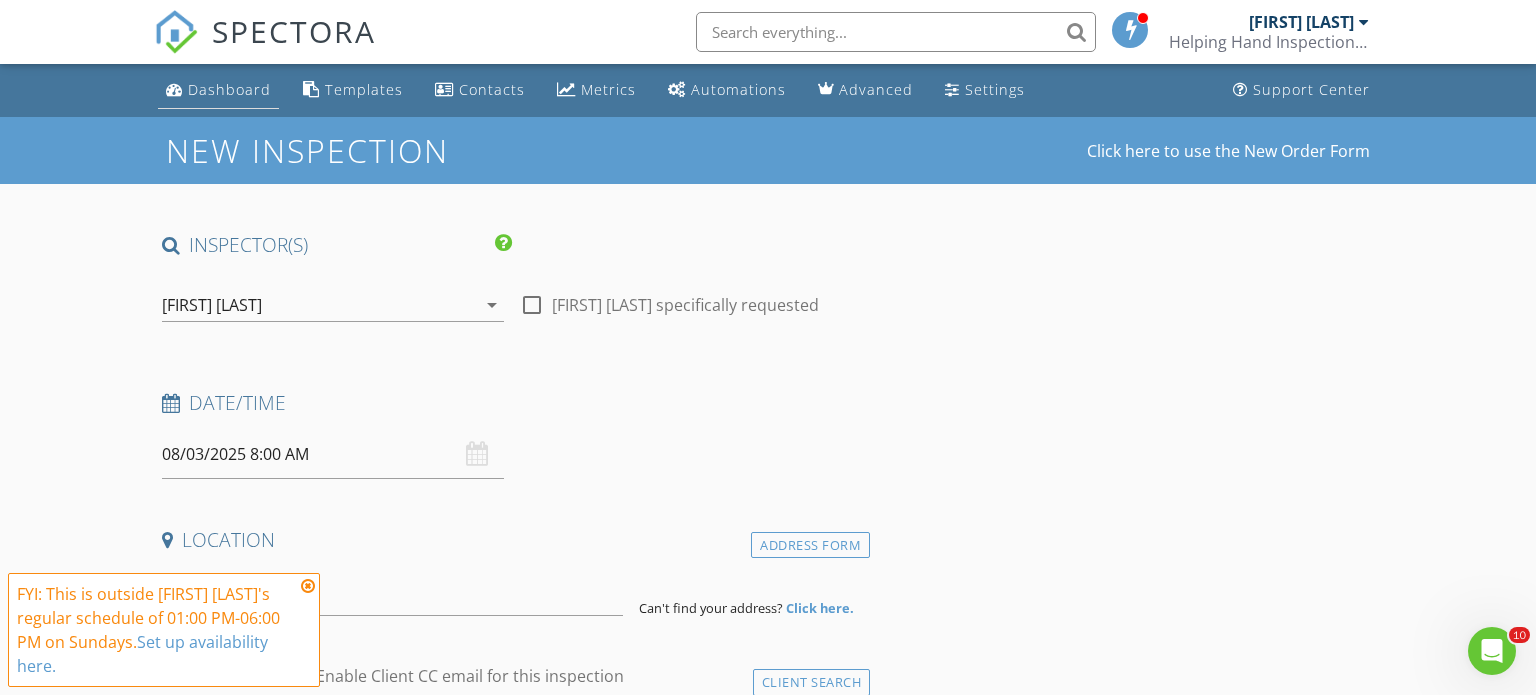 click on "Dashboard" at bounding box center (229, 89) 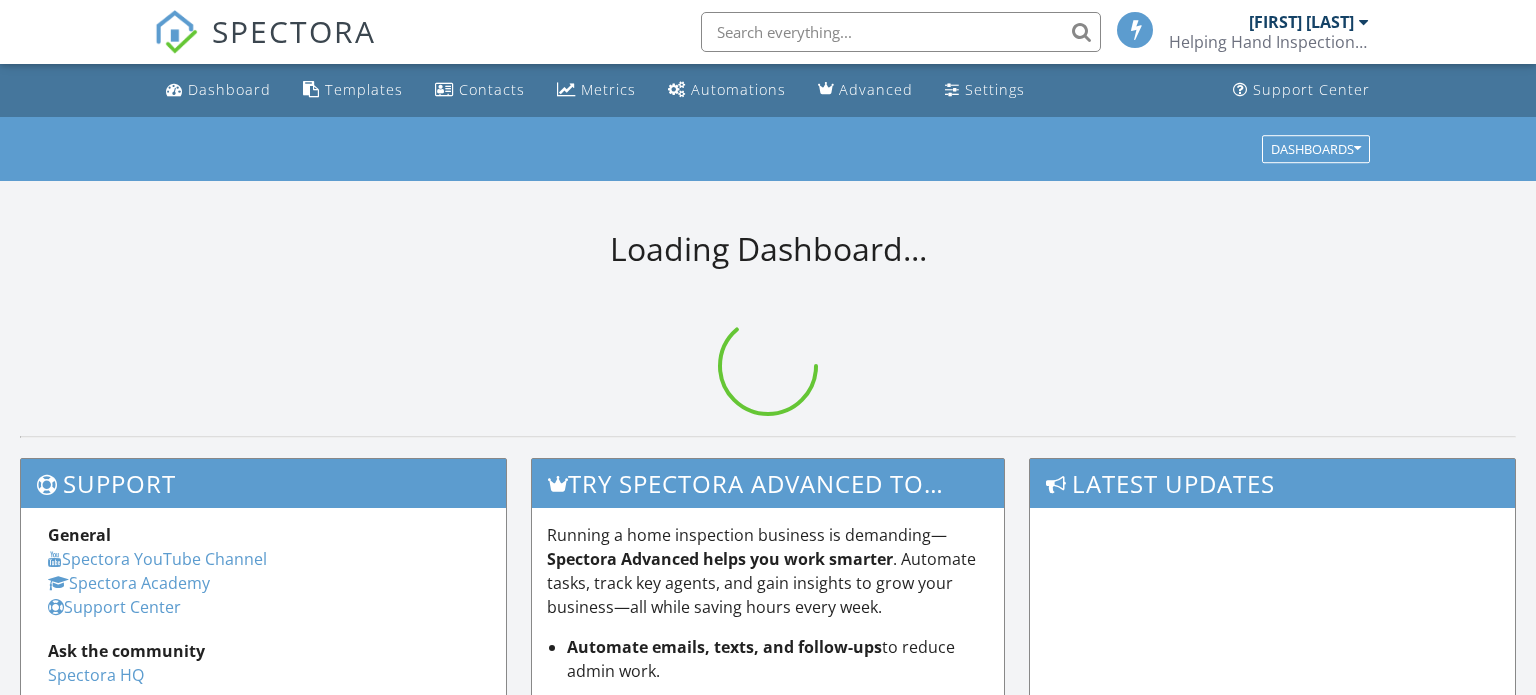 scroll, scrollTop: 0, scrollLeft: 0, axis: both 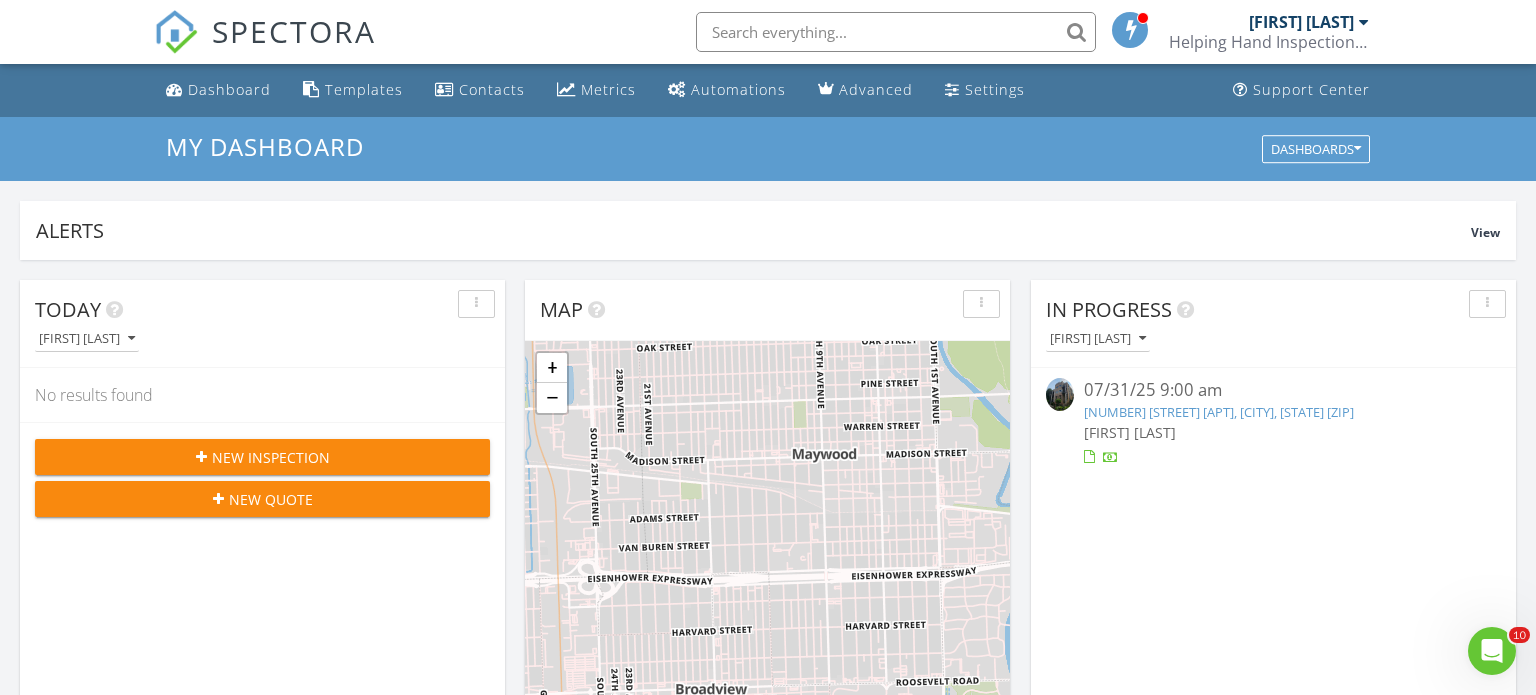 click on "[NUMBER] [STREET] [APT], [CITY], [STATE] [ZIP]" at bounding box center (1219, 412) 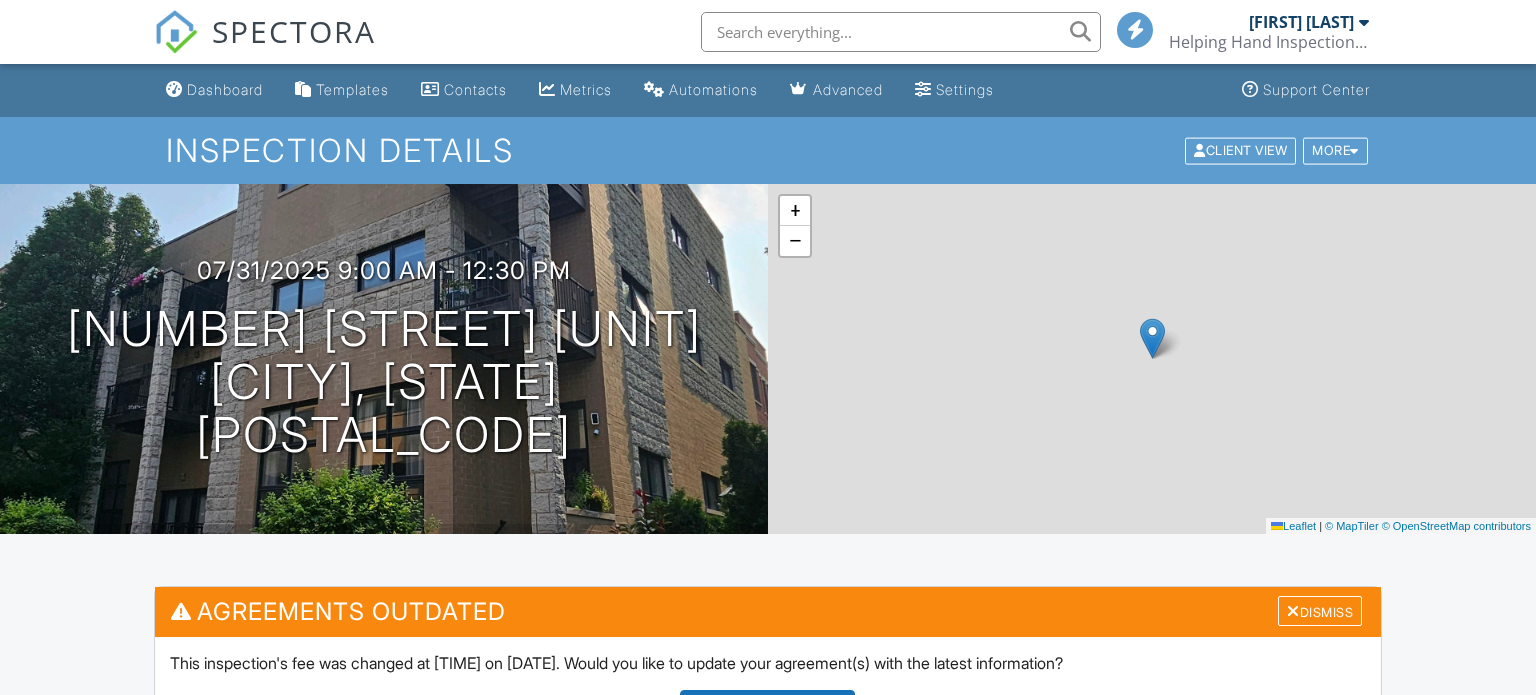 scroll, scrollTop: 0, scrollLeft: 0, axis: both 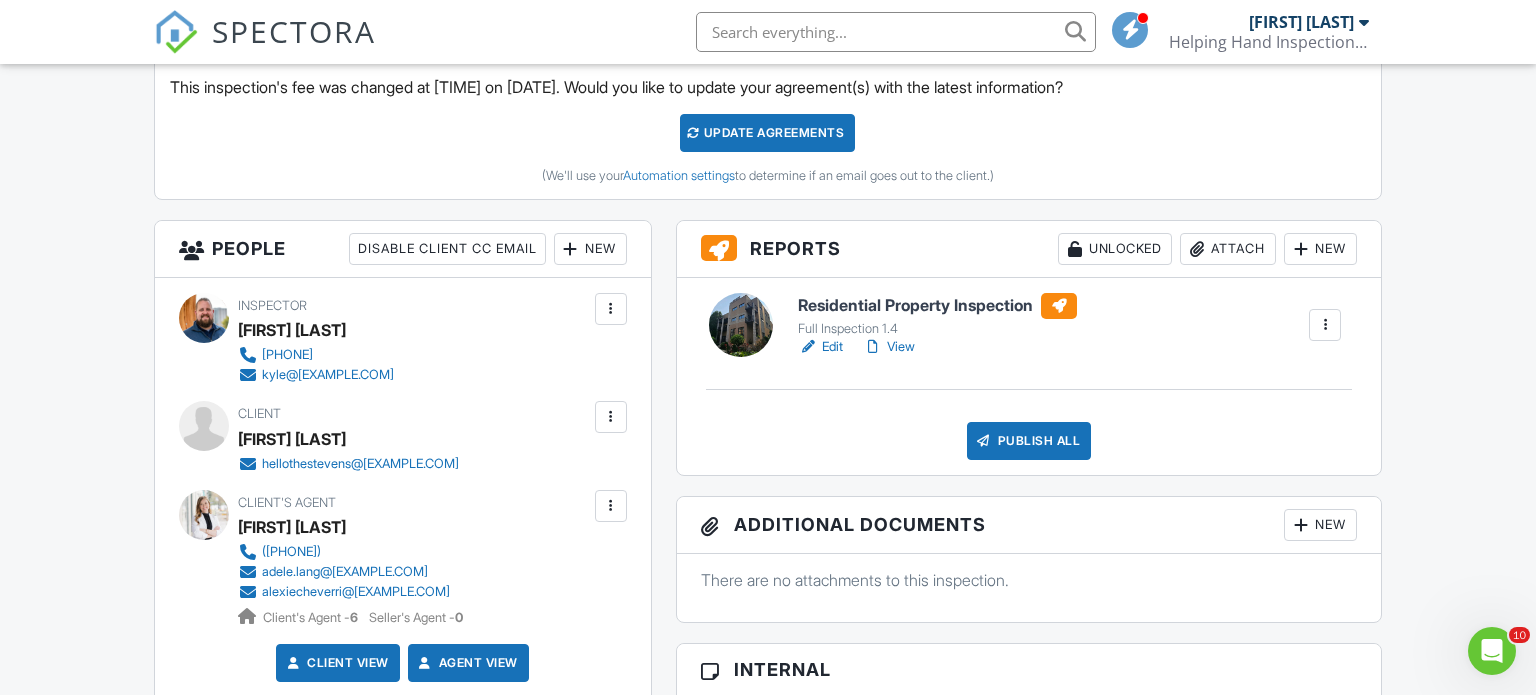 click on "Publish All" at bounding box center [1029, 441] 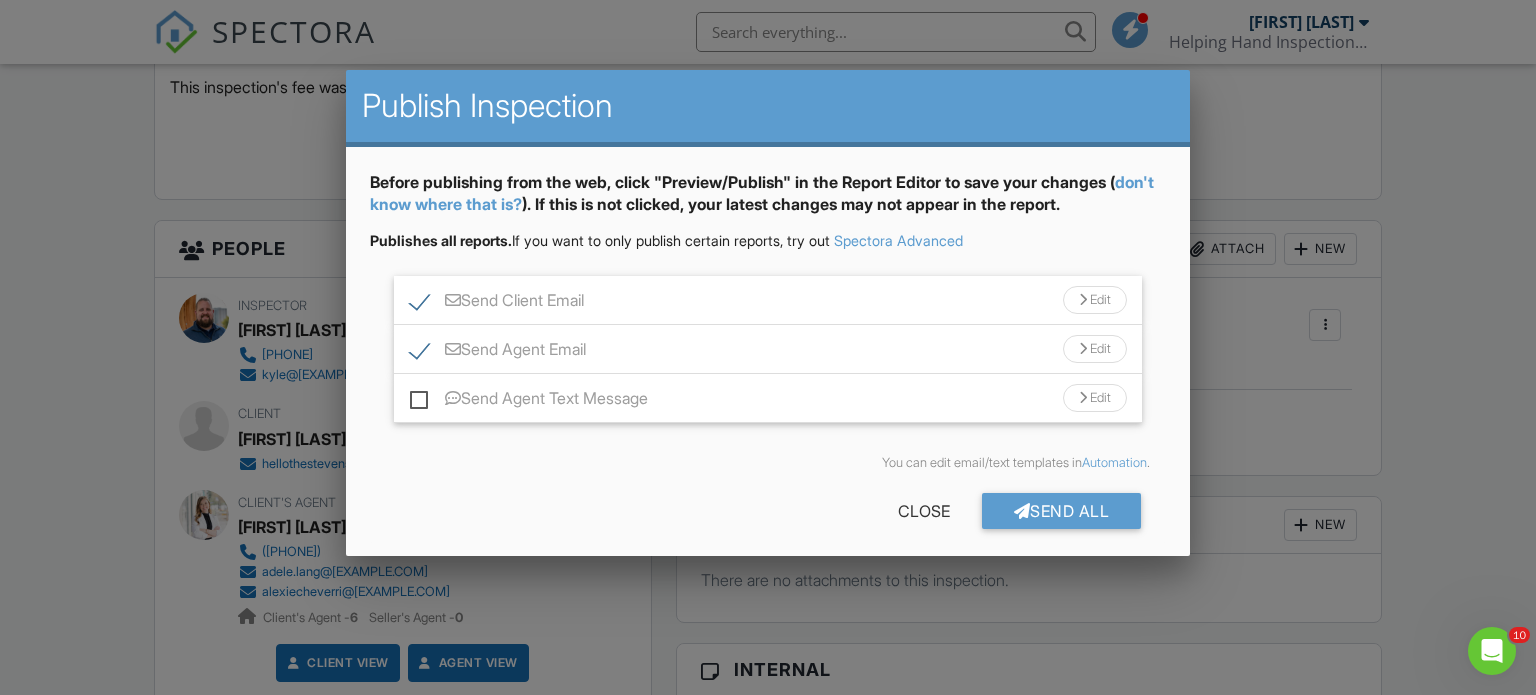 click on "Send Agent Email" at bounding box center (498, 352) 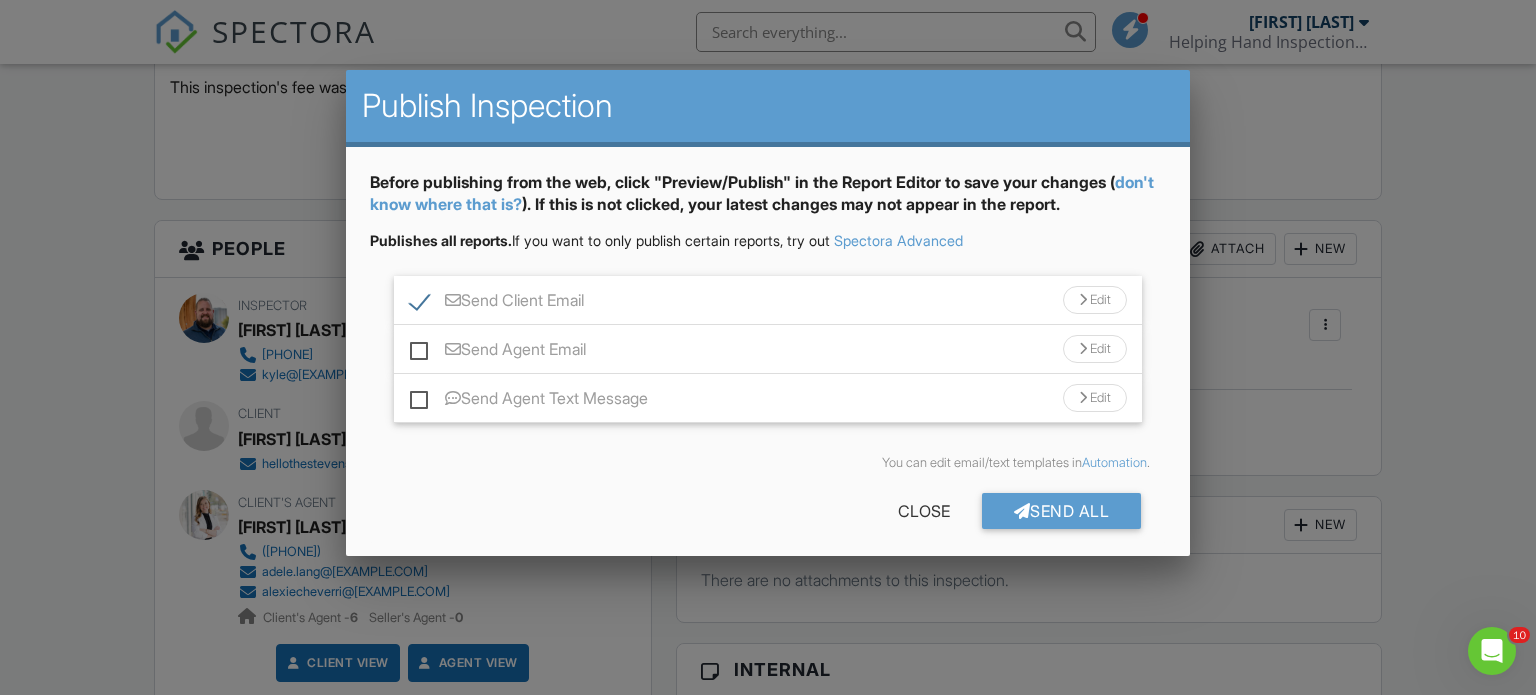 click on "Send Client Email" at bounding box center (497, 303) 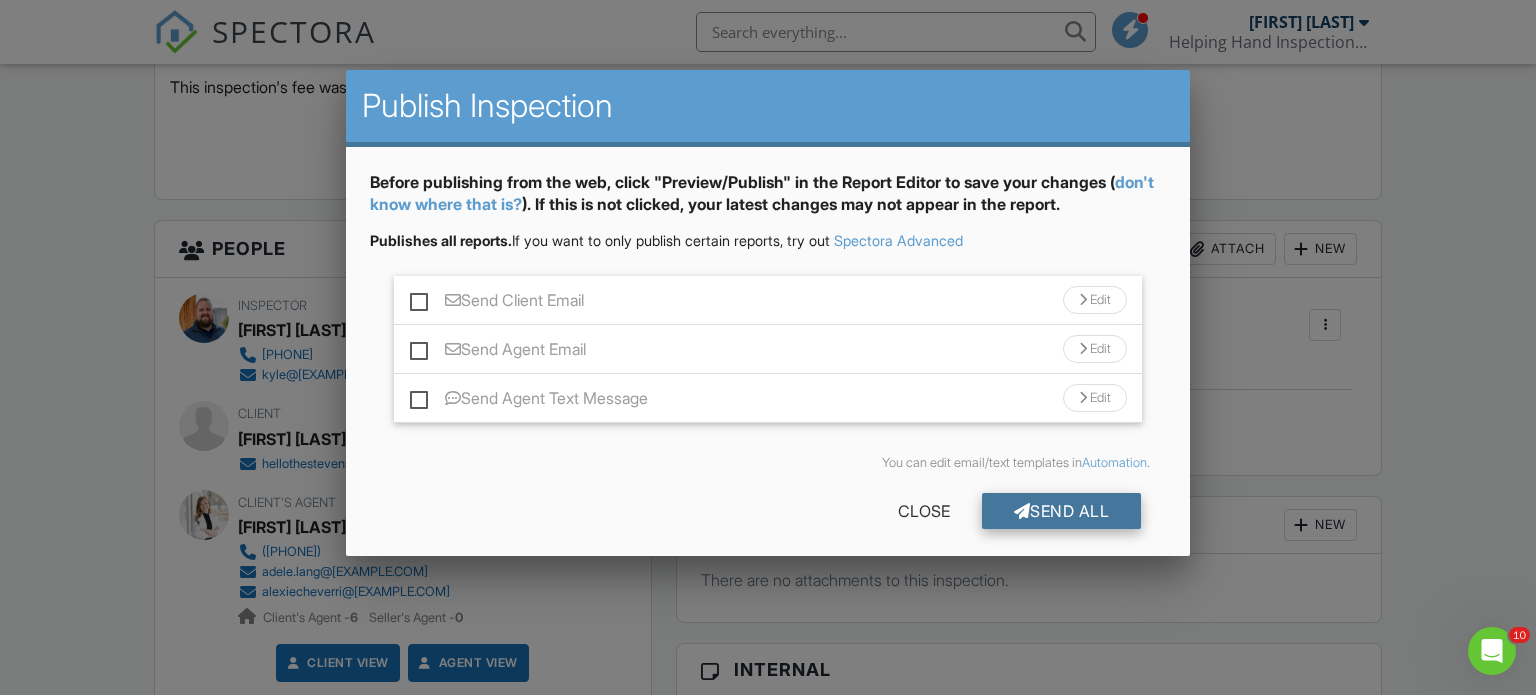 click on "Send All" at bounding box center (1062, 511) 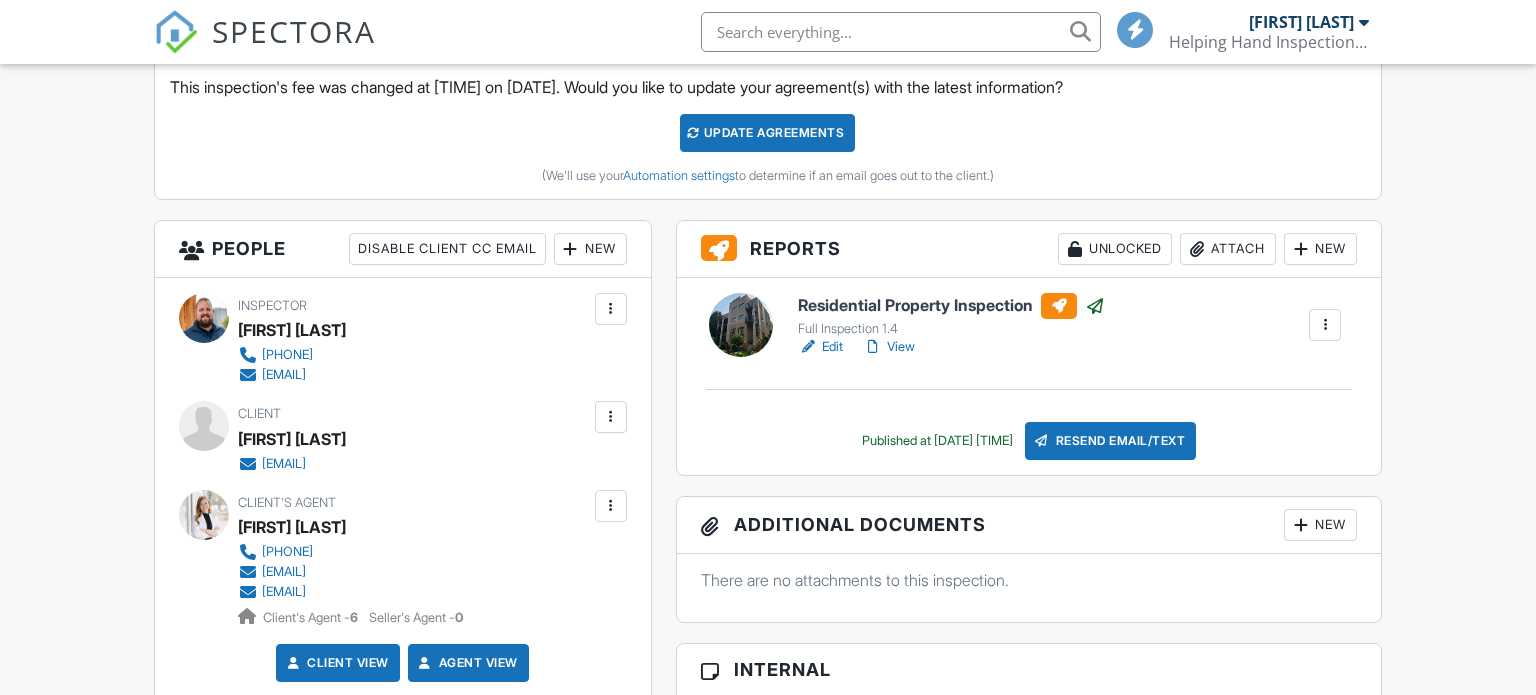 scroll, scrollTop: 576, scrollLeft: 0, axis: vertical 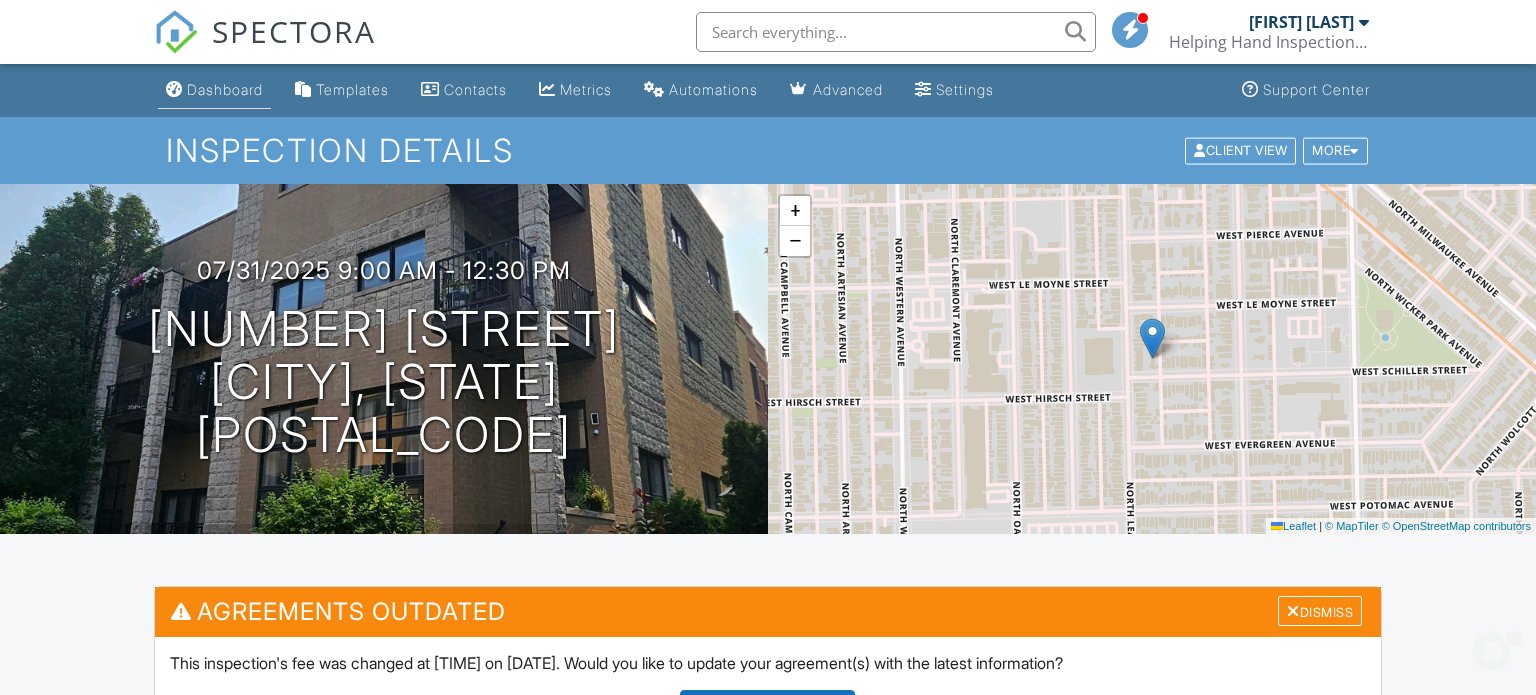 click on "Dashboard" at bounding box center [214, 90] 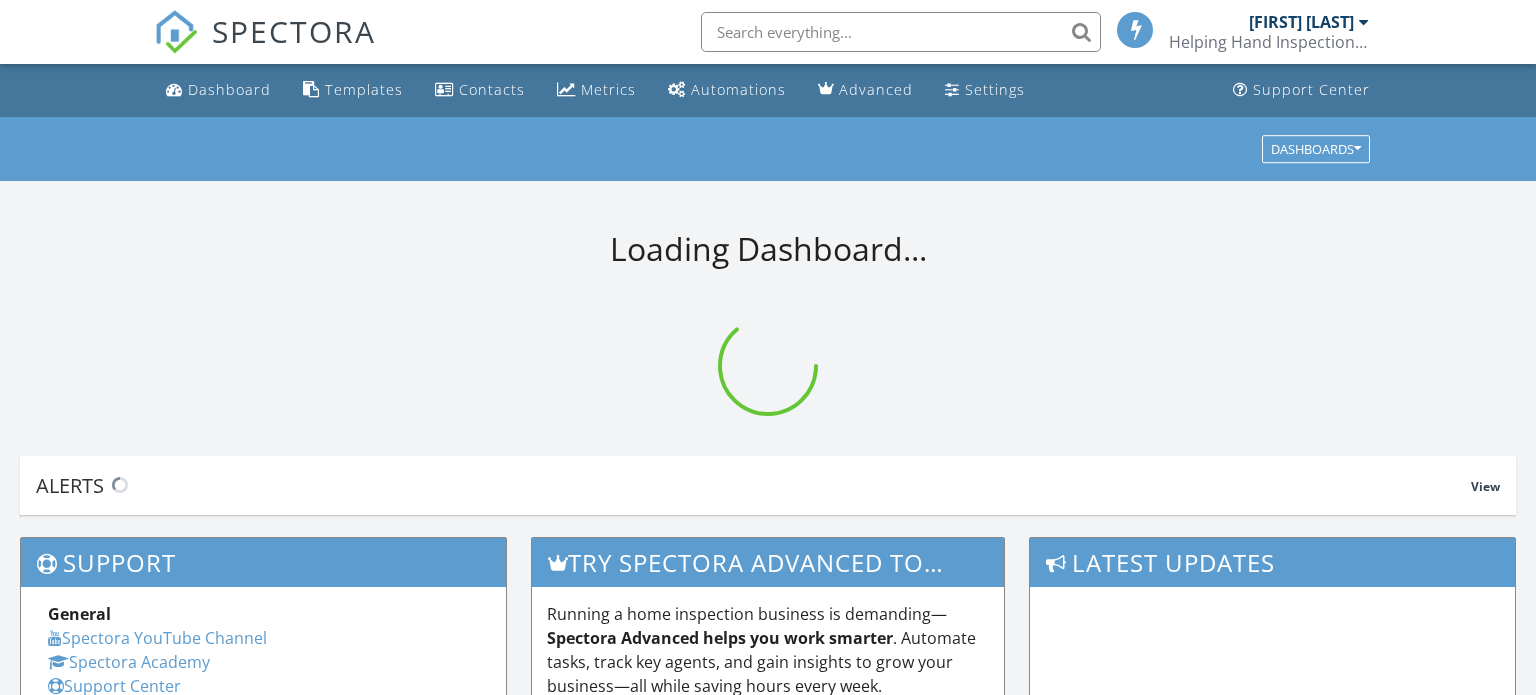 scroll, scrollTop: 0, scrollLeft: 0, axis: both 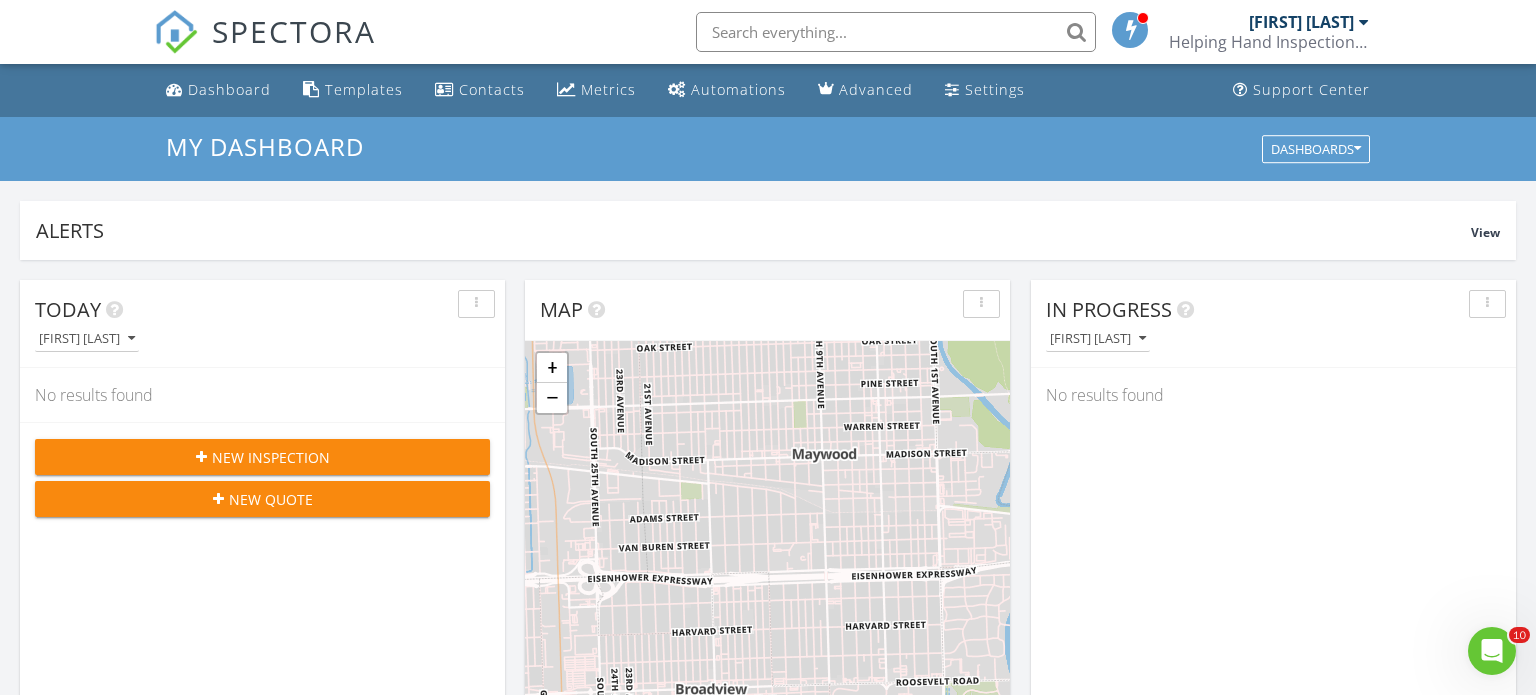click on "New Inspection" at bounding box center (271, 457) 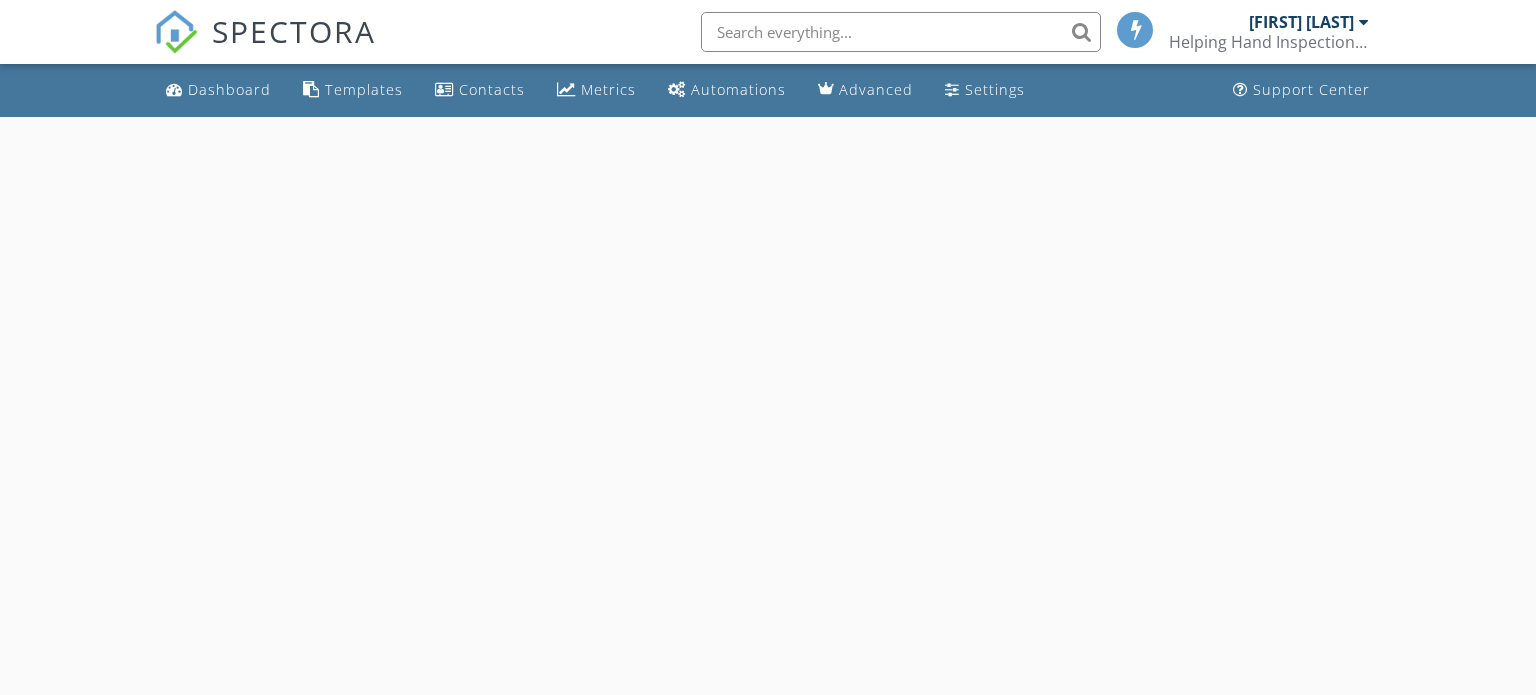 scroll, scrollTop: 0, scrollLeft: 0, axis: both 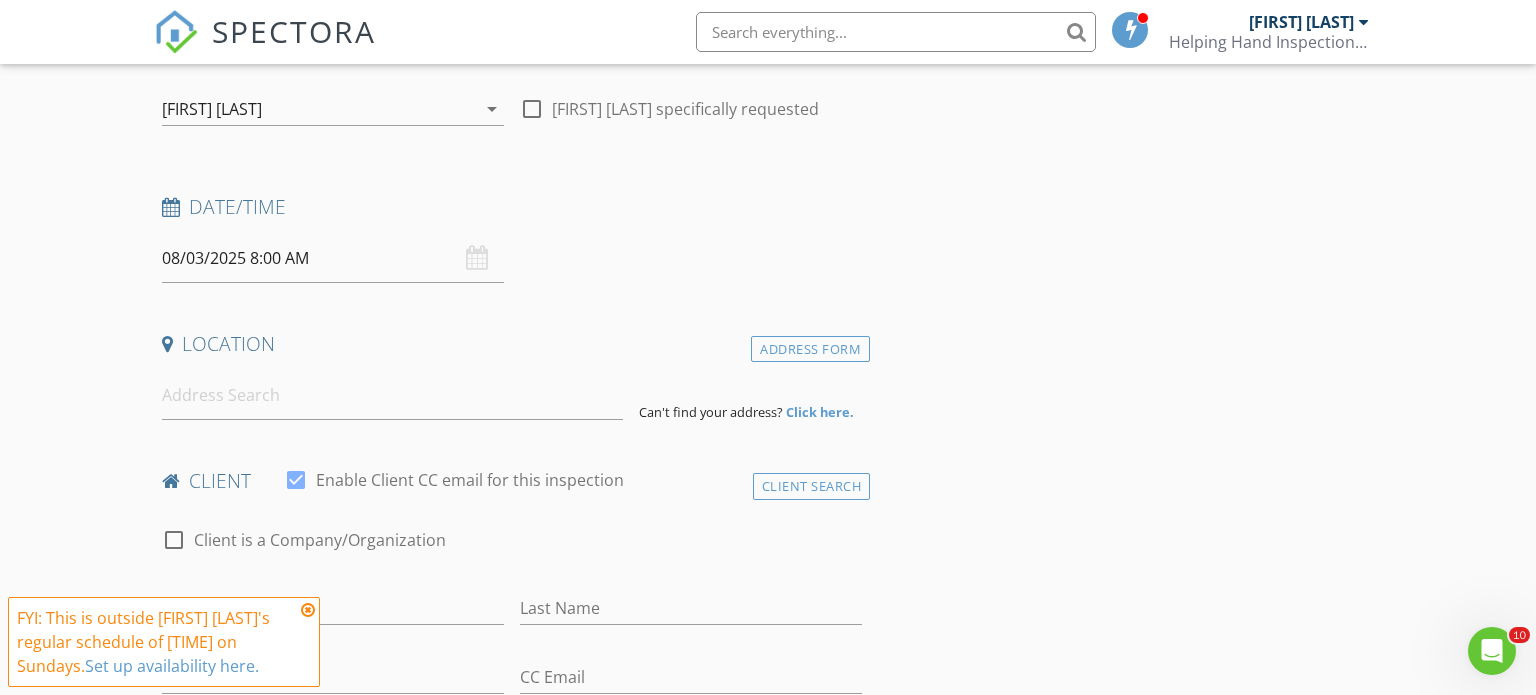 click on "SPECTORA
Kyle Niewald
Helping Hand Inspections, LLC
Role:
Inspector
Change Role
Dashboard
New Inspection
Inspections
Calendar
Template Editor
Contacts
Automations
Team
Metrics
Payments
Data Exports
Billing
Reporting
Advanced
Settings
What's New
Sign Out
Change Active Role
Your account has more than one possible role. Please choose how you'd like to view the site:
Company/Agency
City
Role
Dashboard
Templates
Contacts
Metrics
Automations
Advanced
Settings
Support Center
Real Estate Agent Internet Search Relocation Company Past Customer Other             CASH   Single Item   INVESTOR" at bounding box center [768, 1404] 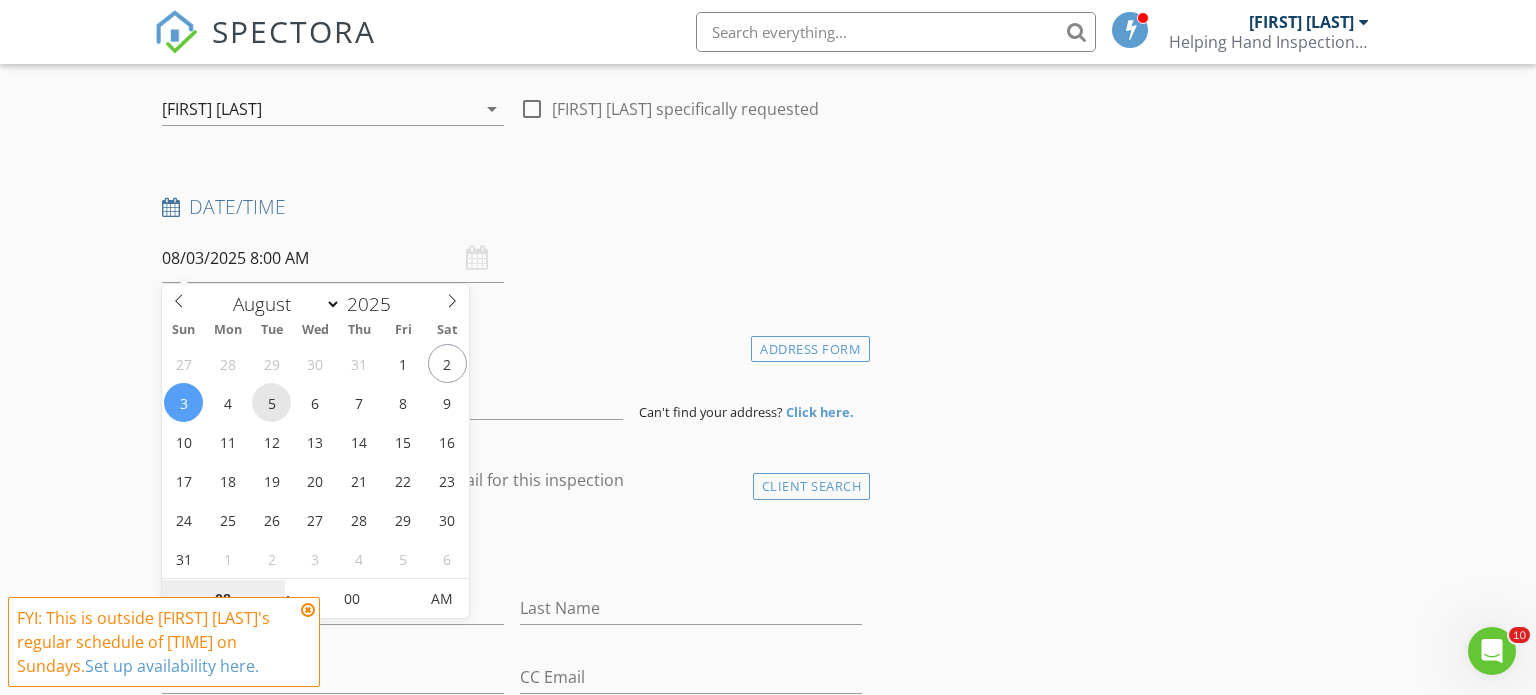 type on "08/05/2025 8:00 AM" 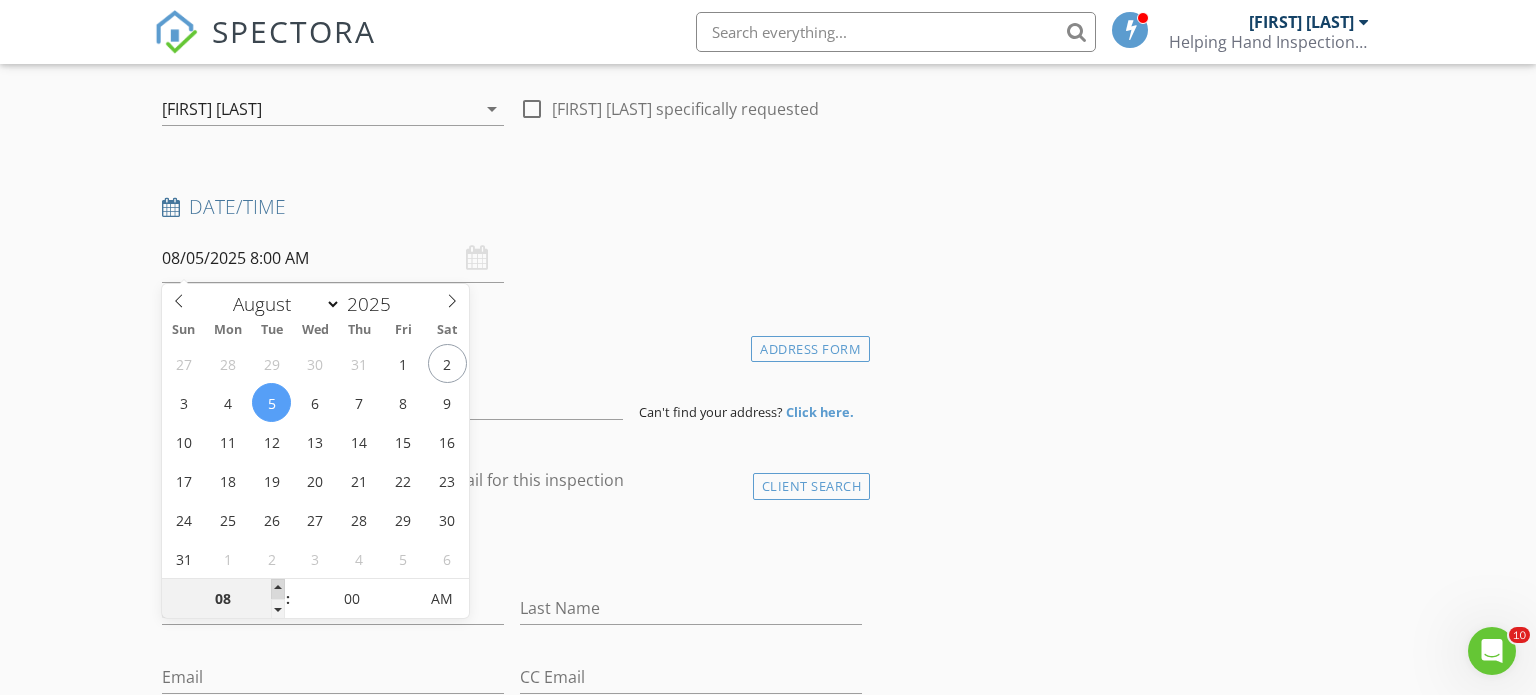click at bounding box center (278, 589) 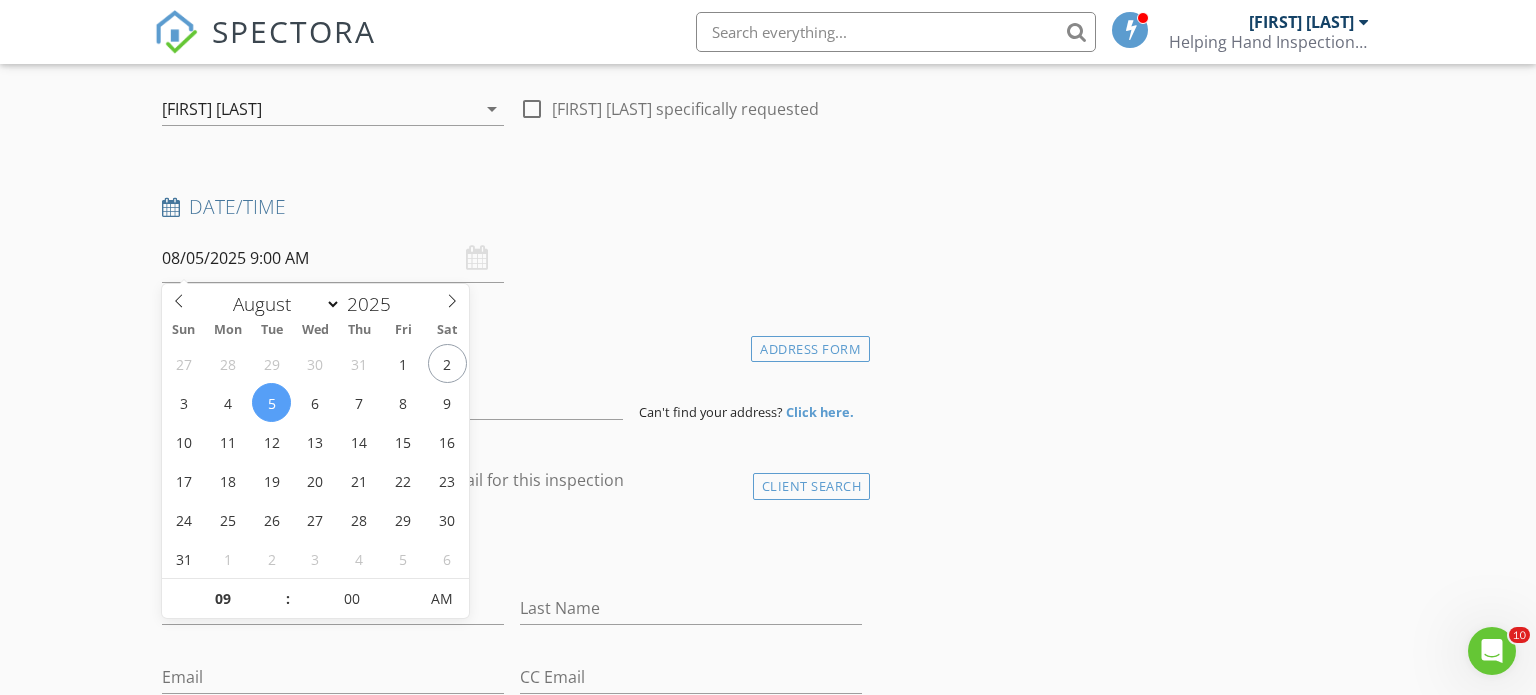 click on "Location" at bounding box center [512, 344] 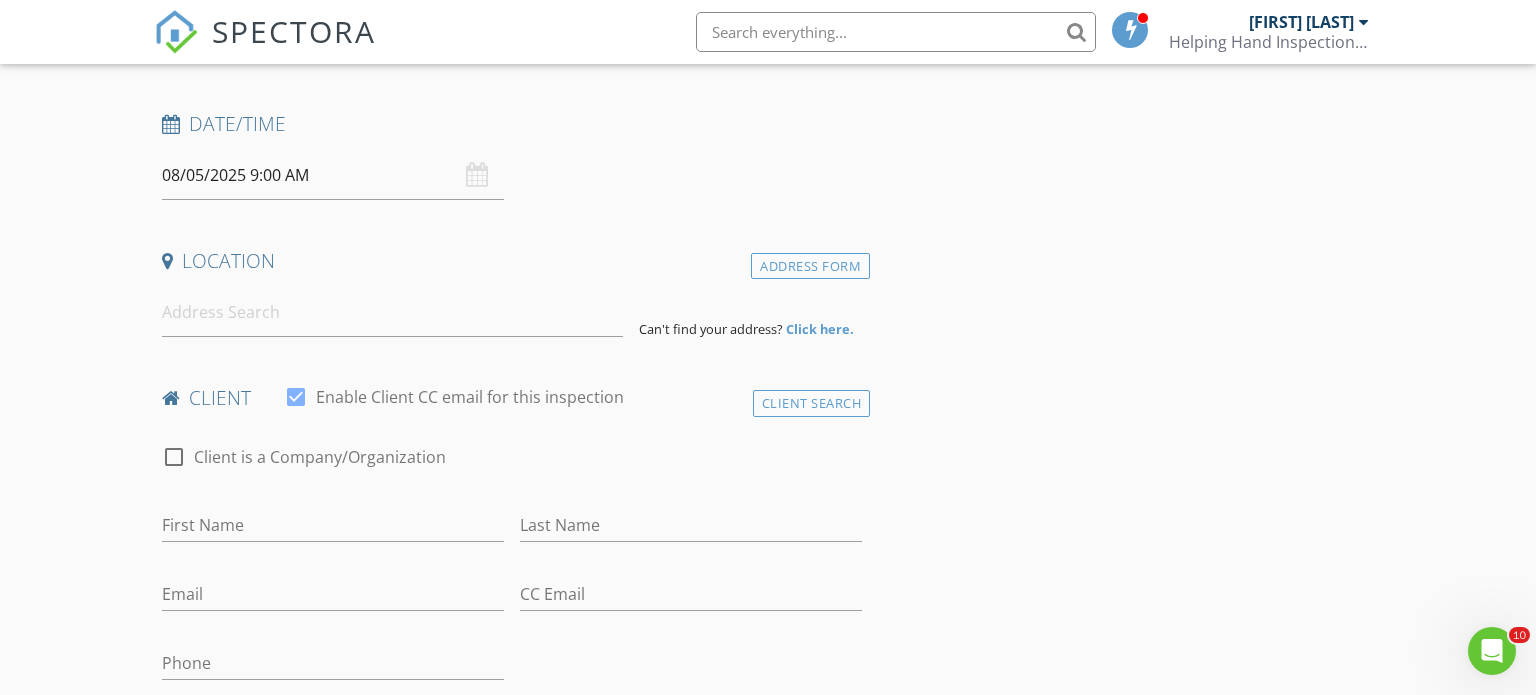 scroll, scrollTop: 282, scrollLeft: 0, axis: vertical 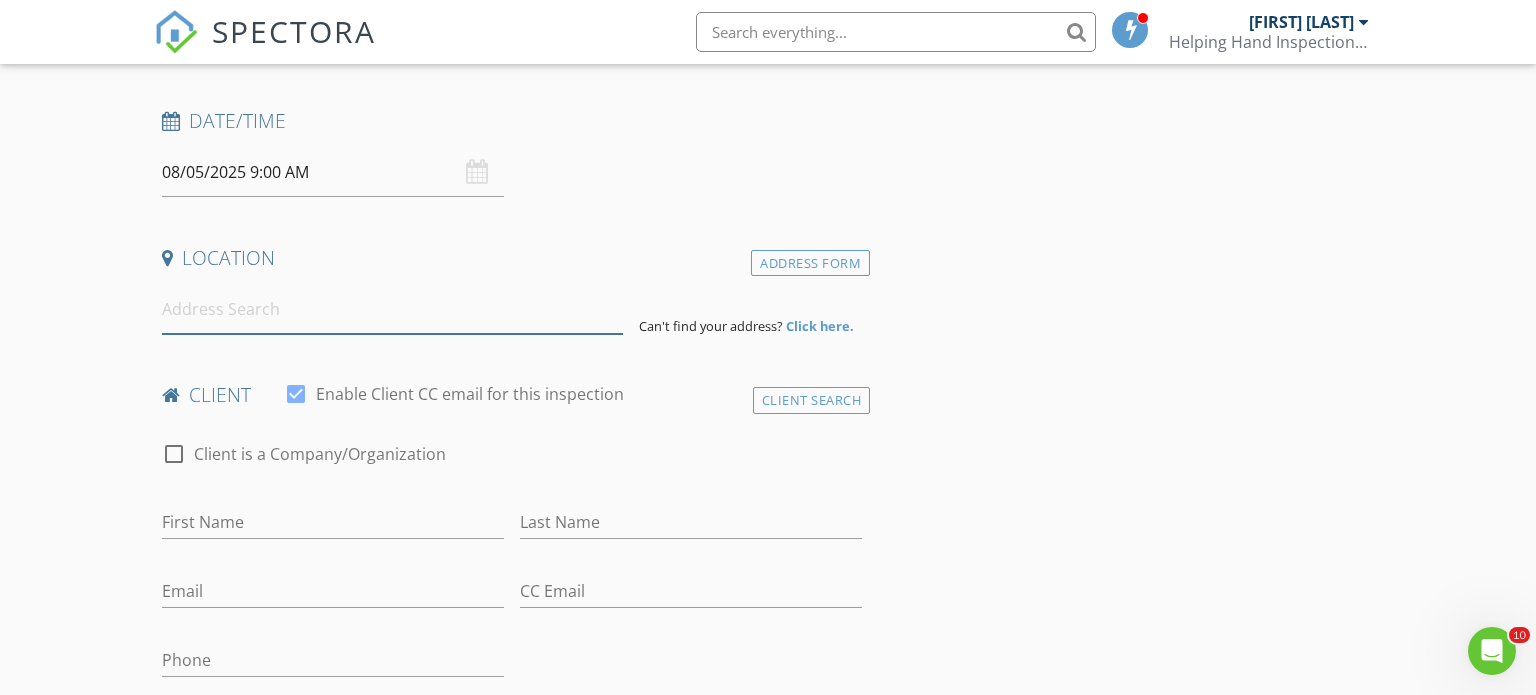 click at bounding box center (393, 309) 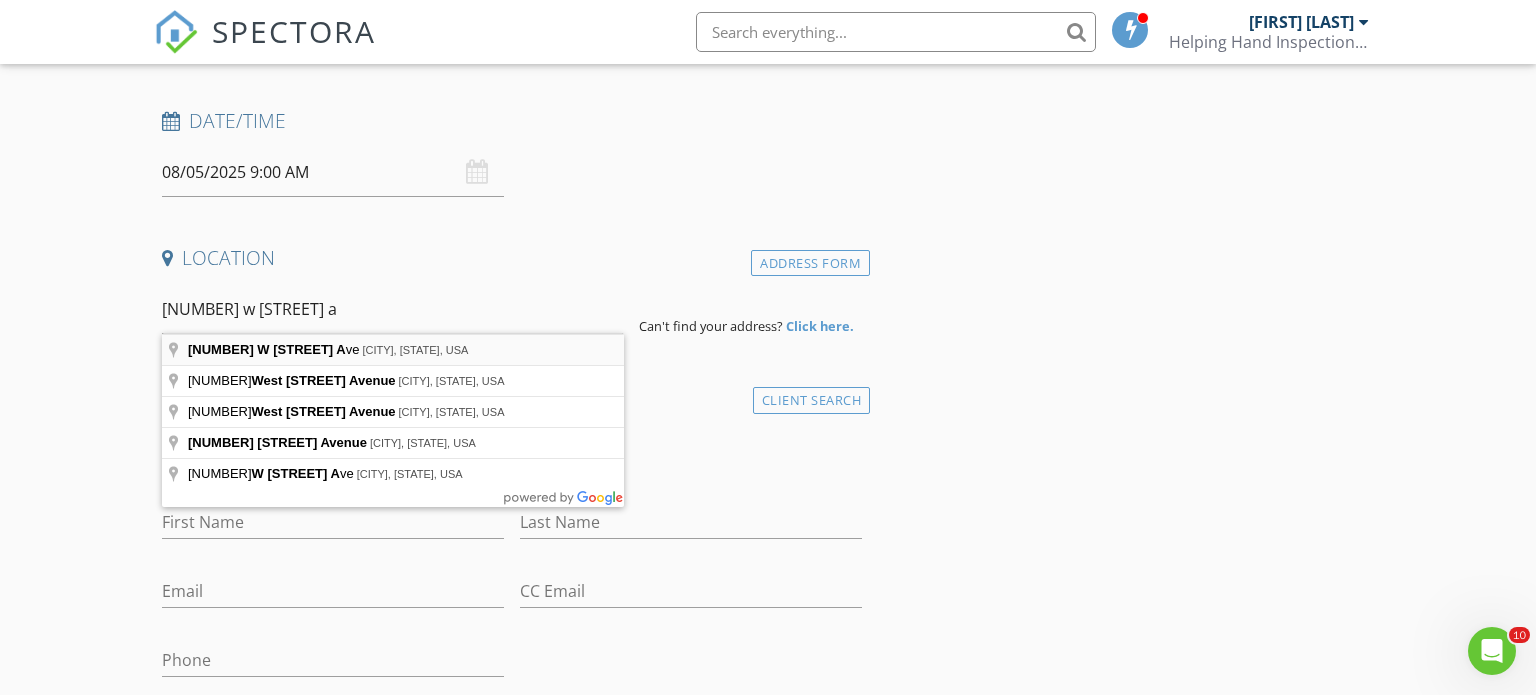 type on "5844 W Maple Ave, Berkeley, IL, USA" 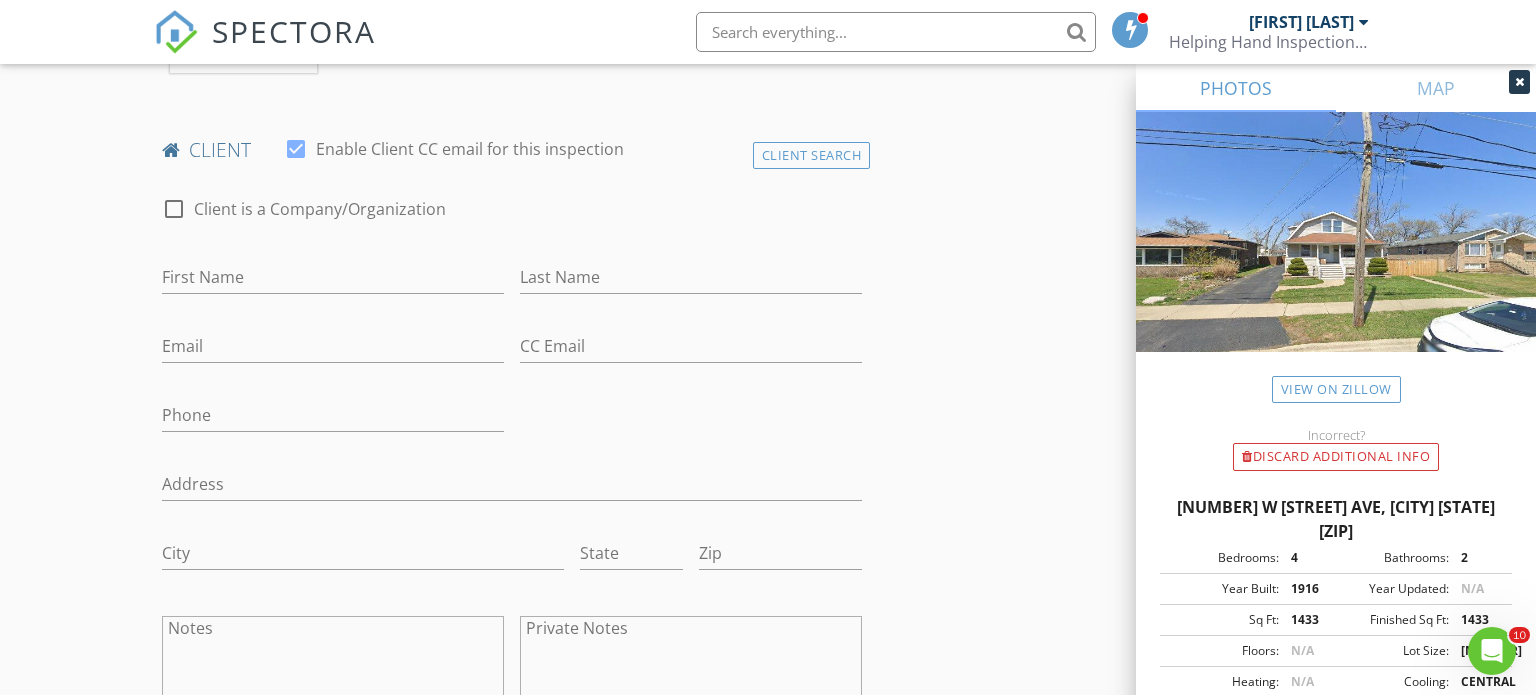 scroll, scrollTop: 937, scrollLeft: 0, axis: vertical 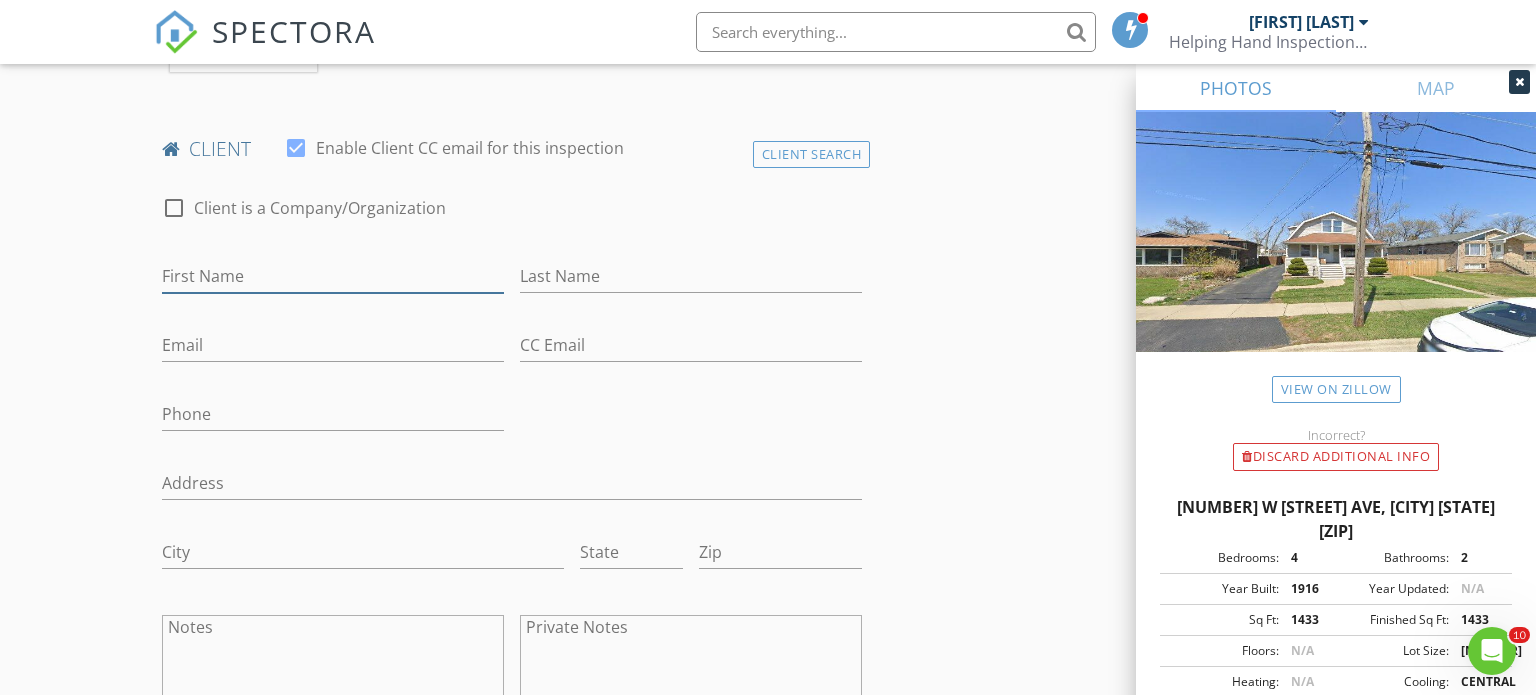 click on "First Name" at bounding box center (333, 276) 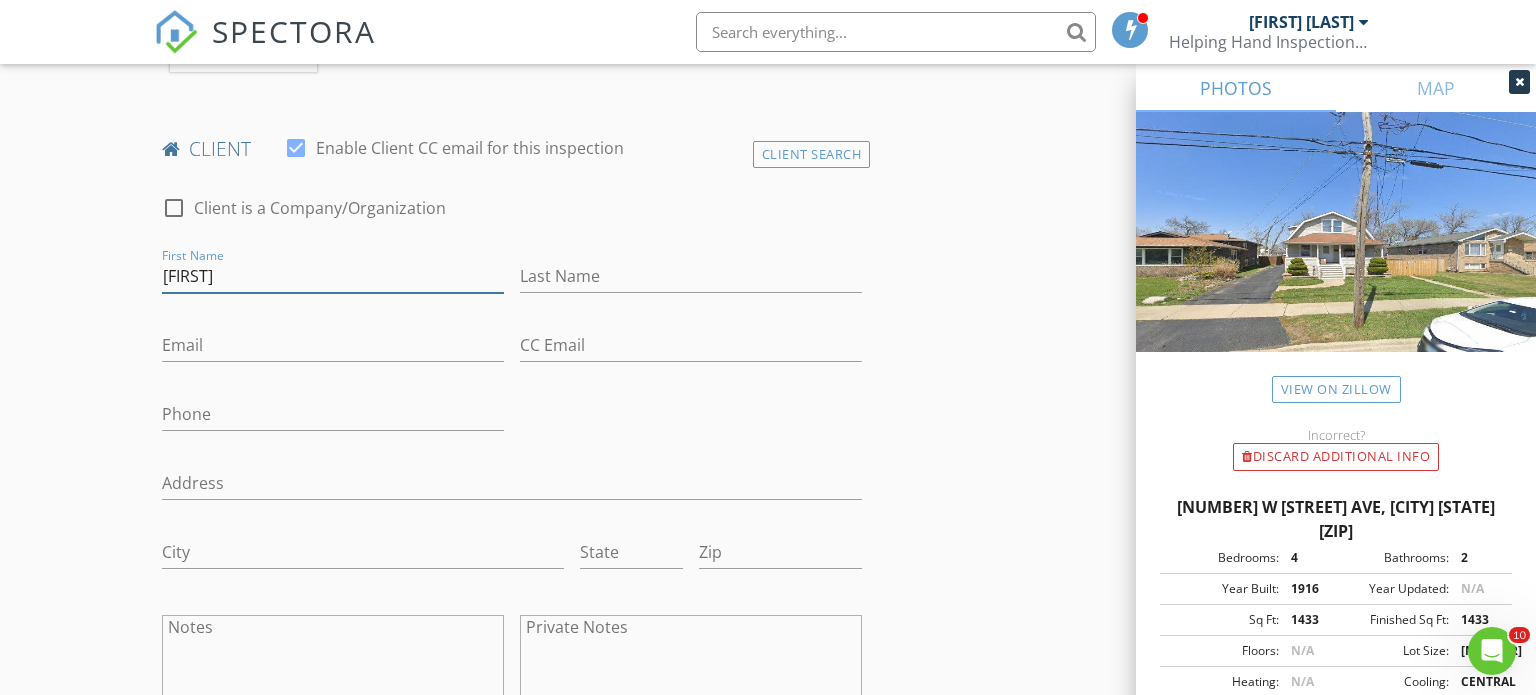 type on "Daniela" 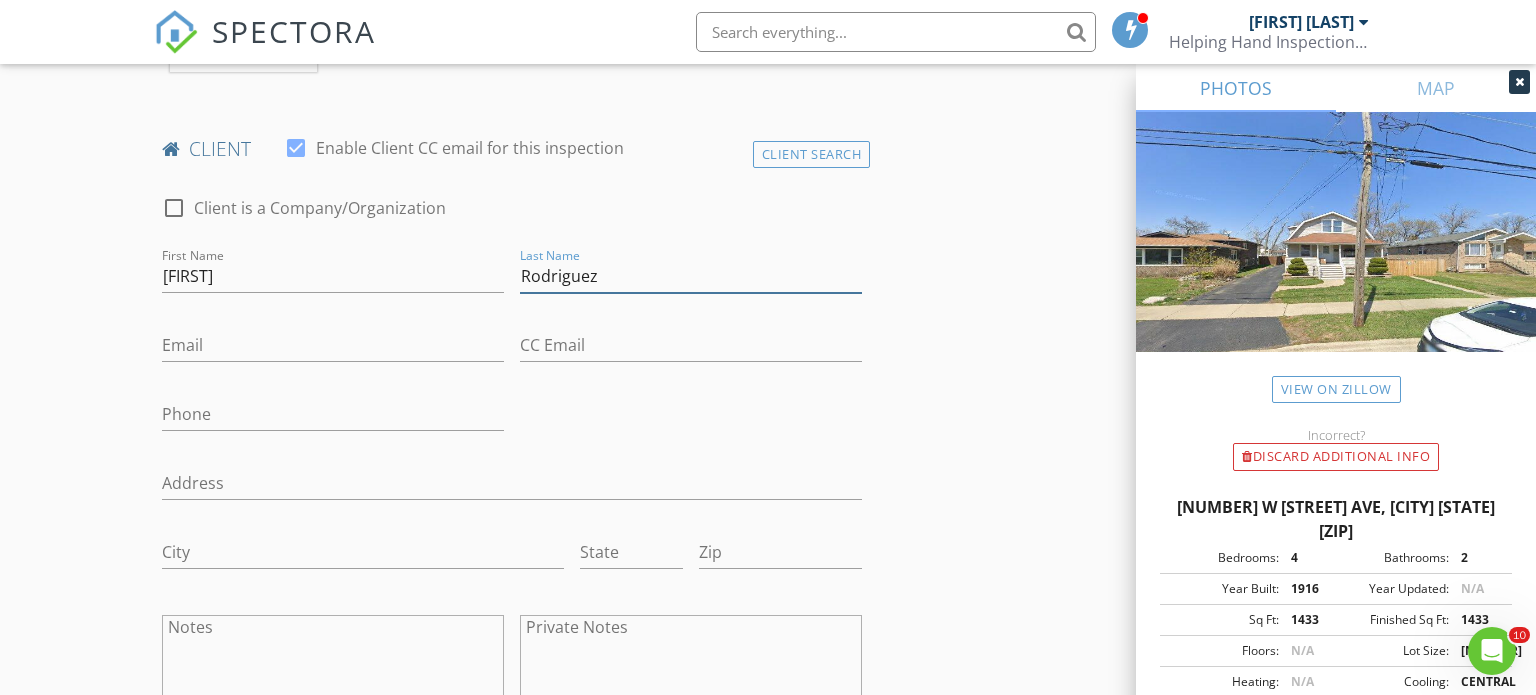 type on "Rodriguez" 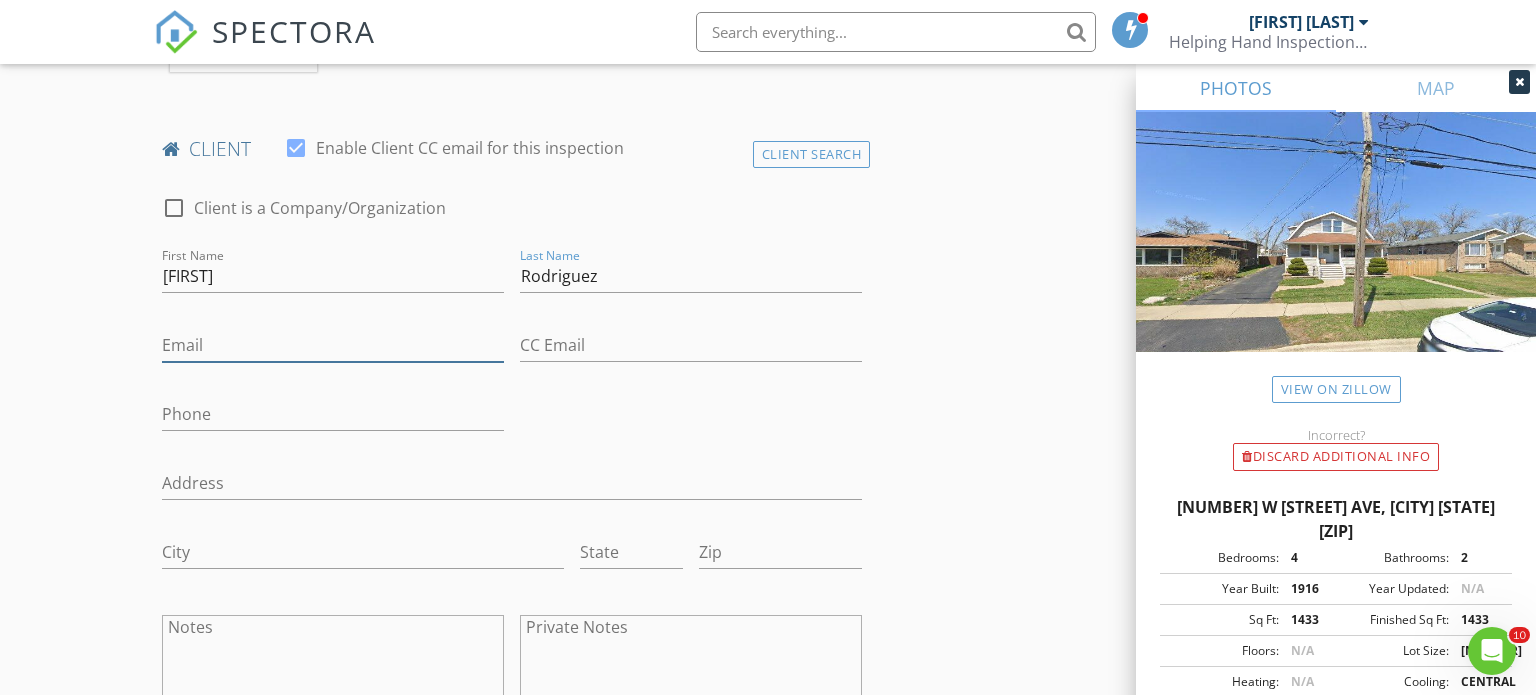 click on "Email" at bounding box center (333, 345) 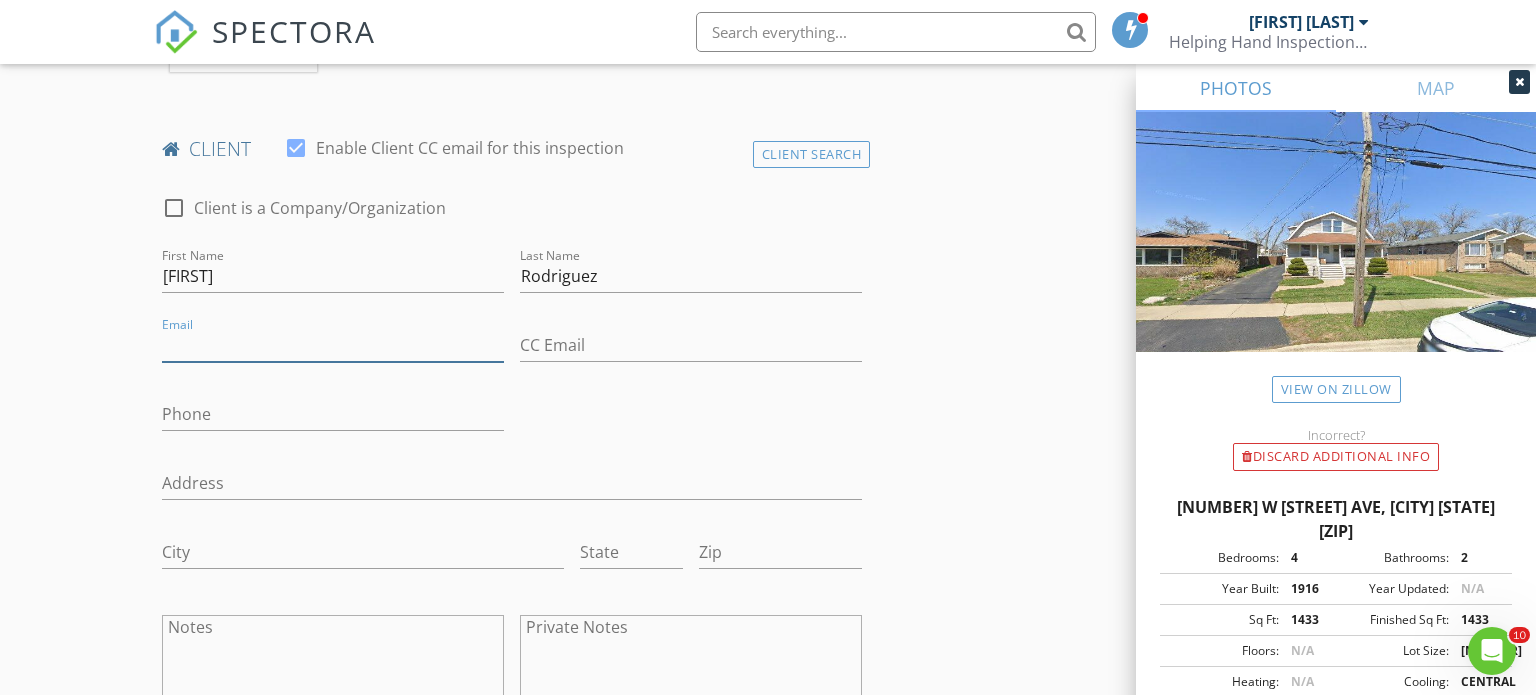 paste on "danieladee1983@gmail.com" 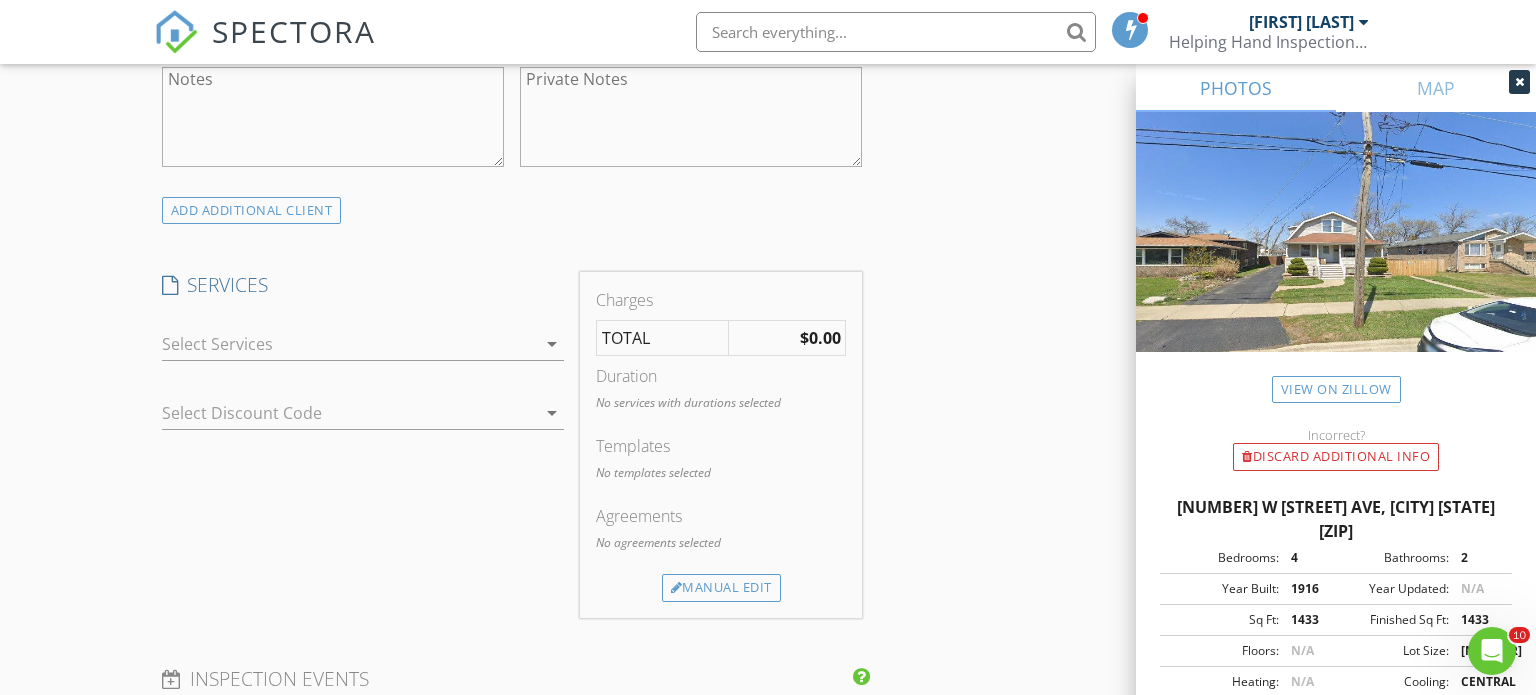 scroll, scrollTop: 1486, scrollLeft: 0, axis: vertical 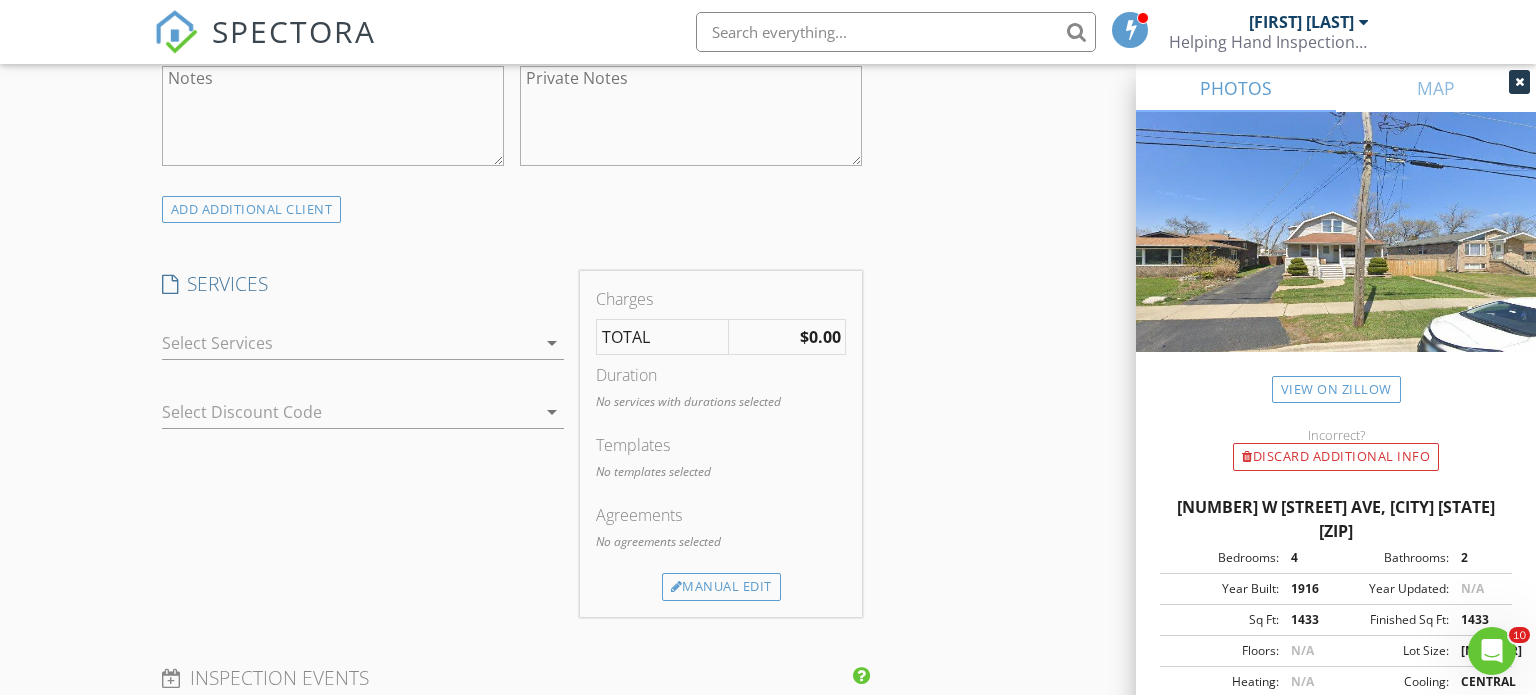type on "danieladee1983@gmail.com" 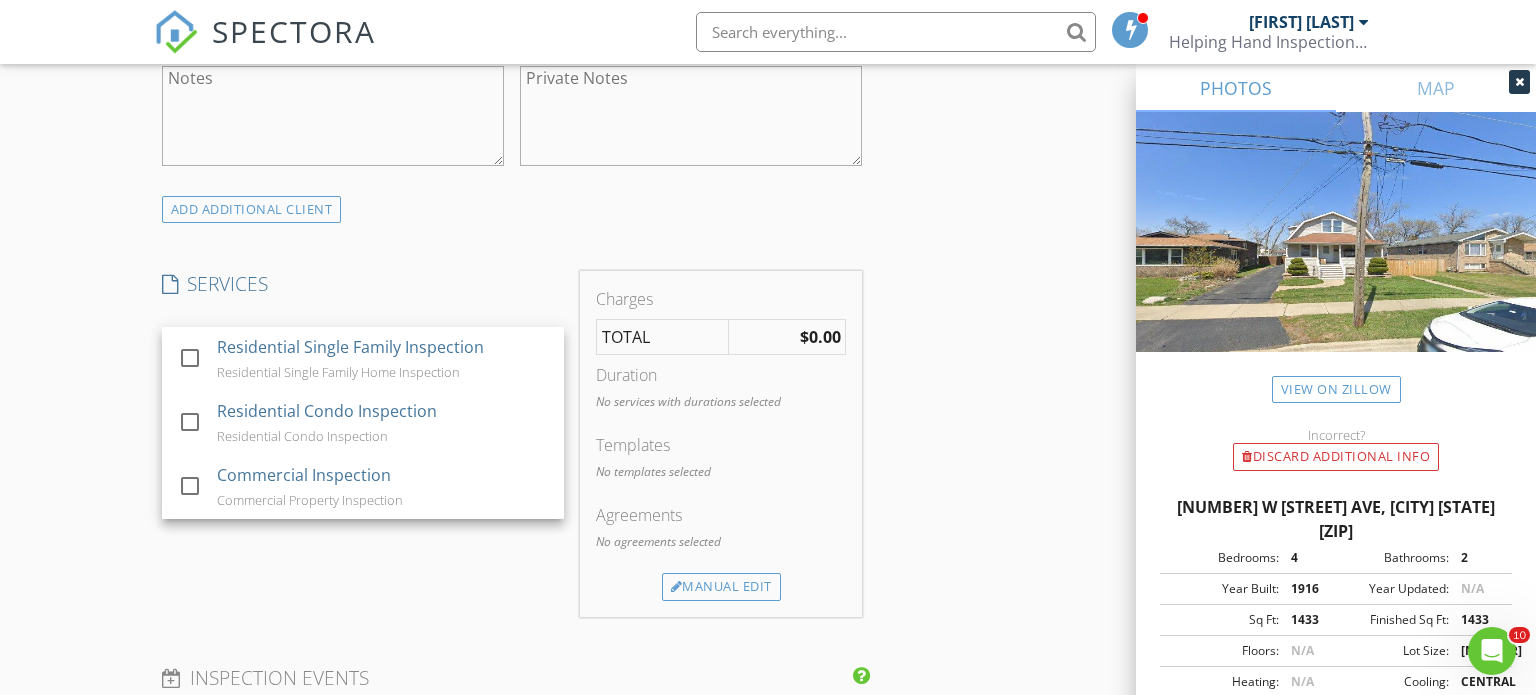click on "Residential Single Family Inspection" at bounding box center (349, 347) 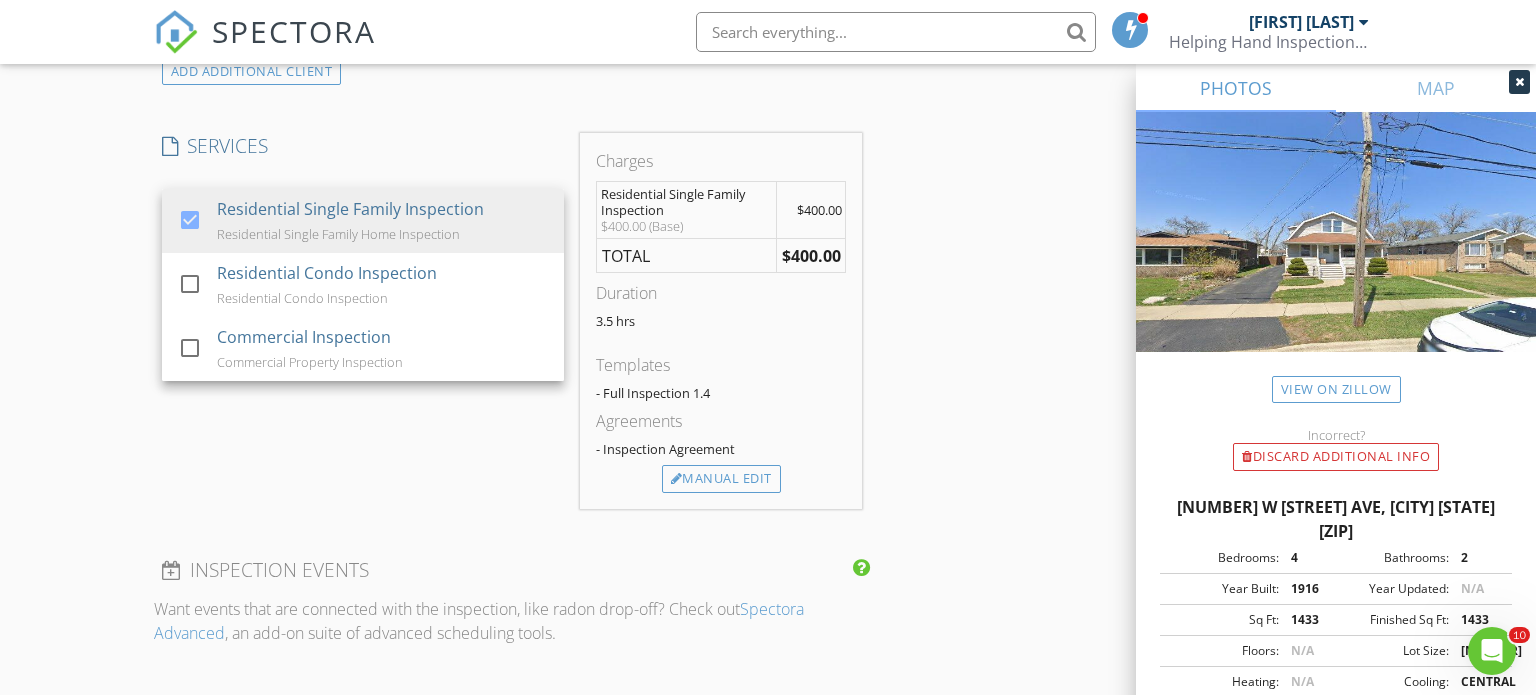 scroll, scrollTop: 1649, scrollLeft: 0, axis: vertical 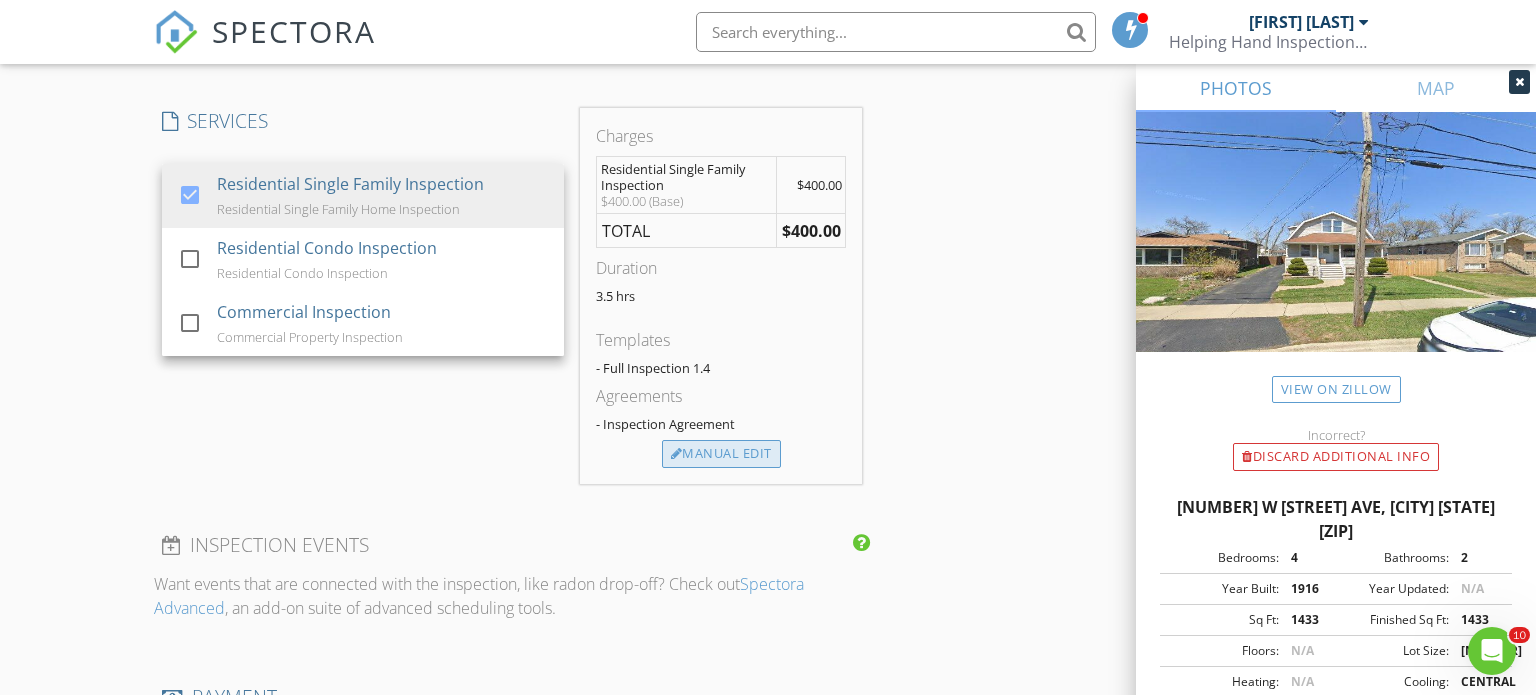 click on "Manual Edit" at bounding box center [721, 454] 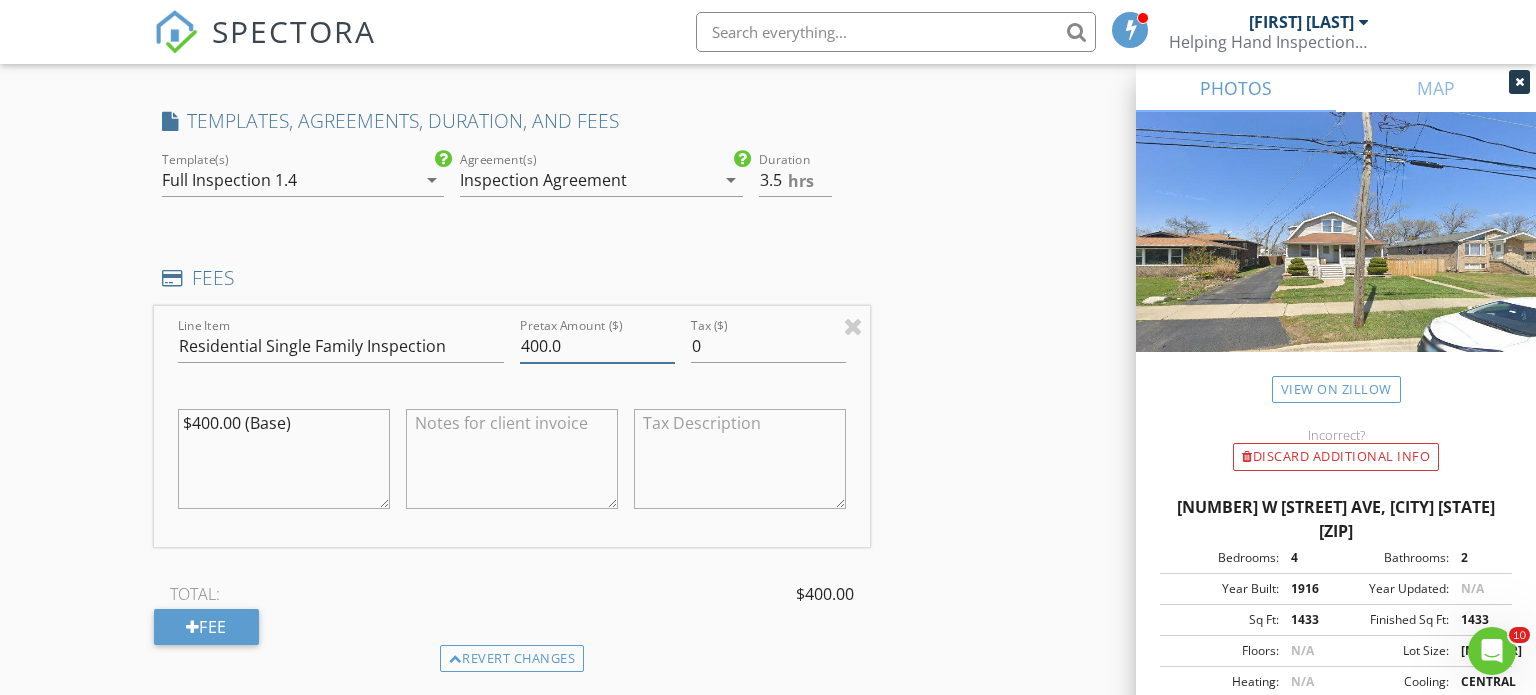 click on "400.0" at bounding box center (597, 346) 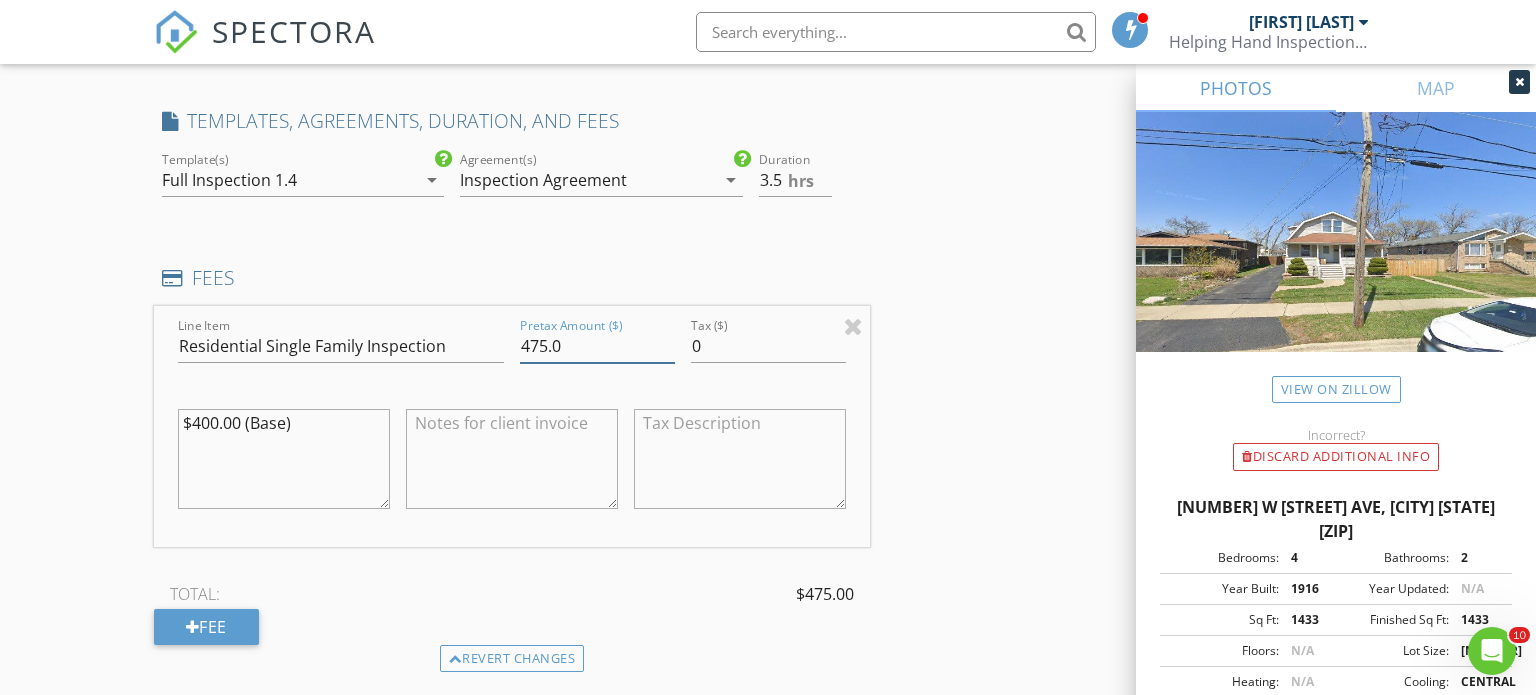 type on "475.0" 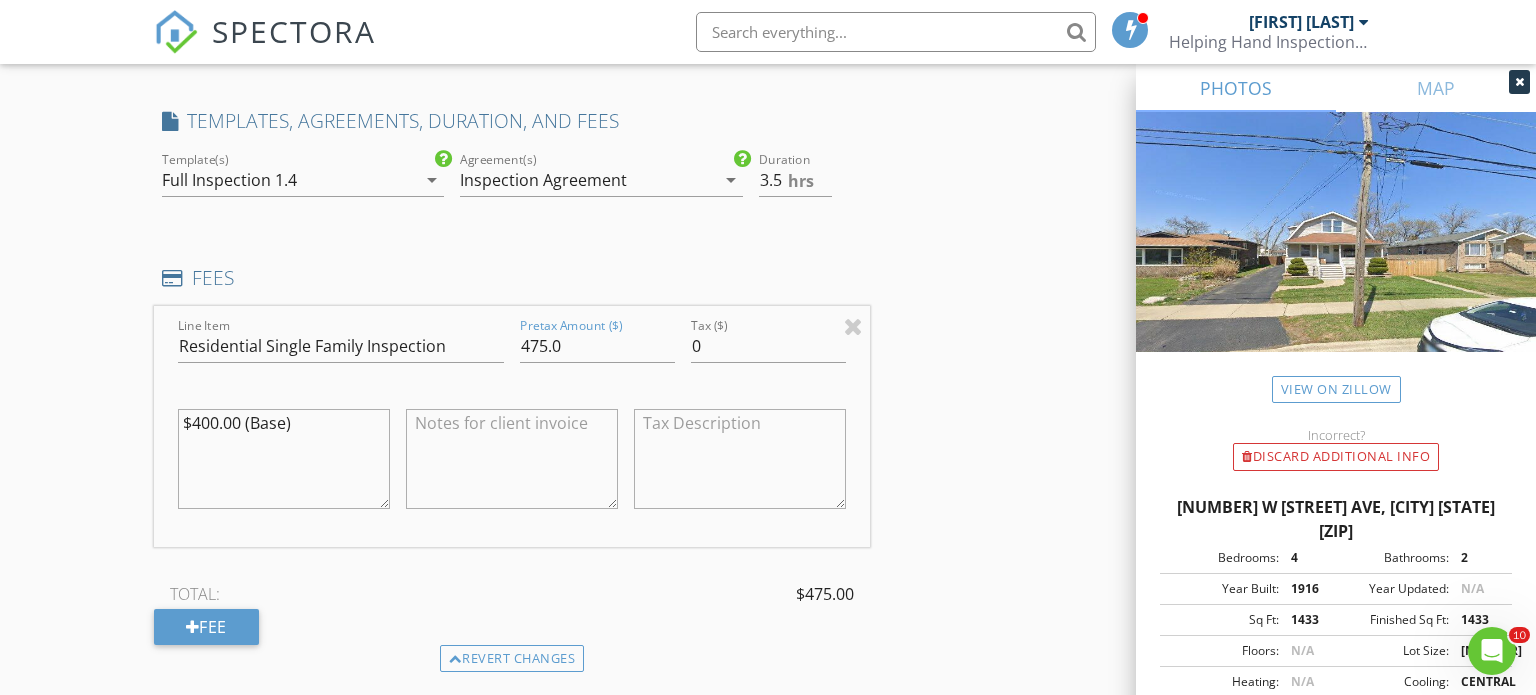 click on "INSPECTOR(S)
check_box   Kyle Niewald   PRIMARY   Kyle Niewald arrow_drop_down   check_box_outline_blank Kyle Niewald specifically requested
Date/Time
08/05/2025 9:00 AM
Location
Address Search       Address 5844 W Maple Ave   Unit   City Berkeley   State IL   Zip 60163   County Cook     Square Feet 1433   Year Built 1916   Foundation arrow_drop_down     Kyle Niewald     6.7 miles     (12 minutes)
client
check_box Enable Client CC email for this inspection   Client Search     check_box_outline_blank Client is a Company/Organization     First Name Daniela   Last Name Rodriguez   Email danieladee1983@gmail.com   CC Email   Phone   Address   City   State   Zip       Notes   Private Notes
ADD ADDITIONAL client
SERVICES
check_box   Residential Single Family Inspection" at bounding box center (768, 357) 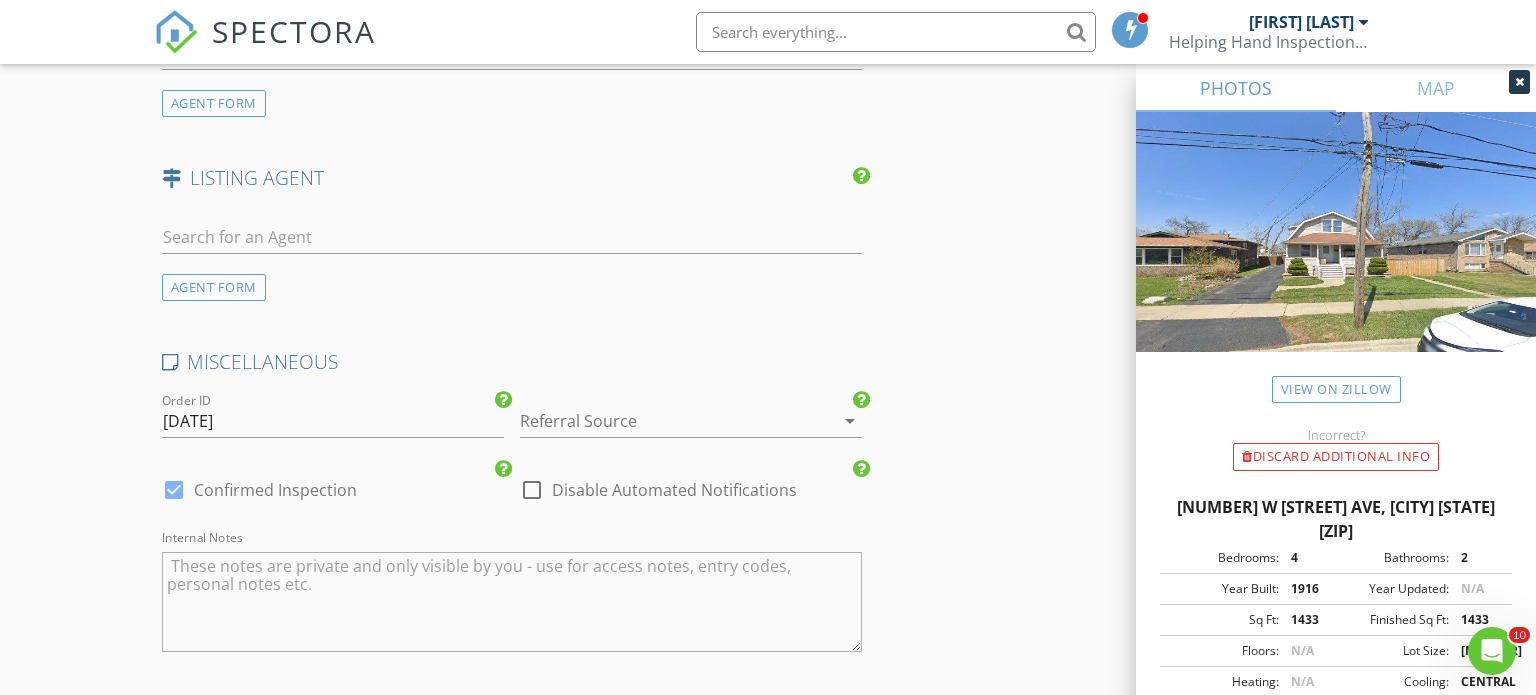 scroll, scrollTop: 2788, scrollLeft: 0, axis: vertical 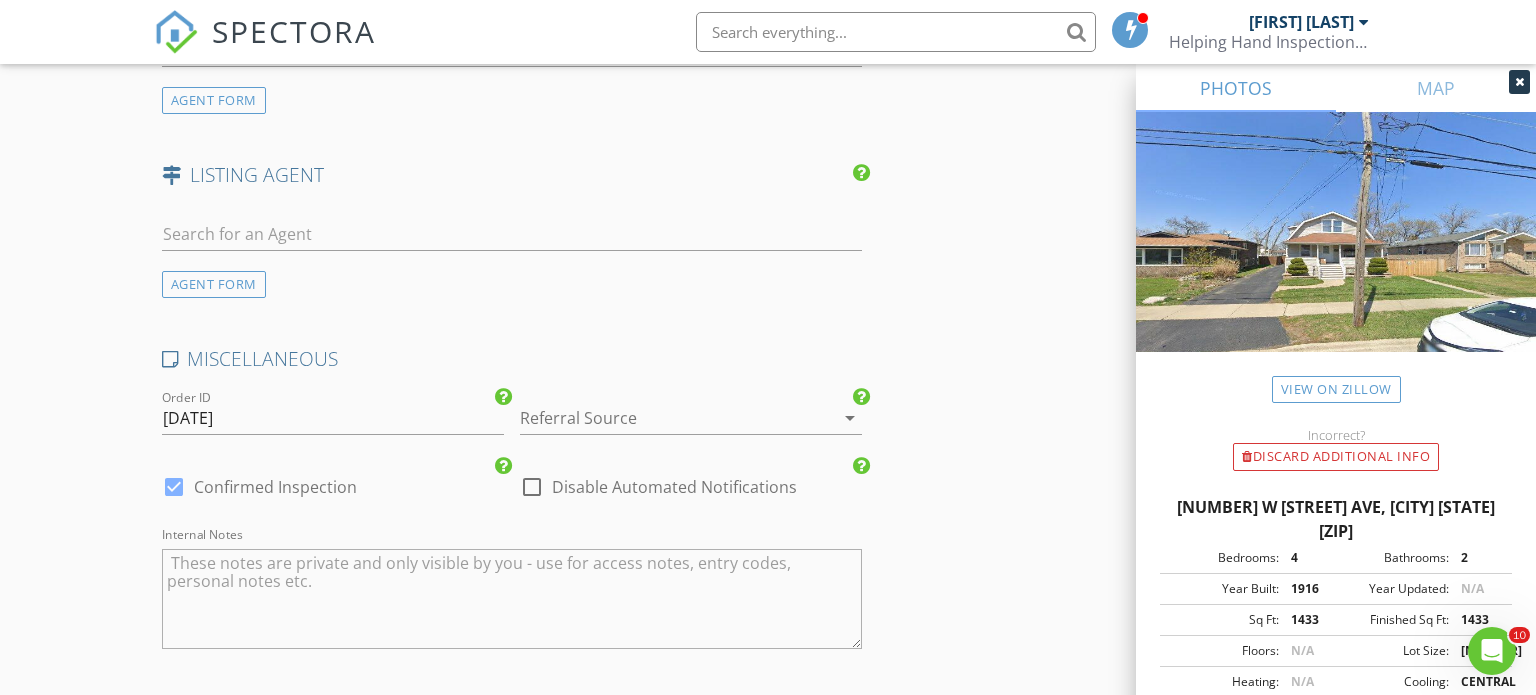 click at bounding box center [663, 418] 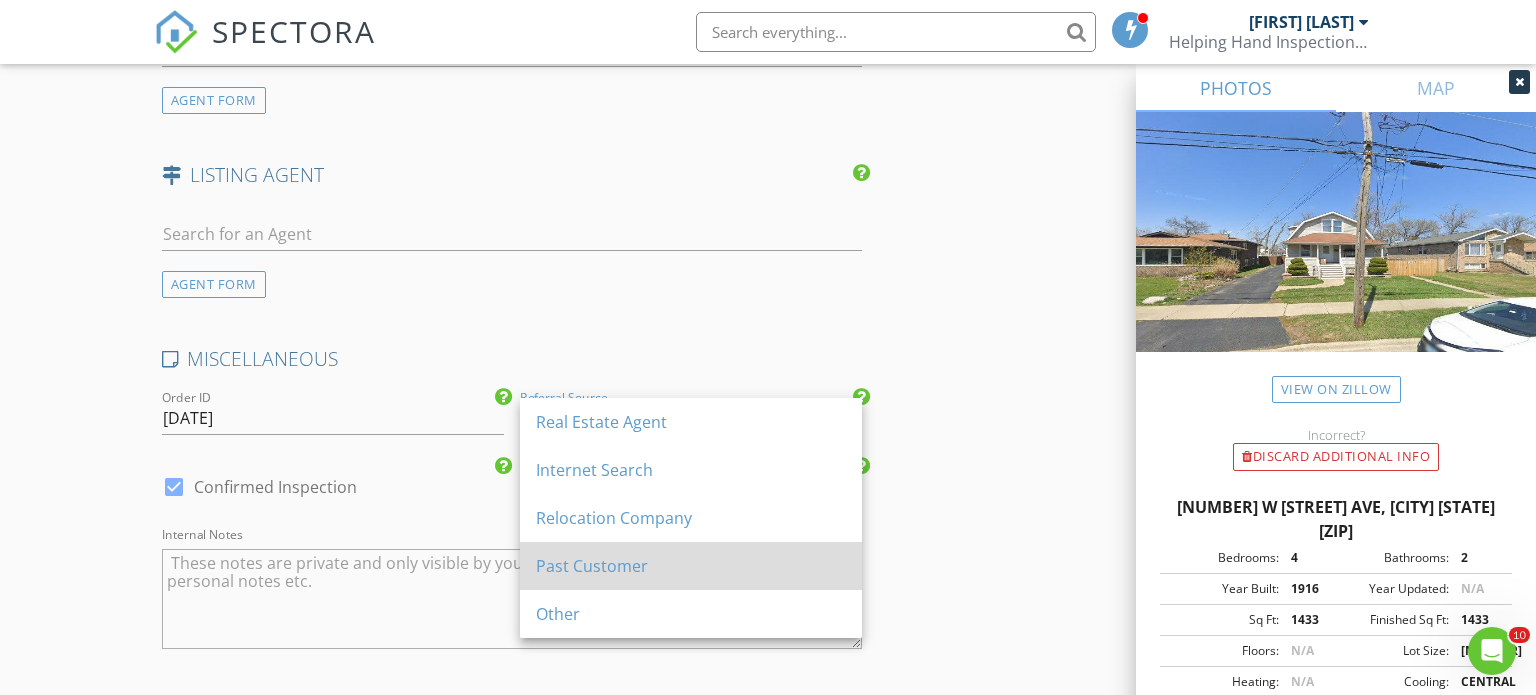 click on "Past Customer" at bounding box center [691, 566] 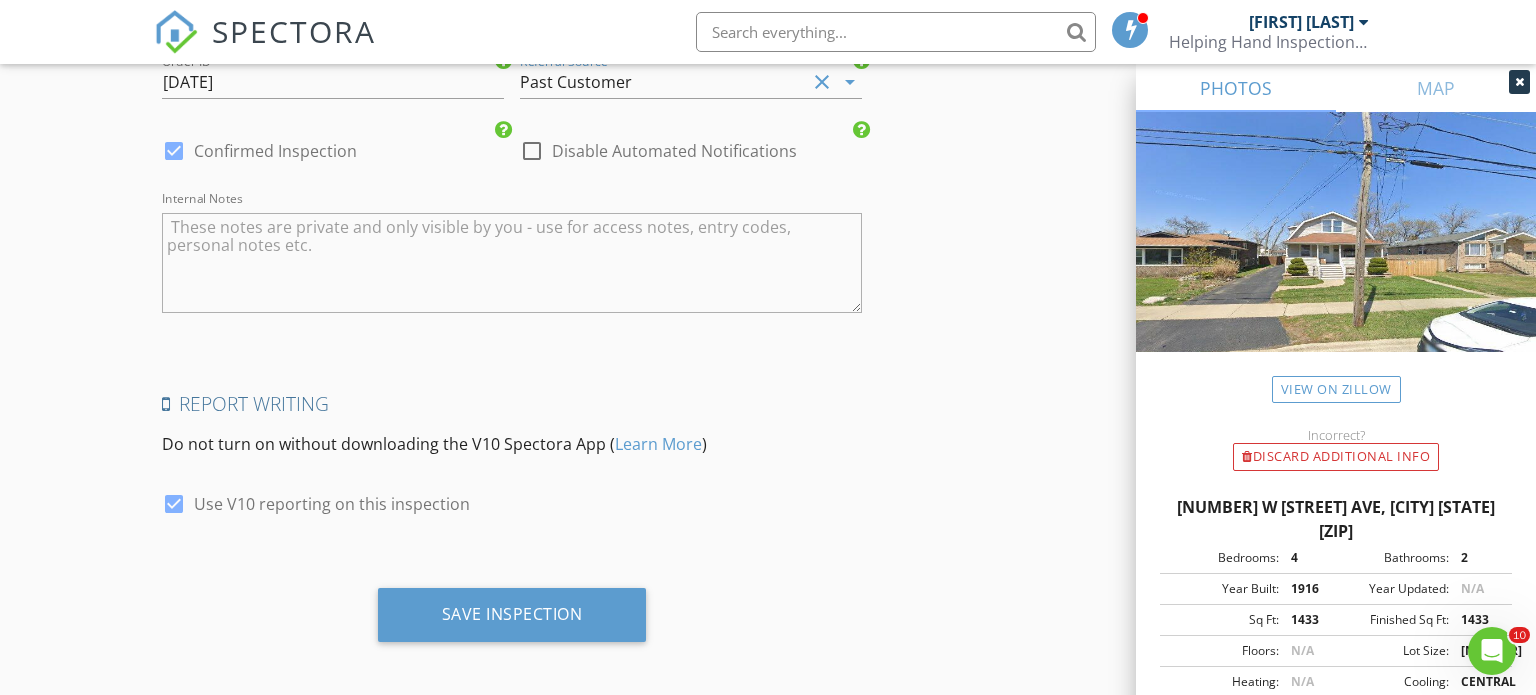 scroll, scrollTop: 3128, scrollLeft: 0, axis: vertical 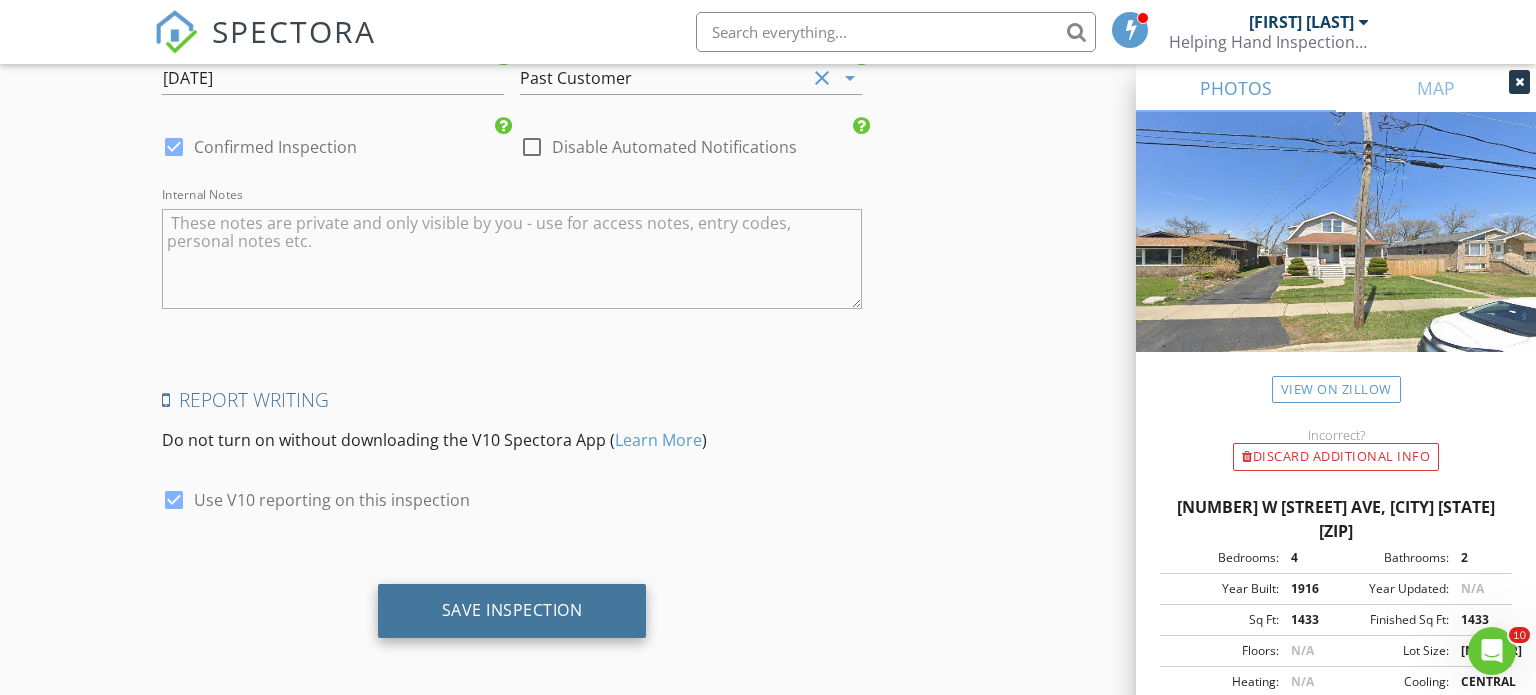 click on "Save Inspection" at bounding box center [512, 611] 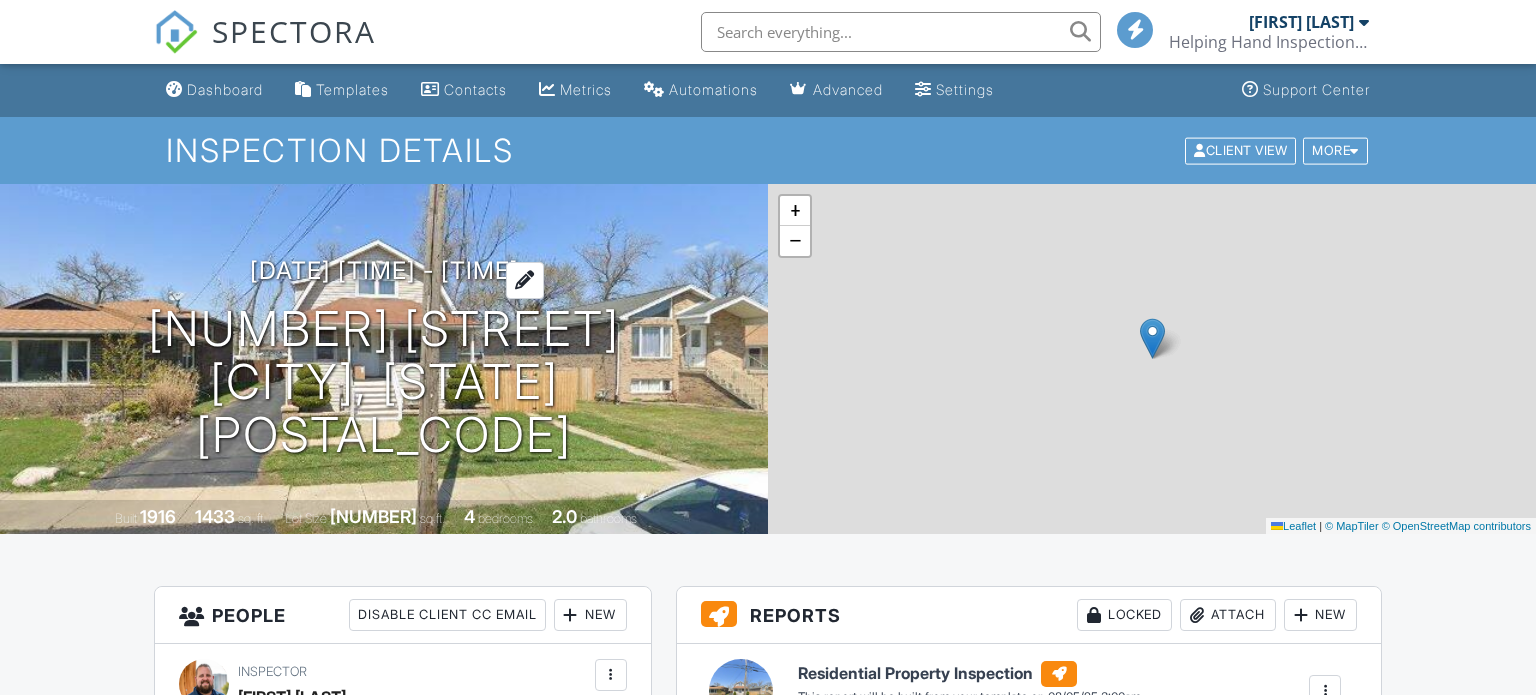 scroll, scrollTop: 0, scrollLeft: 0, axis: both 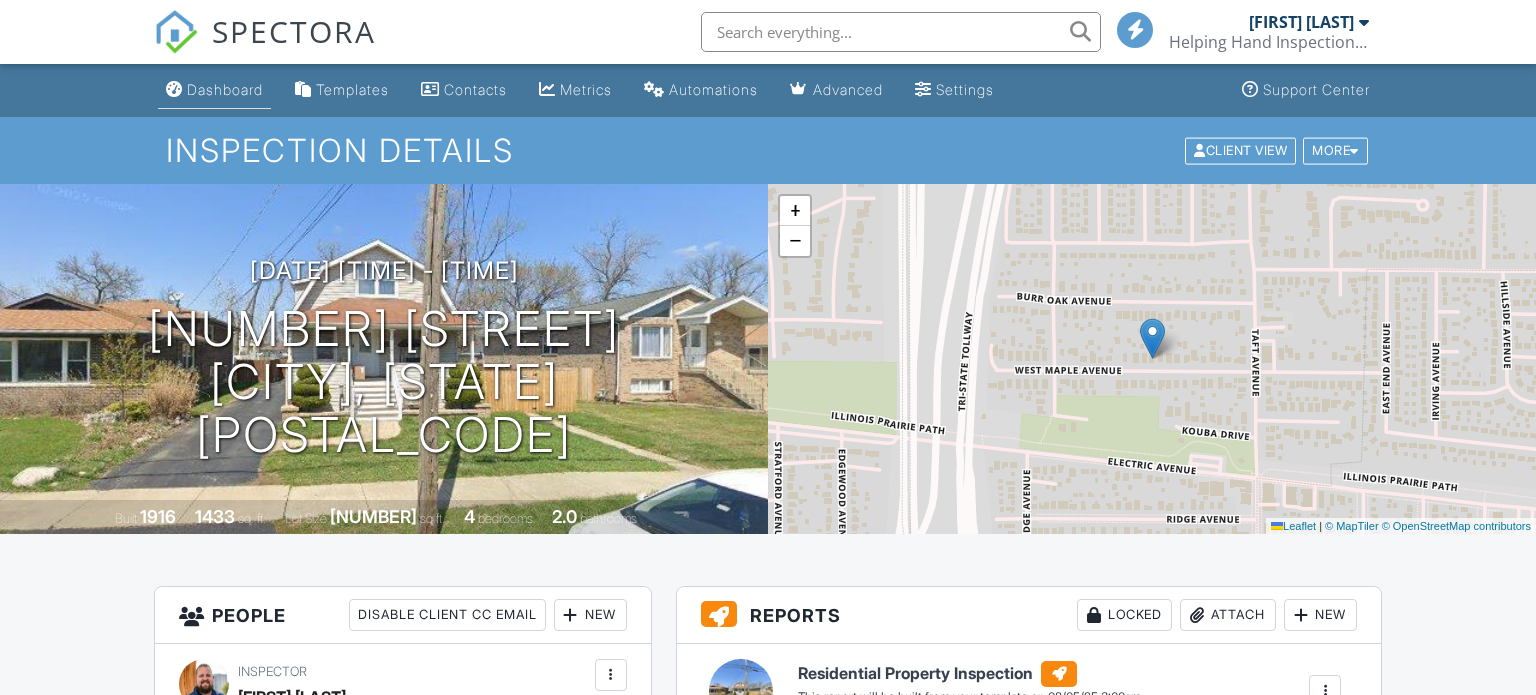 click on "Dashboard" at bounding box center [225, 89] 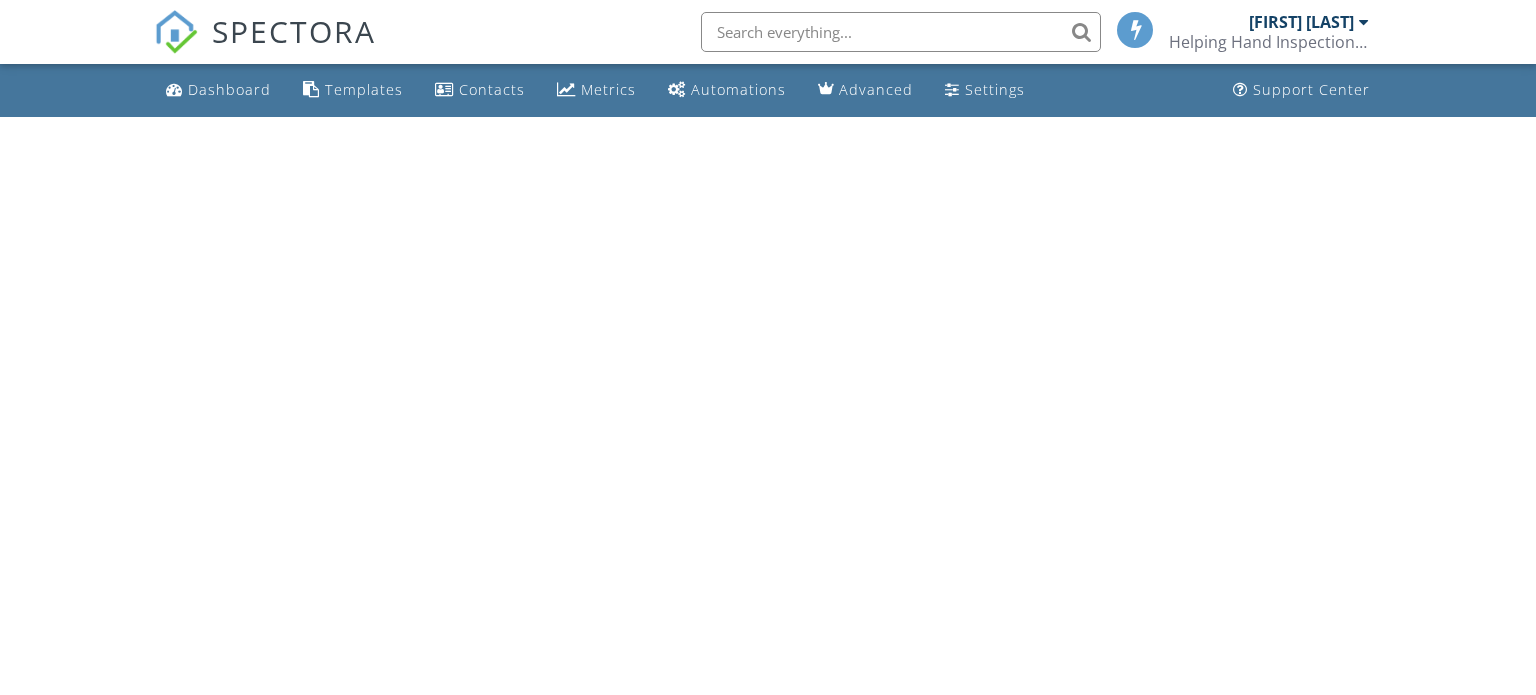 scroll, scrollTop: 0, scrollLeft: 0, axis: both 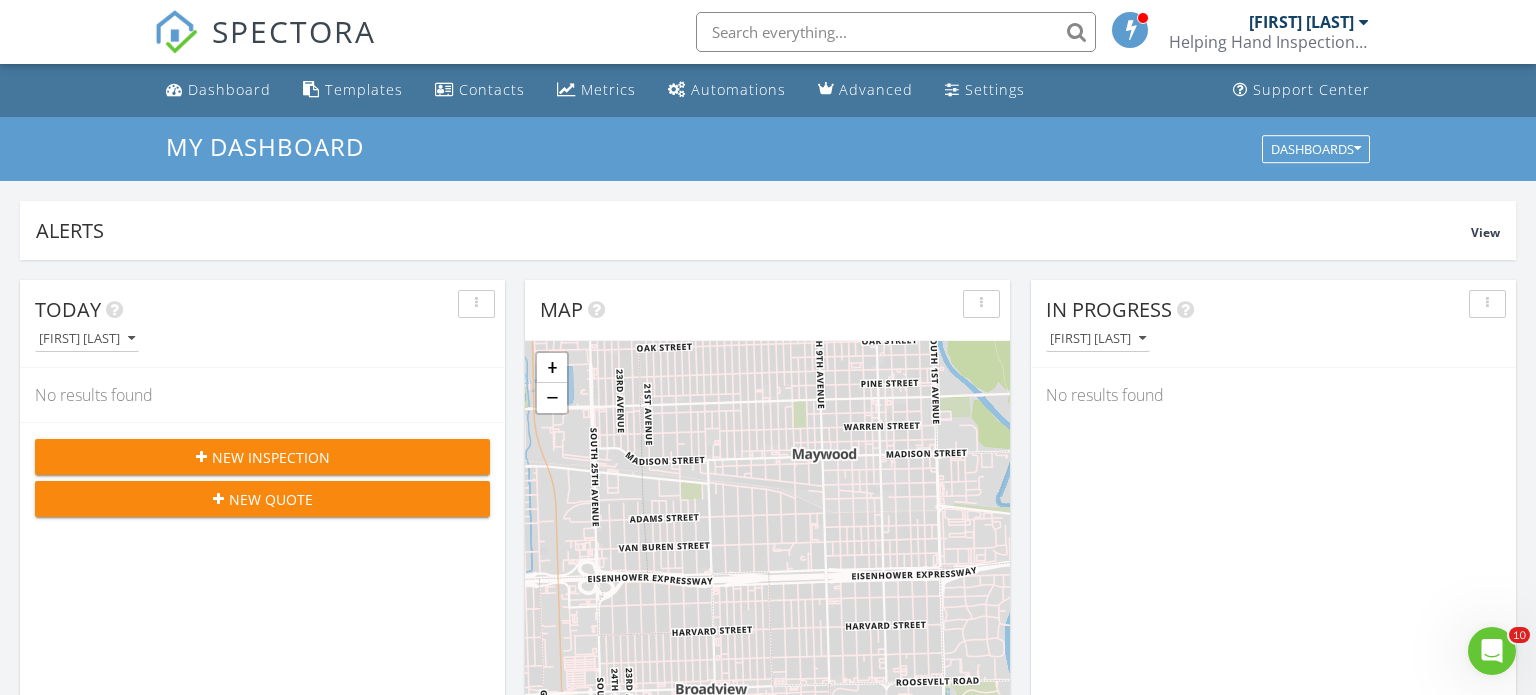 click on "New Inspection" at bounding box center [262, 457] 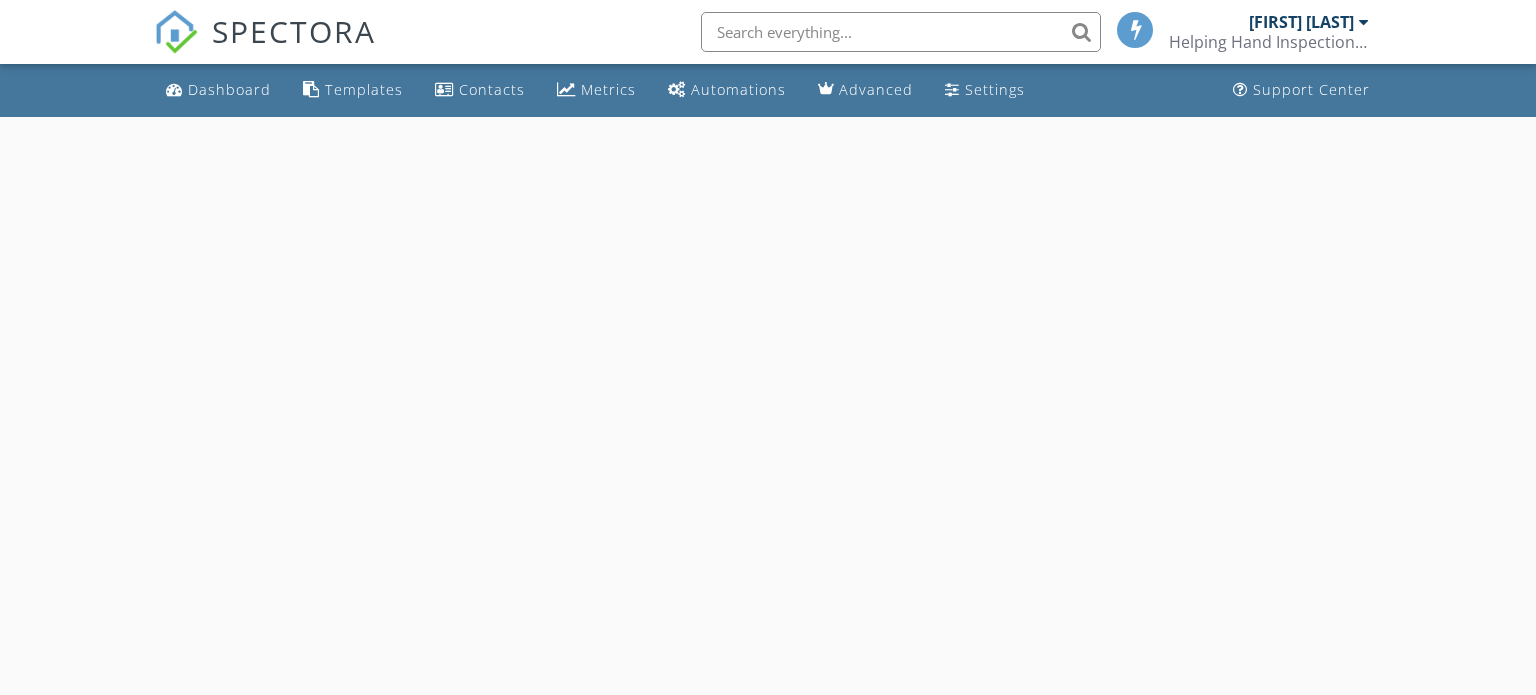 scroll, scrollTop: 0, scrollLeft: 0, axis: both 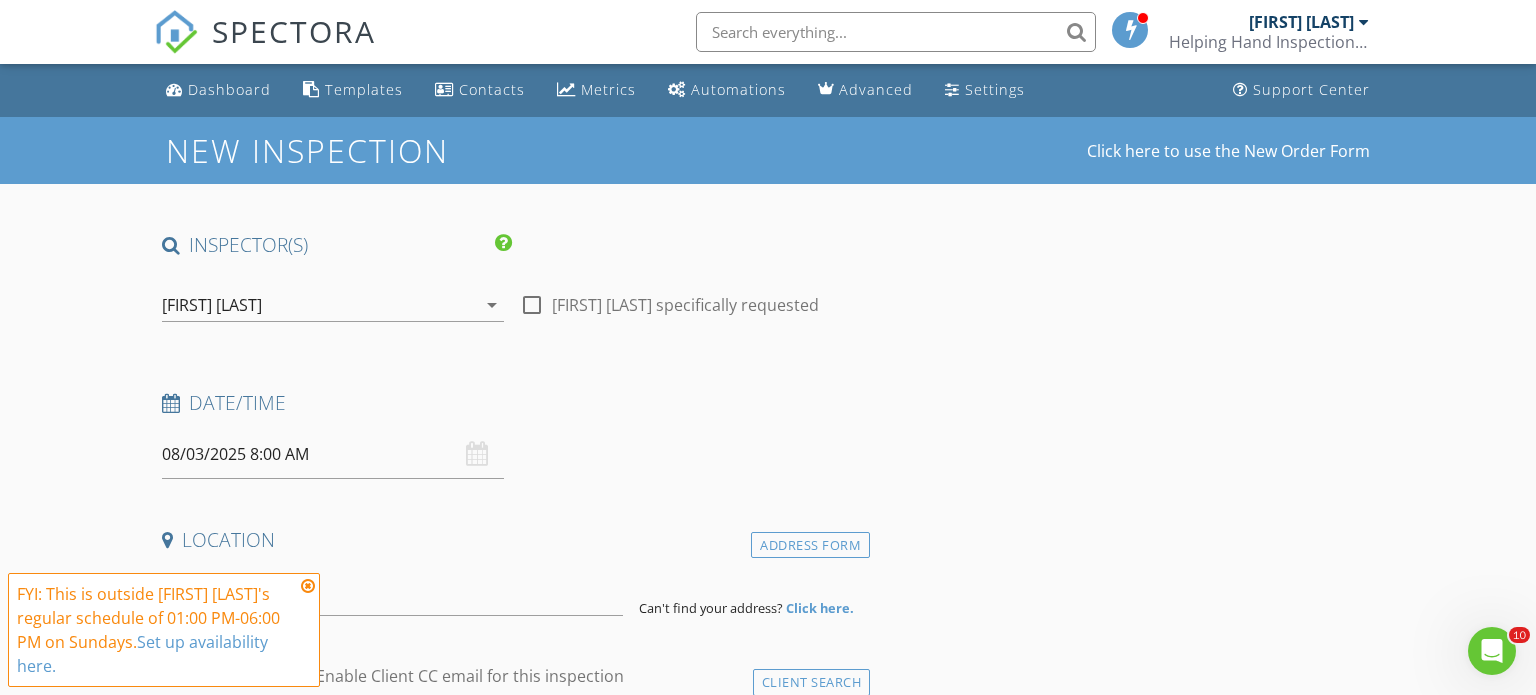 click on "08/03/2025 8:00 AM" at bounding box center (333, 454) 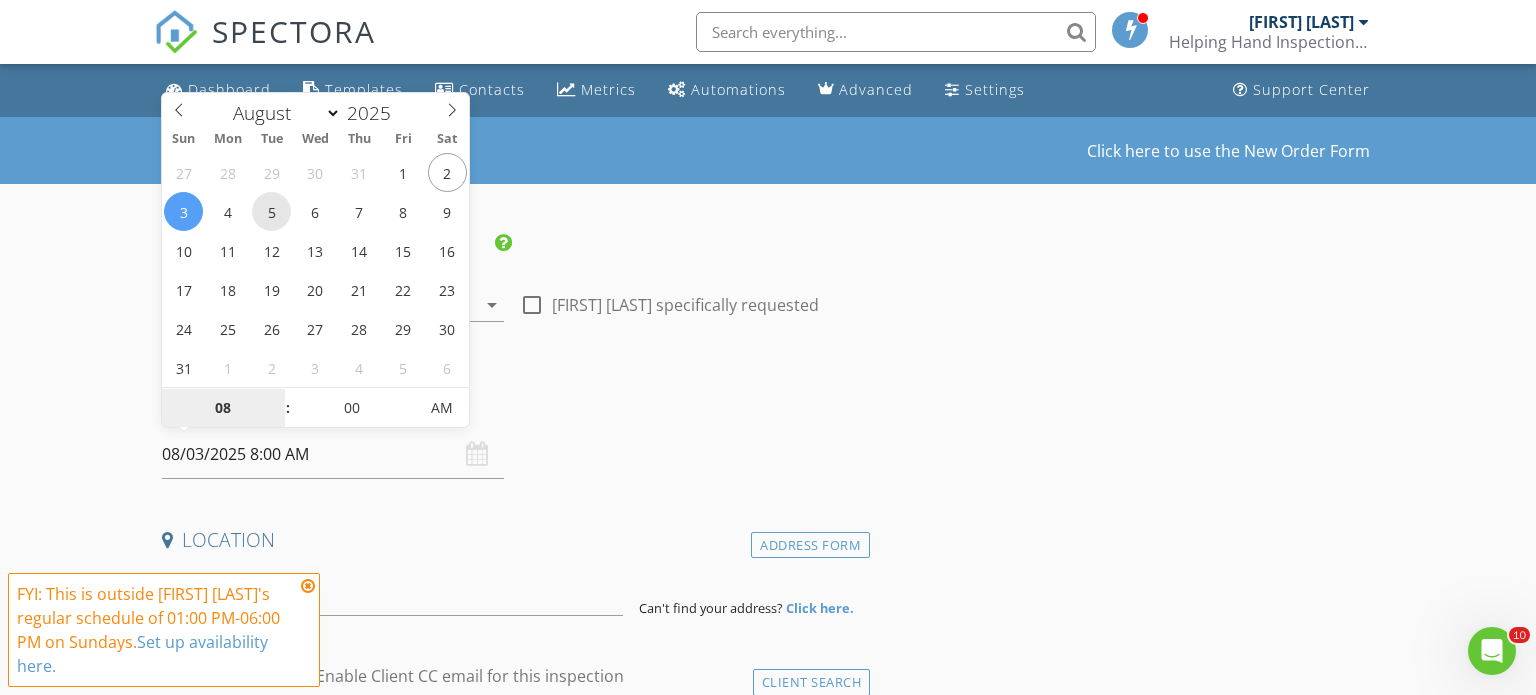 type on "08/05/2025 8:00 AM" 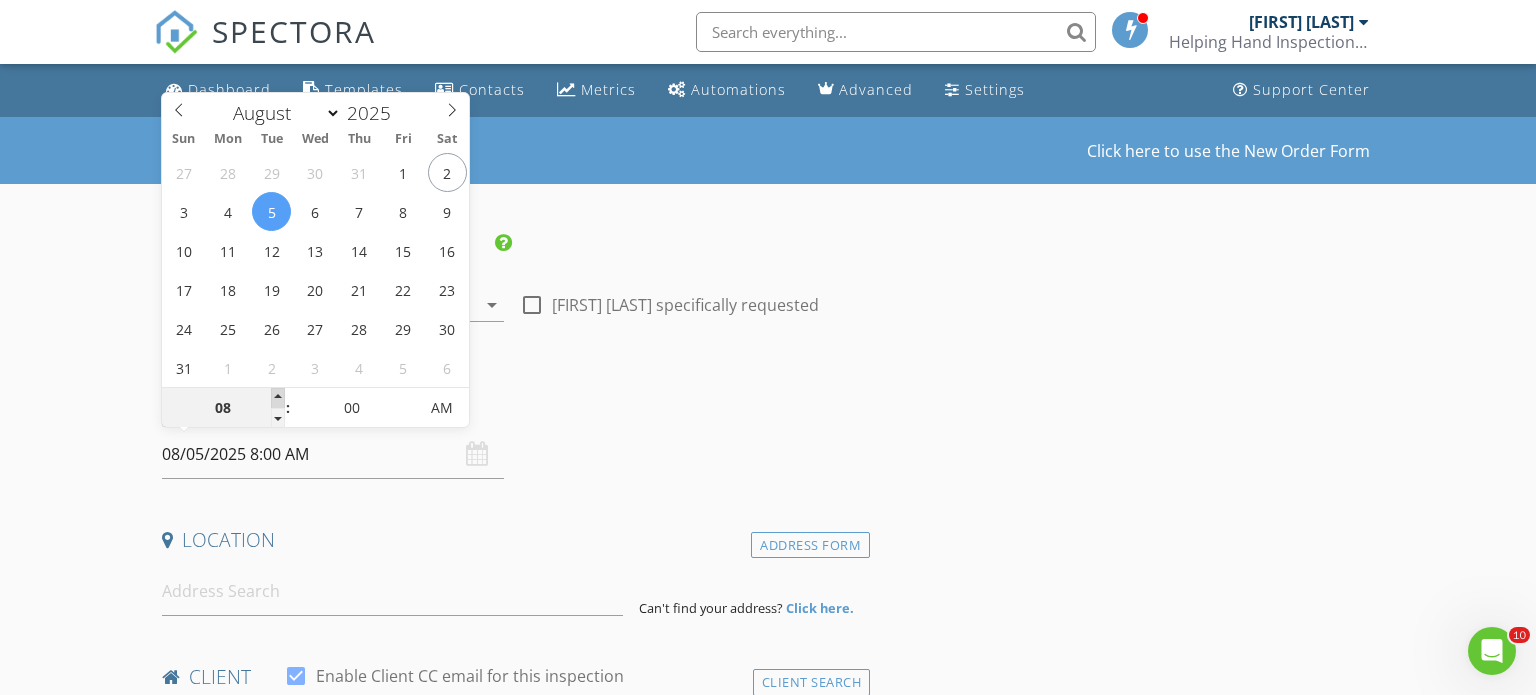 click at bounding box center [278, 398] 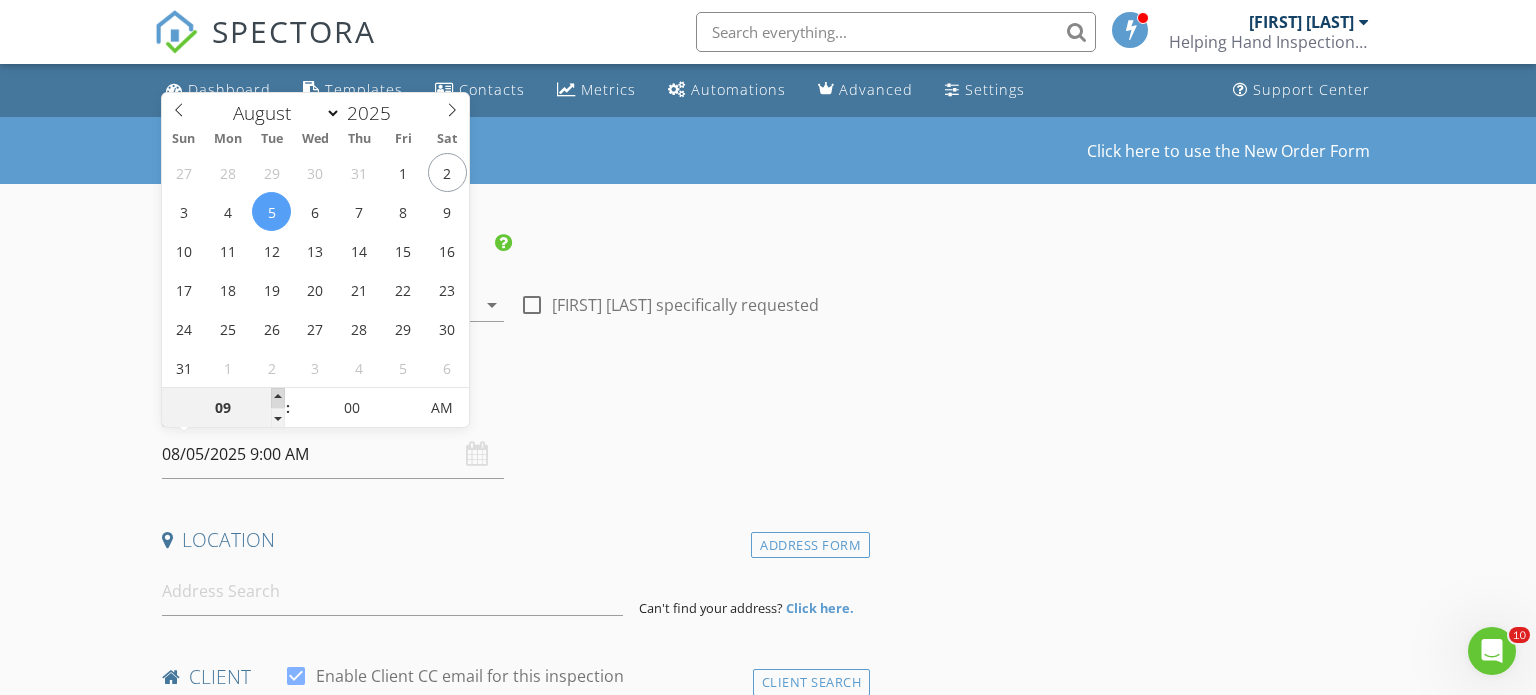 click at bounding box center [278, 398] 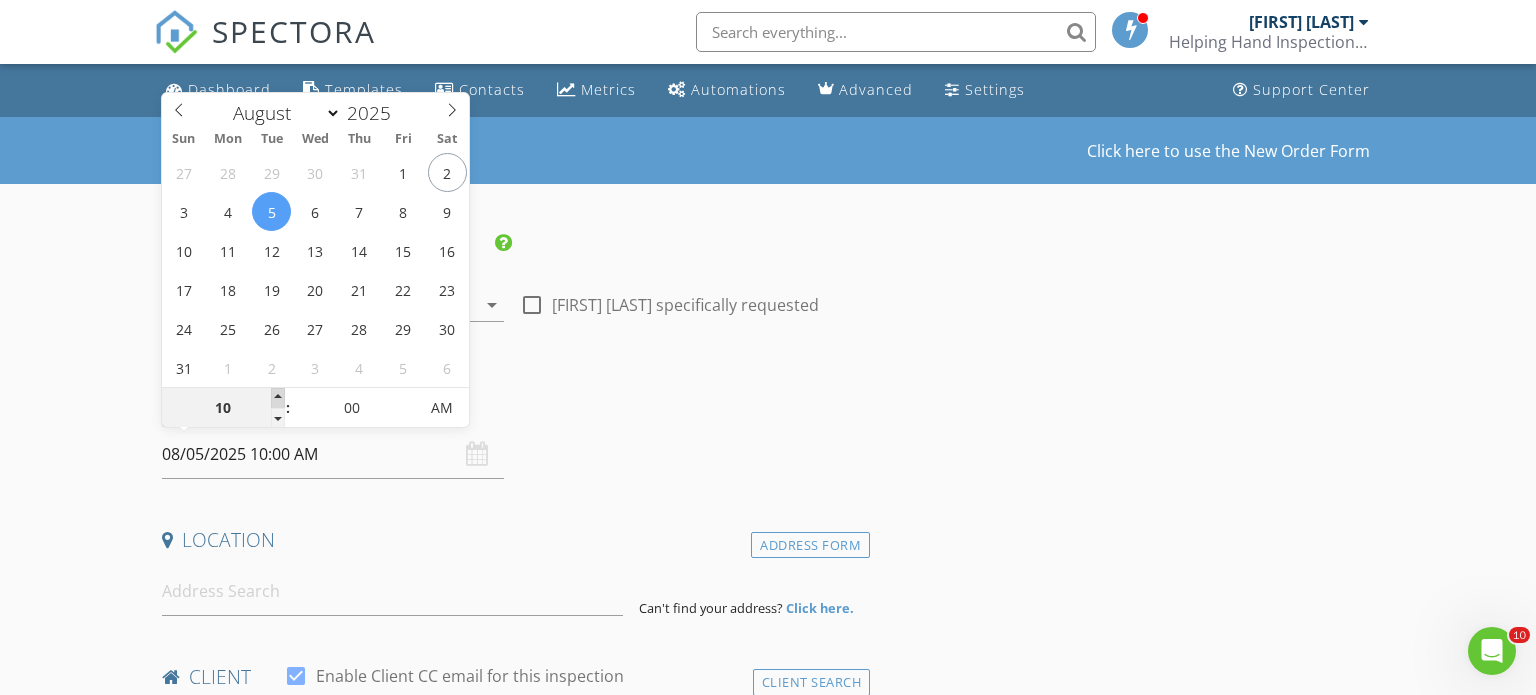 click at bounding box center (278, 398) 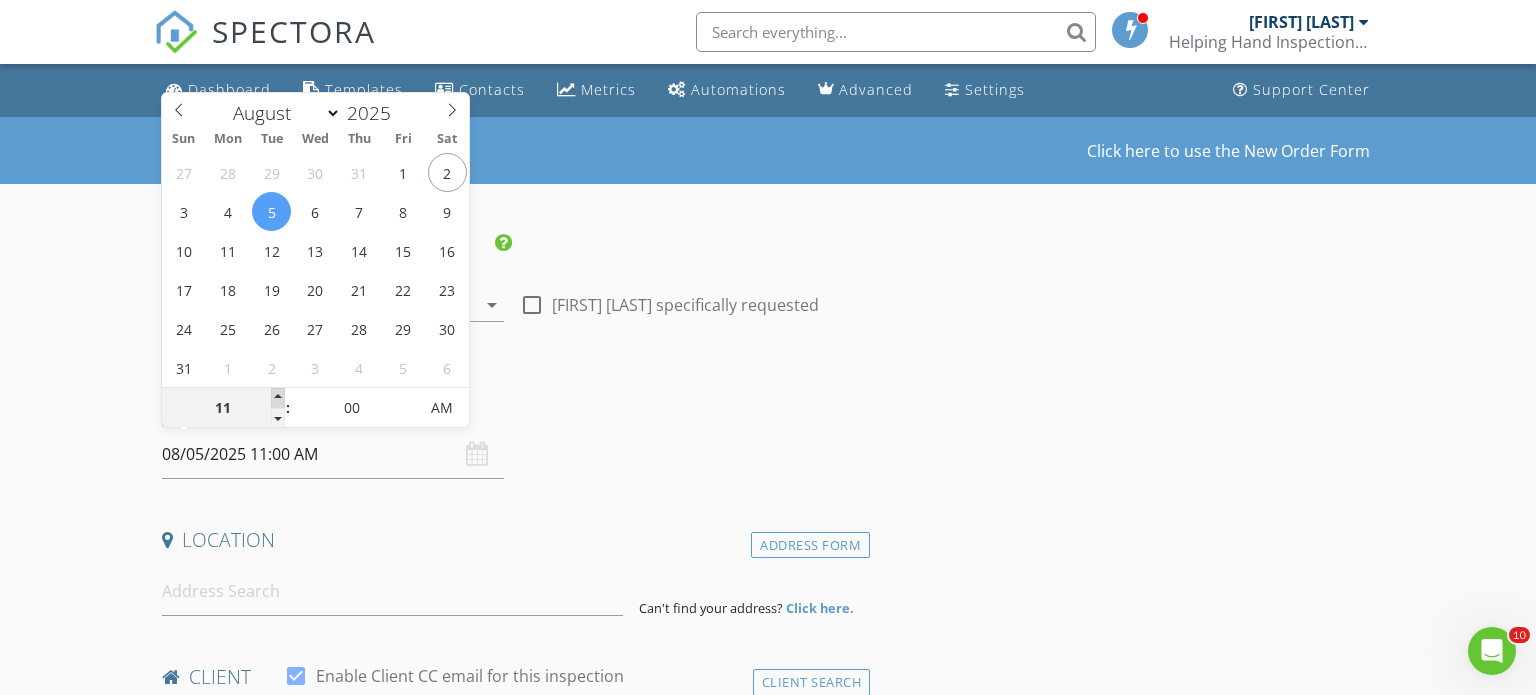 click at bounding box center (278, 398) 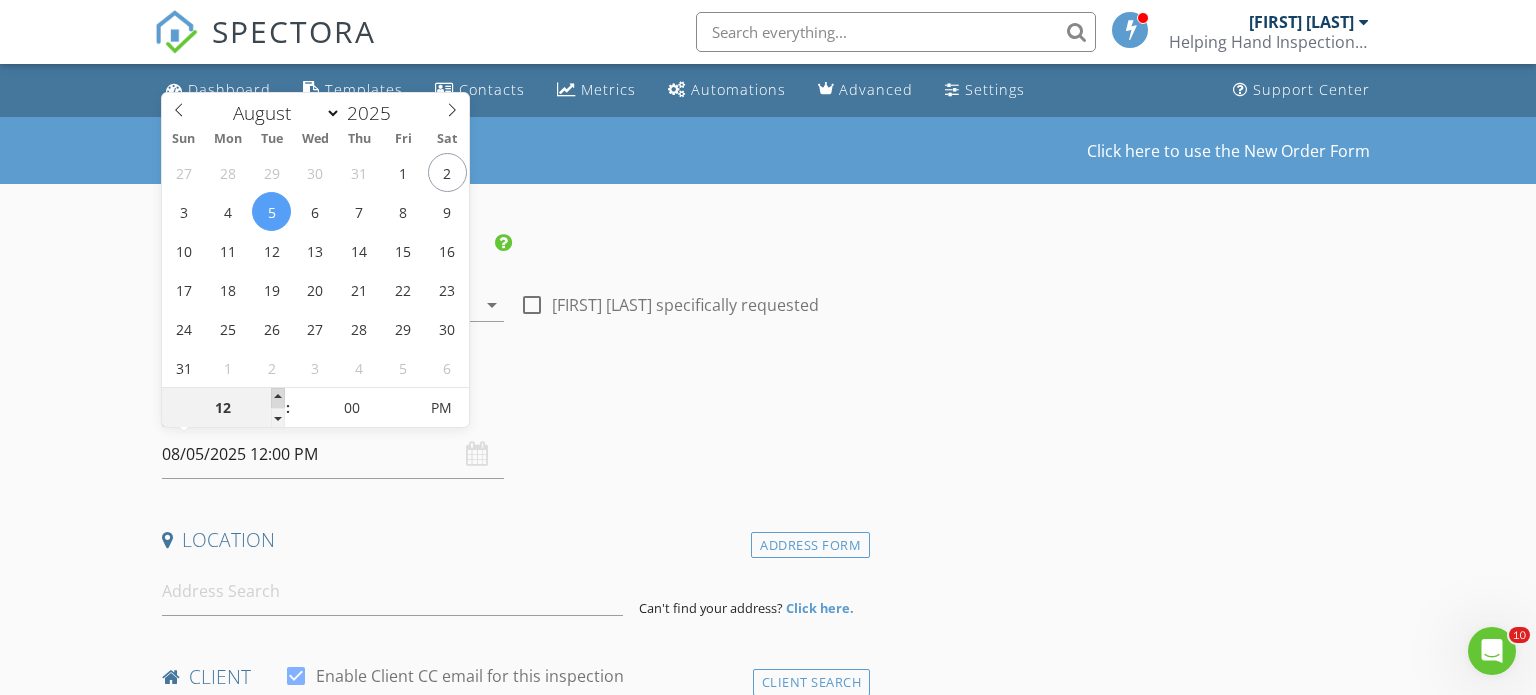 click at bounding box center [278, 398] 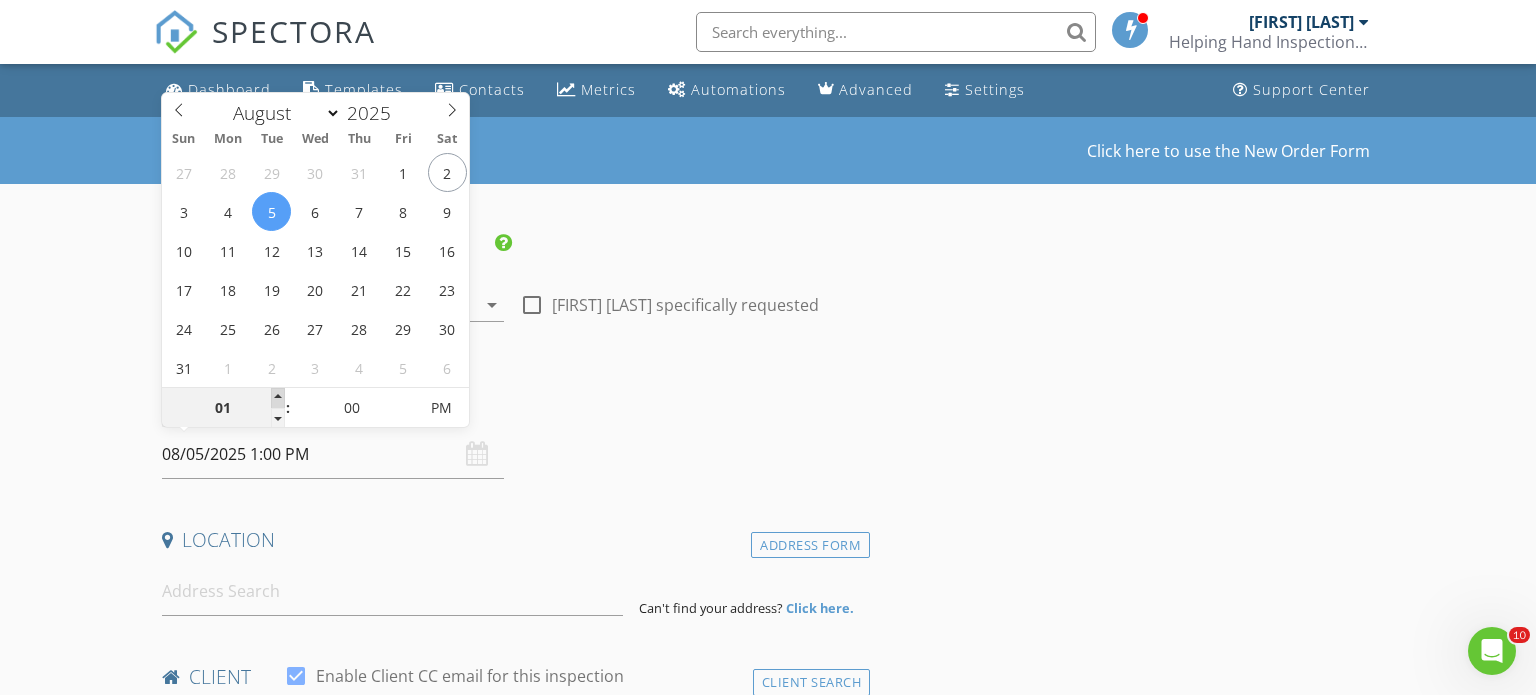 click at bounding box center (278, 398) 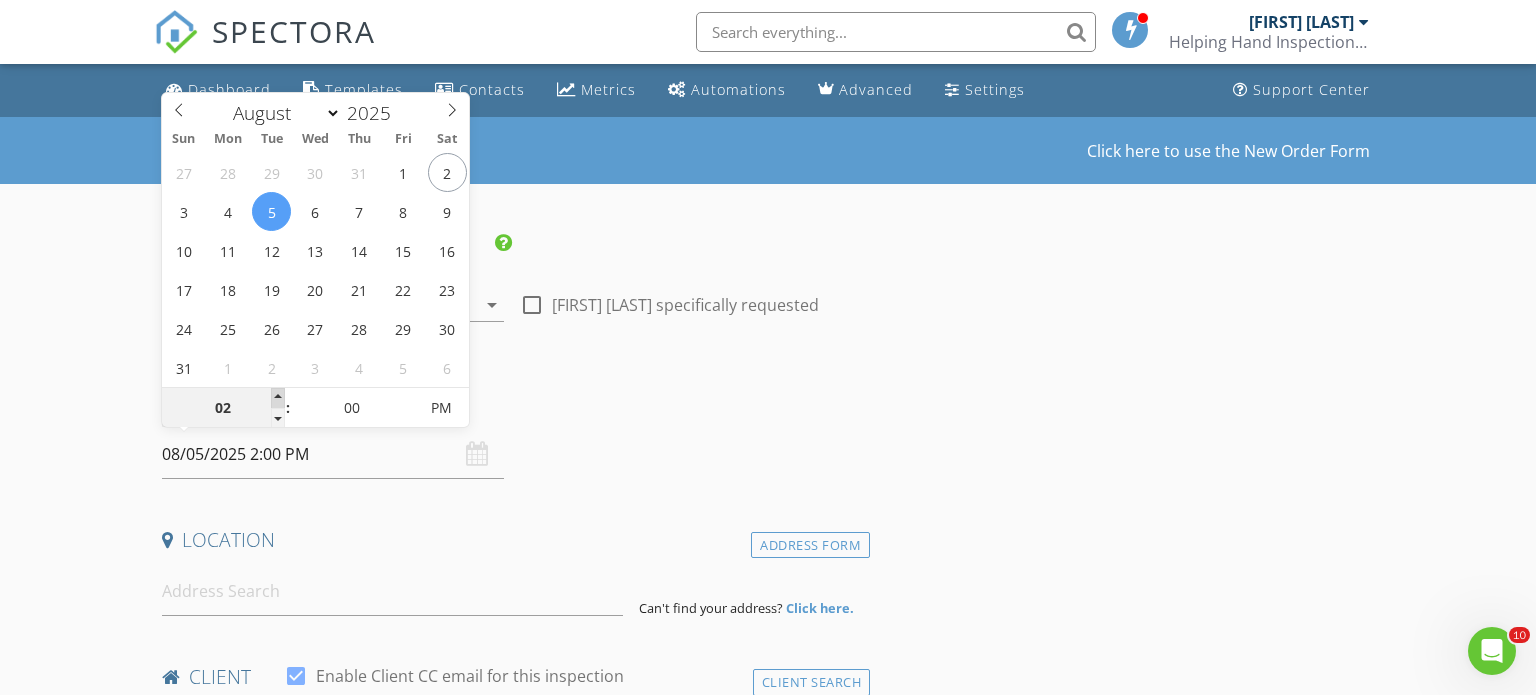 click at bounding box center (278, 398) 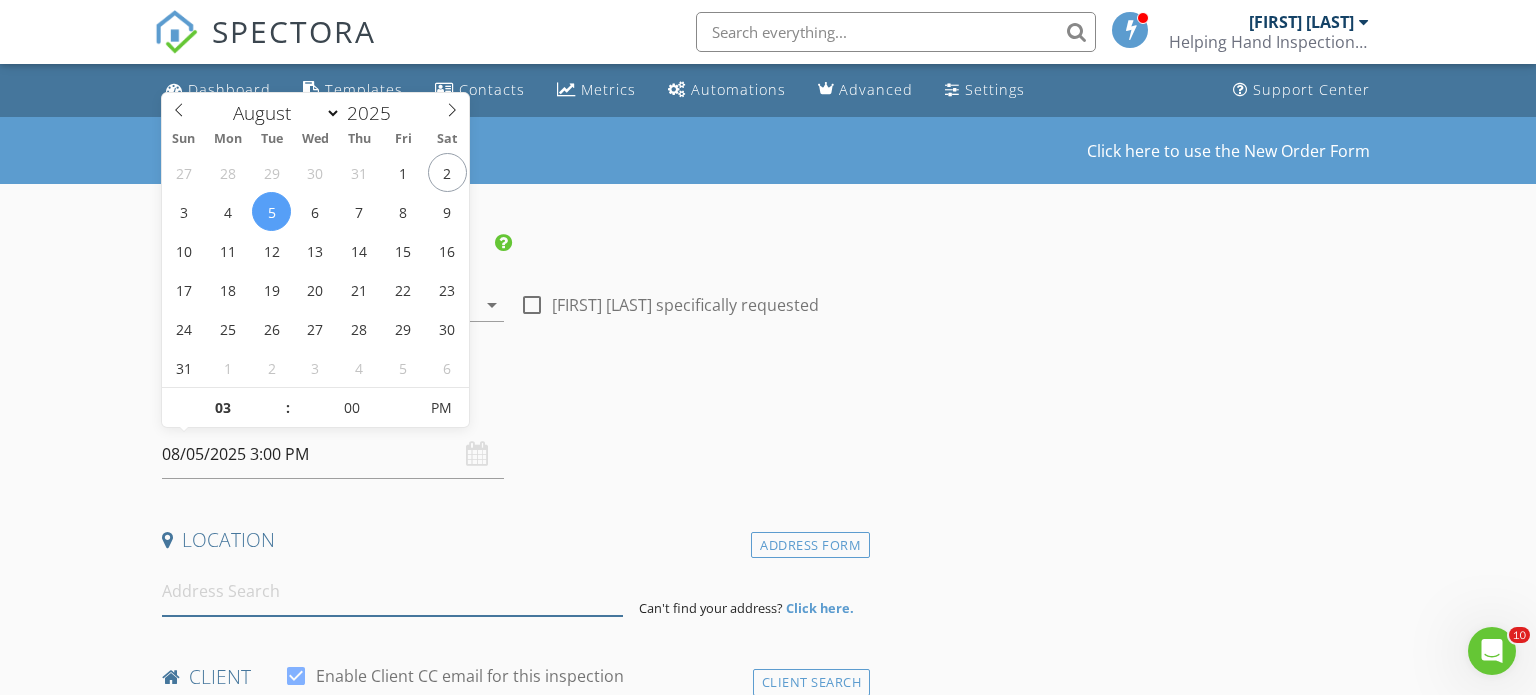 click at bounding box center [393, 591] 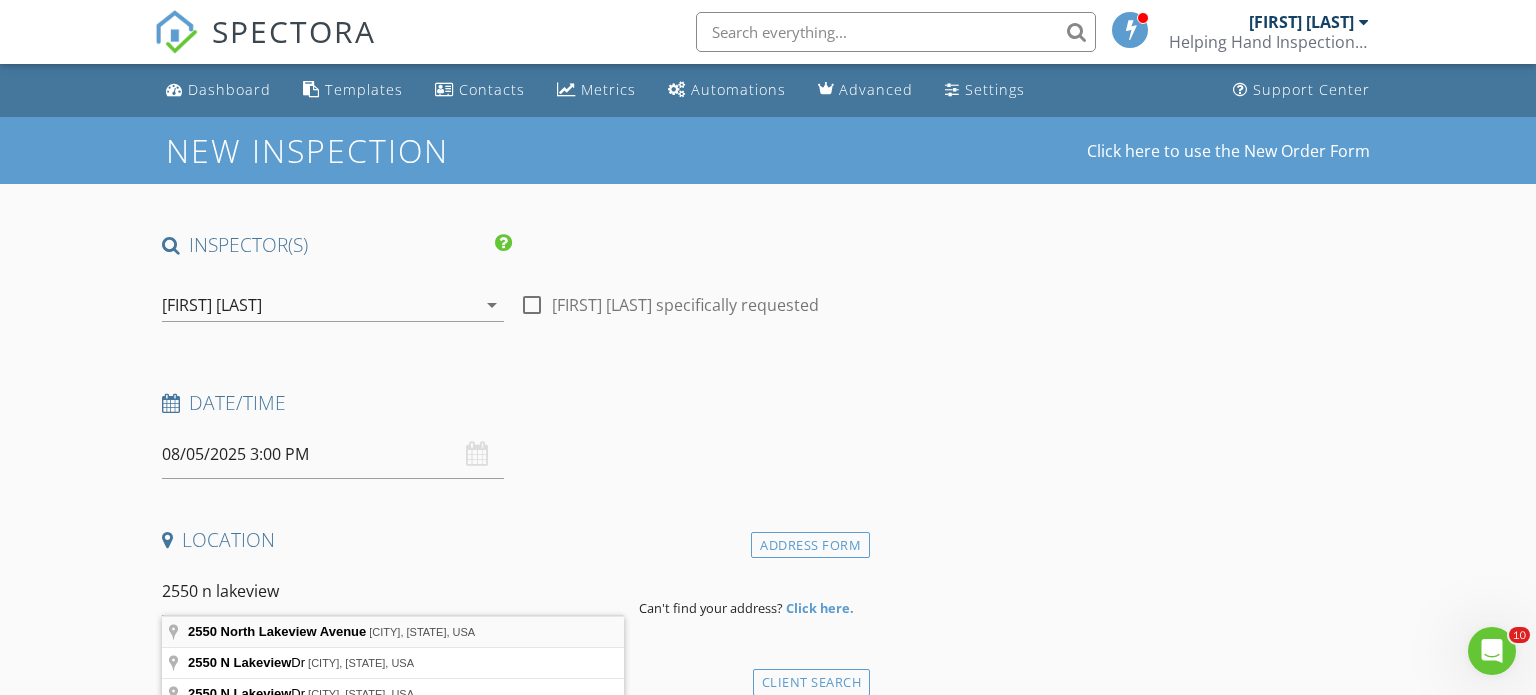 type on "2550 North Lakeview Avenue, Chicago, IL, USA" 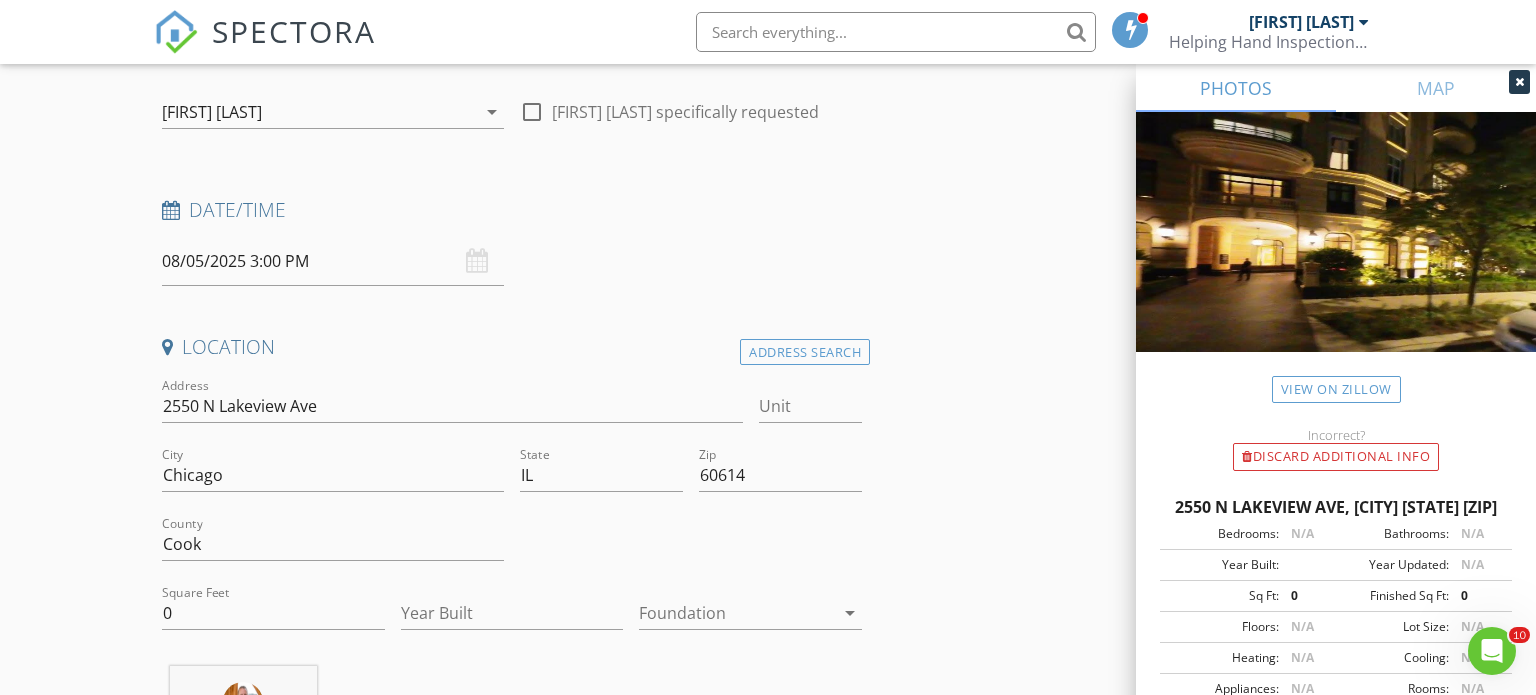 scroll, scrollTop: 197, scrollLeft: 0, axis: vertical 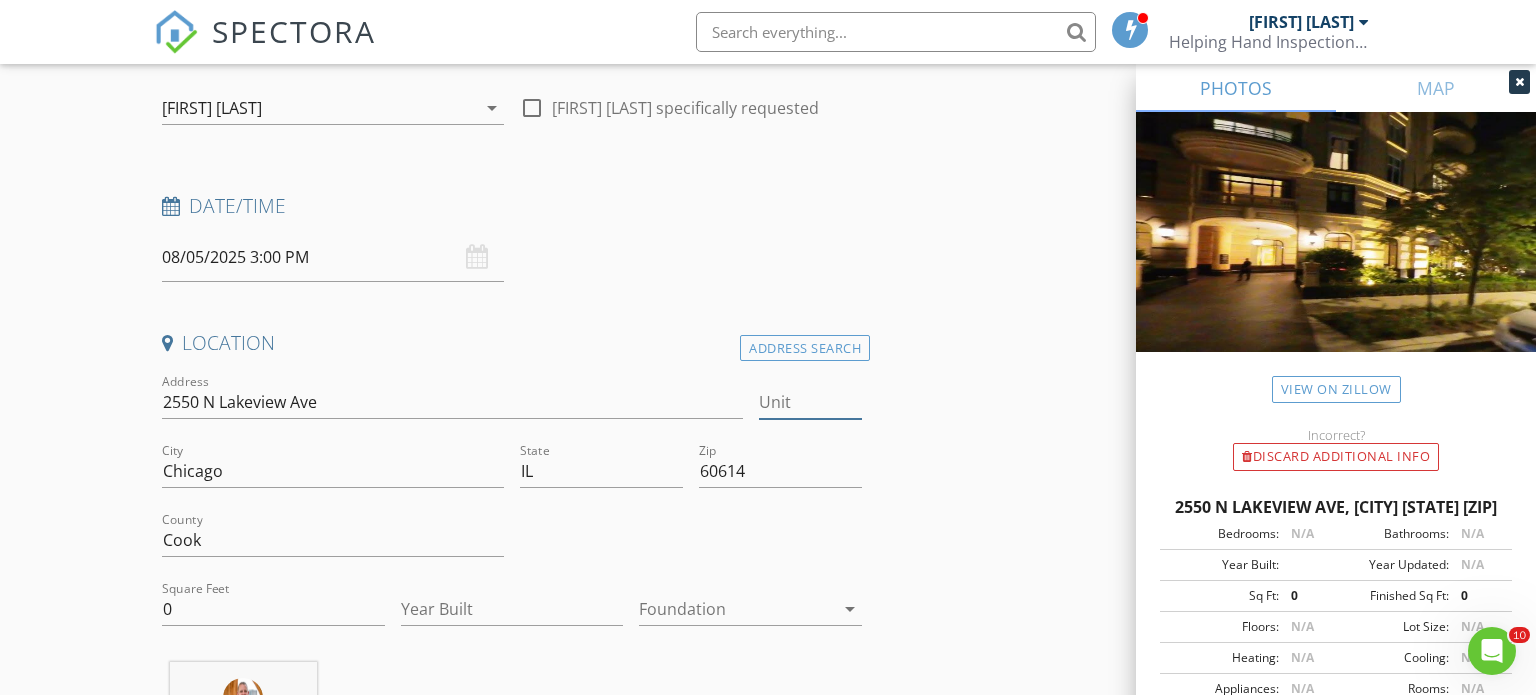 click on "Unit" at bounding box center [810, 402] 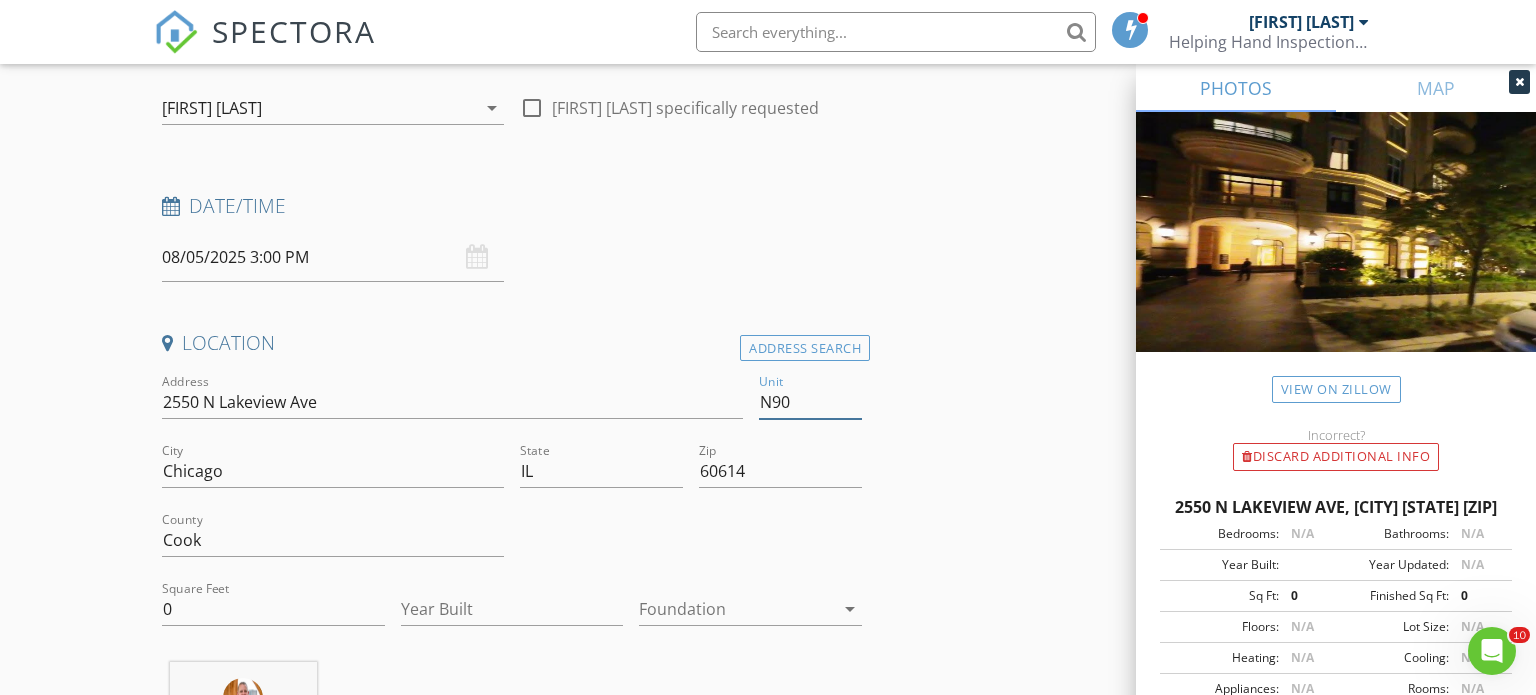 type on "N903" 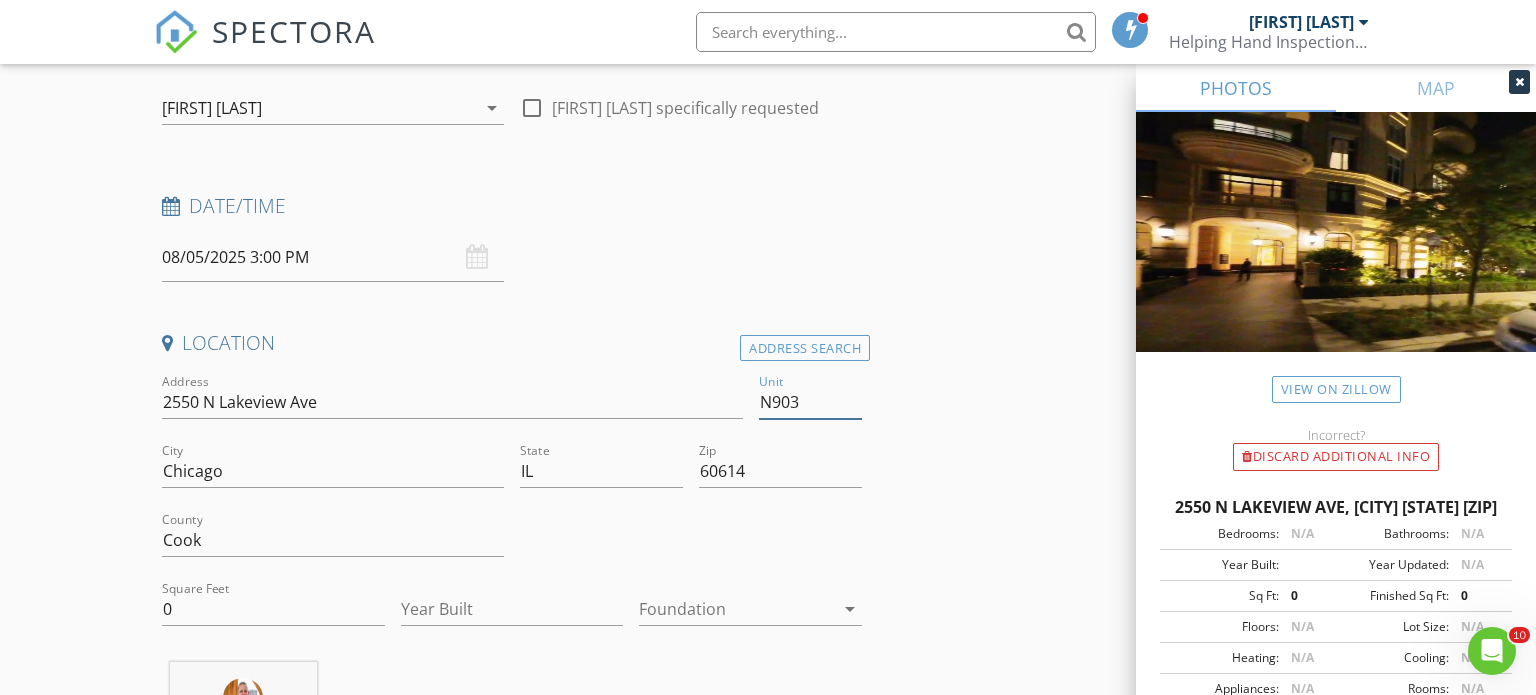 type 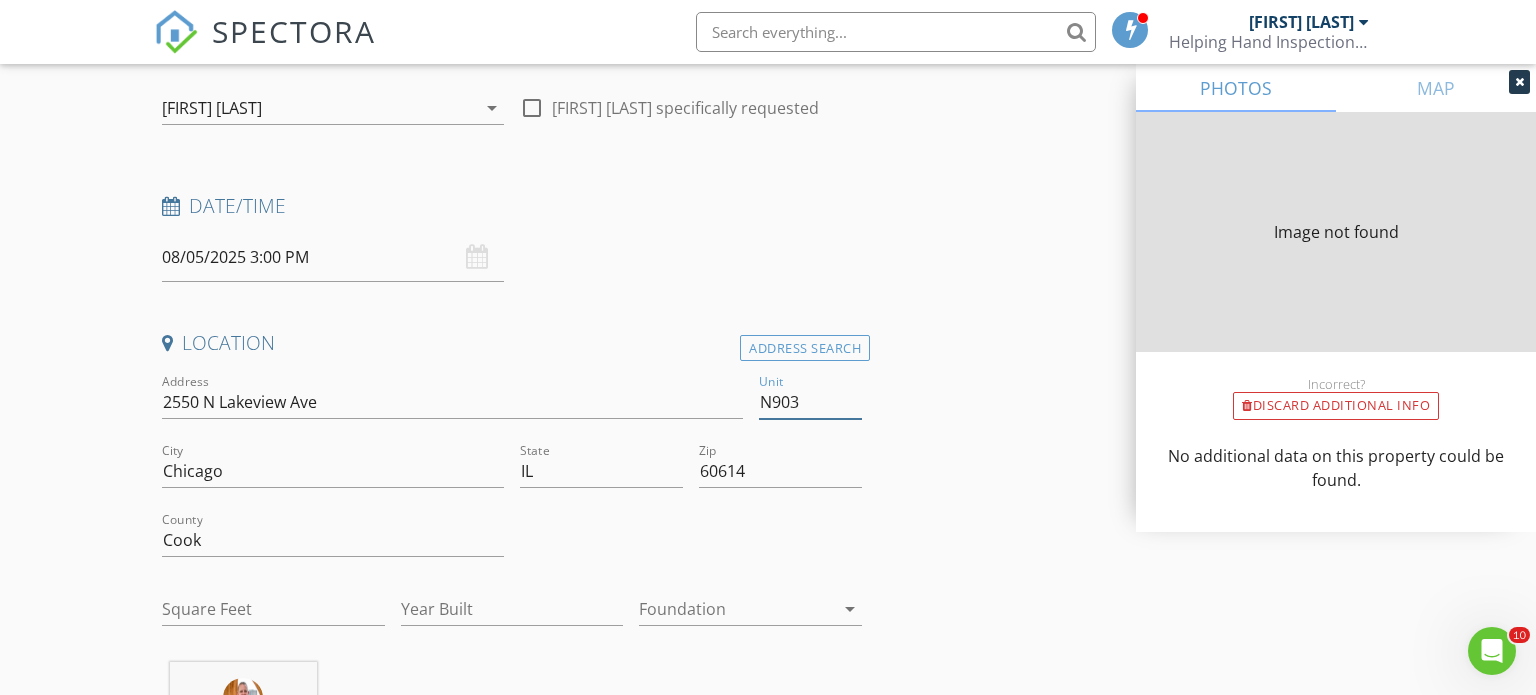 type on "N903" 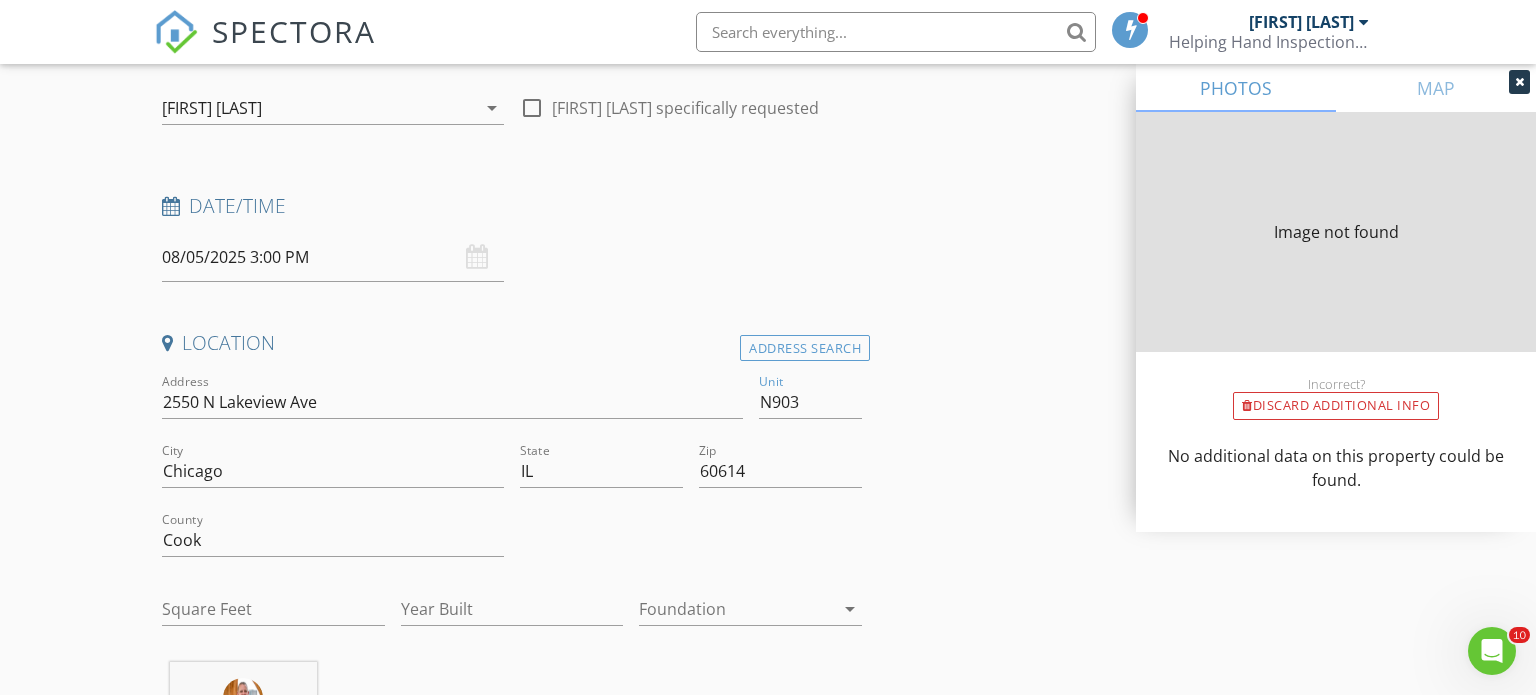 click on "INSPECTOR(S)
check_box   Kyle Niewald   PRIMARY   Kyle Niewald arrow_drop_down   check_box_outline_blank Kyle Niewald specifically requested
Date/Time
08/05/2025 3:00 PM
Location
Address Search       Address 2550 N Lakeview Ave   Unit N903   City Chicago   State IL   Zip 60614   County Cook     Square Feet   Year Built   Foundation arrow_drop_down     Kyle Niewald     20.2 miles     (32 minutes)
client
check_box Enable Client CC email for this inspection   Client Search     check_box_outline_blank Client is a Company/Organization     First Name   Last Name   Email   CC Email   Phone   Address   City   State   Zip       Notes   Private Notes
ADD ADDITIONAL client
SERVICES
check_box_outline_blank   Residential Single Family Inspection   check_box_outline_blank" at bounding box center (768, 1699) 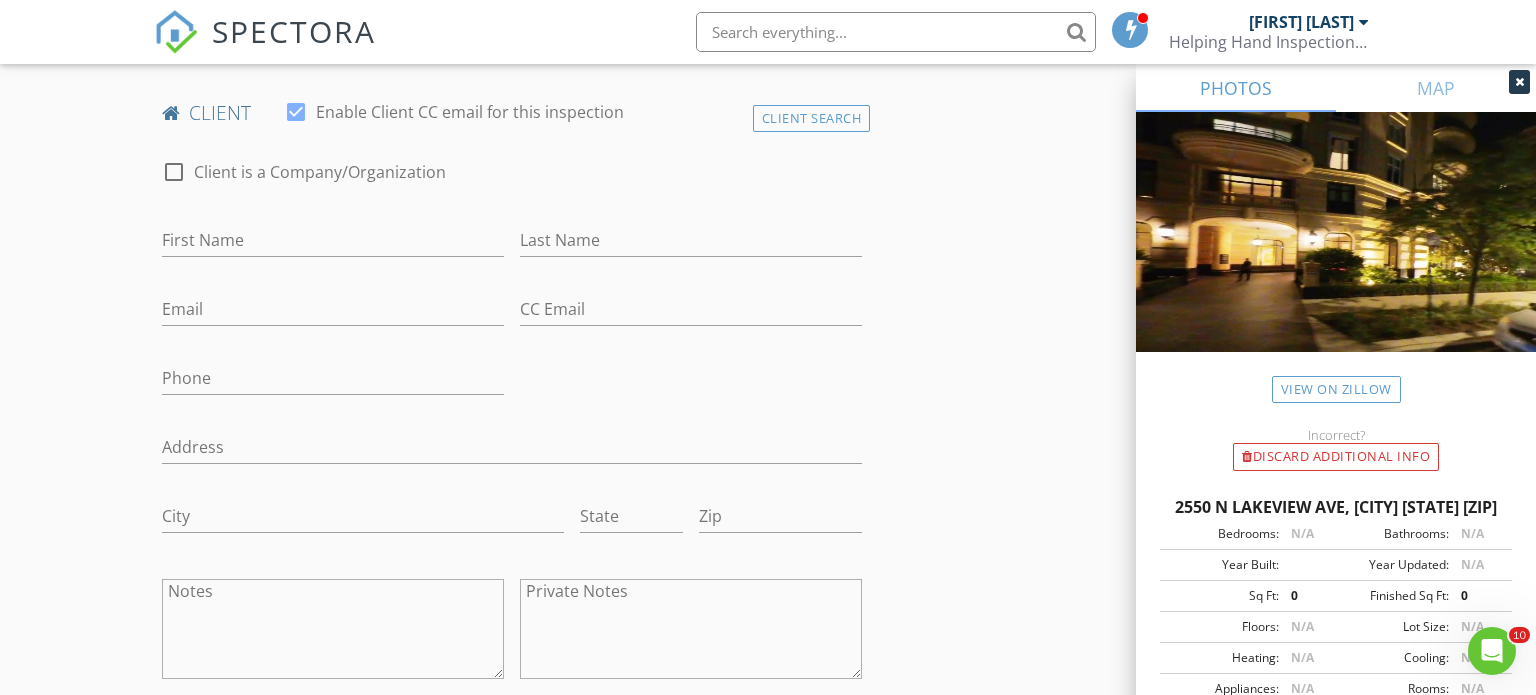 scroll, scrollTop: 976, scrollLeft: 0, axis: vertical 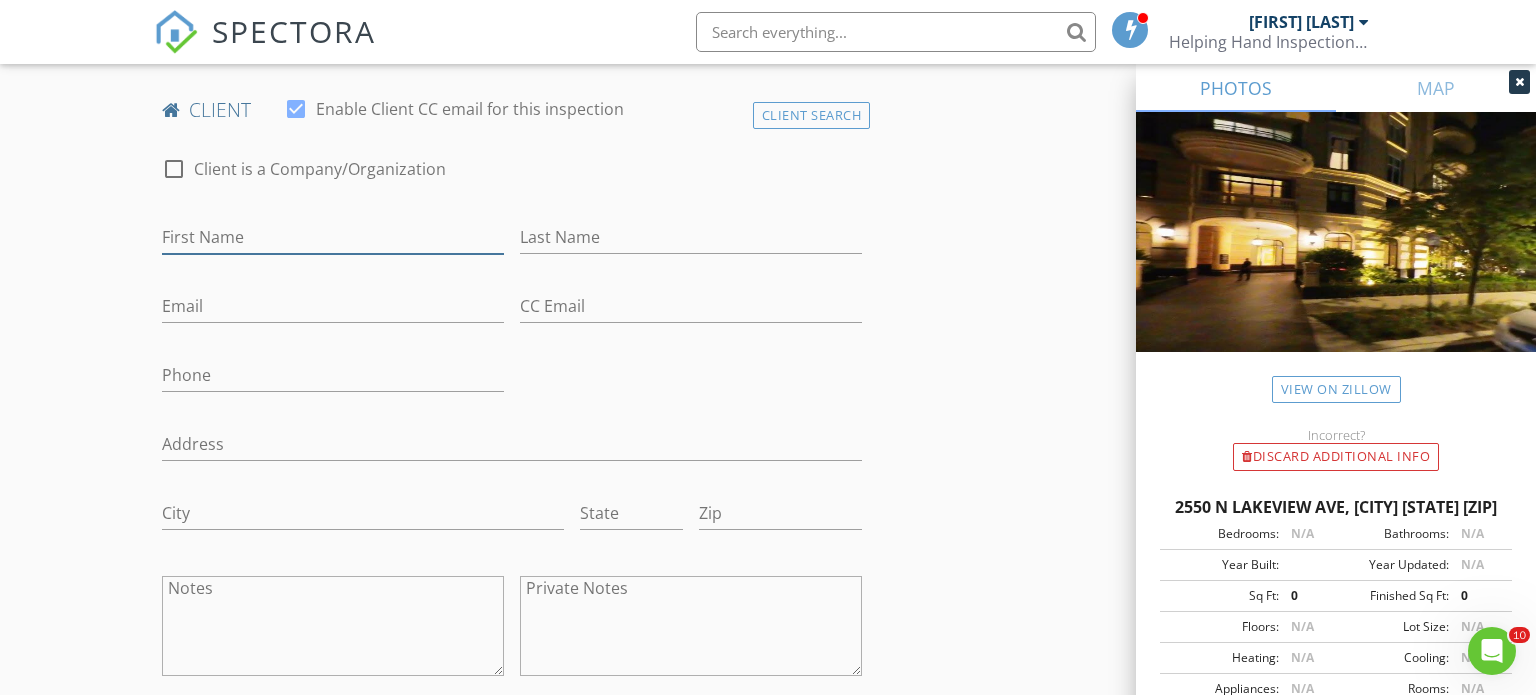 click on "First Name" at bounding box center [333, 237] 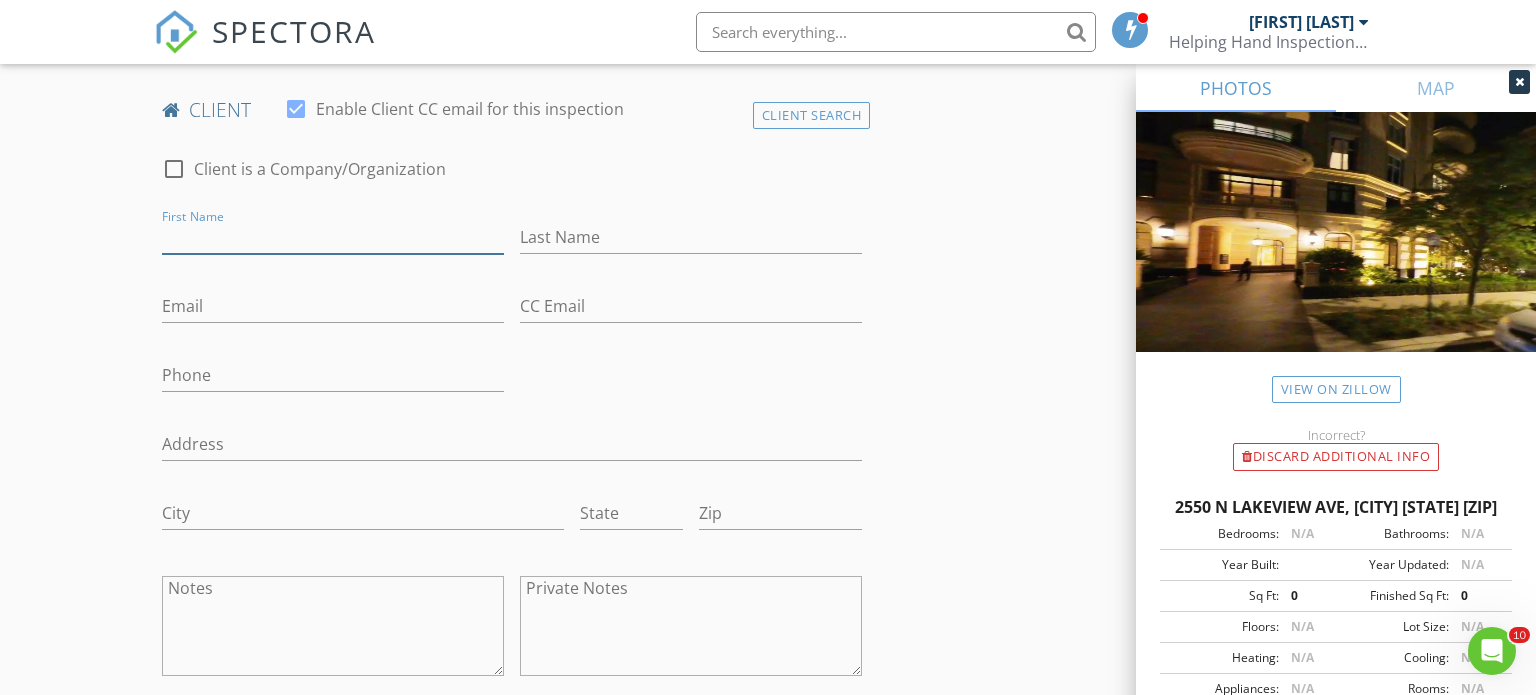 paste on "Philippa Beaumont" 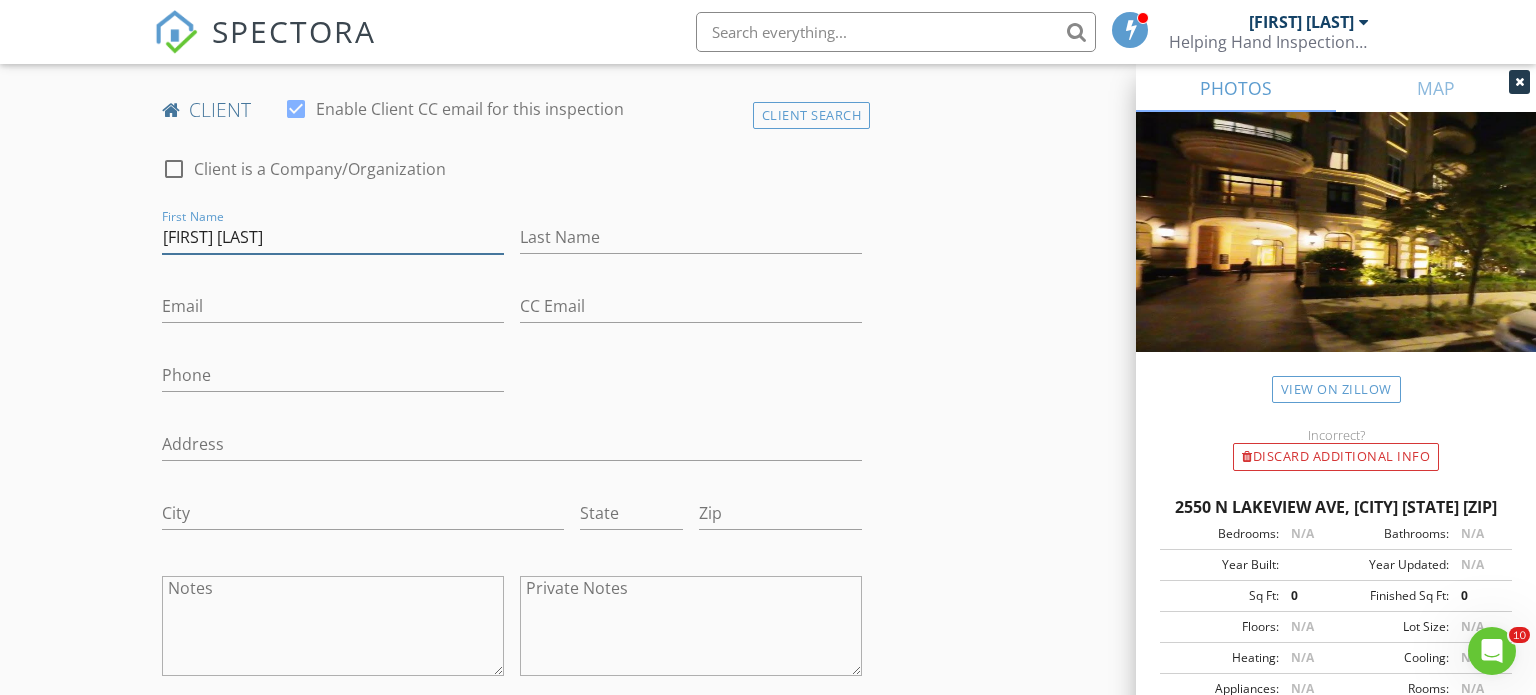 type on "Philippa Beaumont" 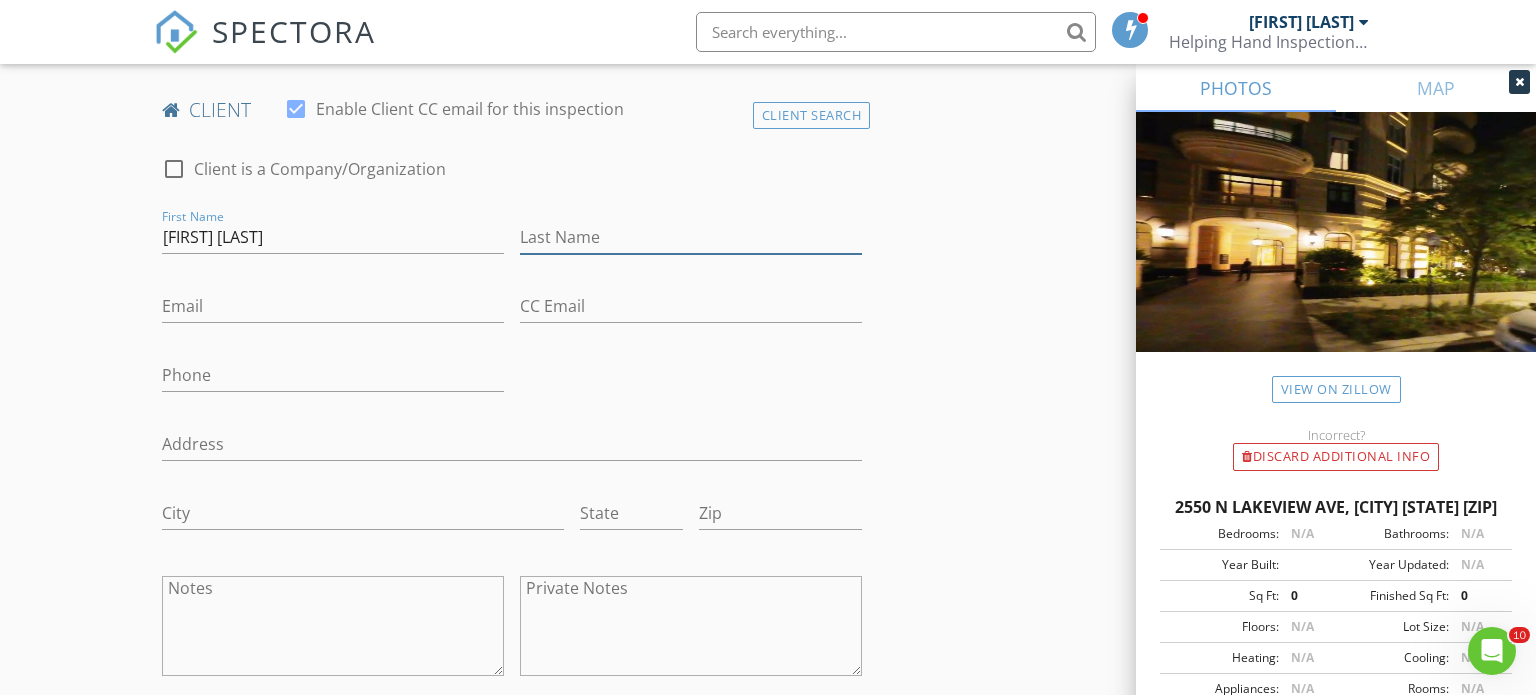 click on "Last Name" at bounding box center (691, 237) 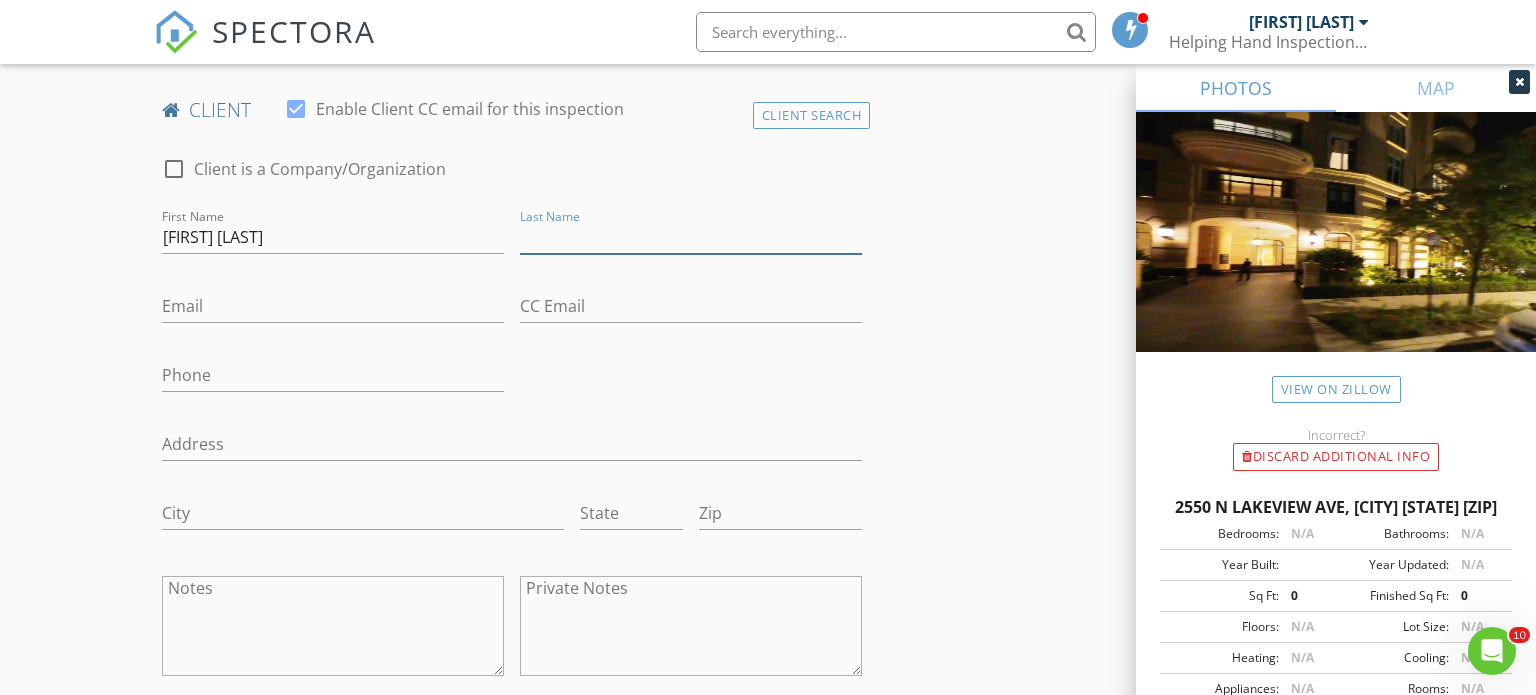 paste on "Philippa Beaumont" 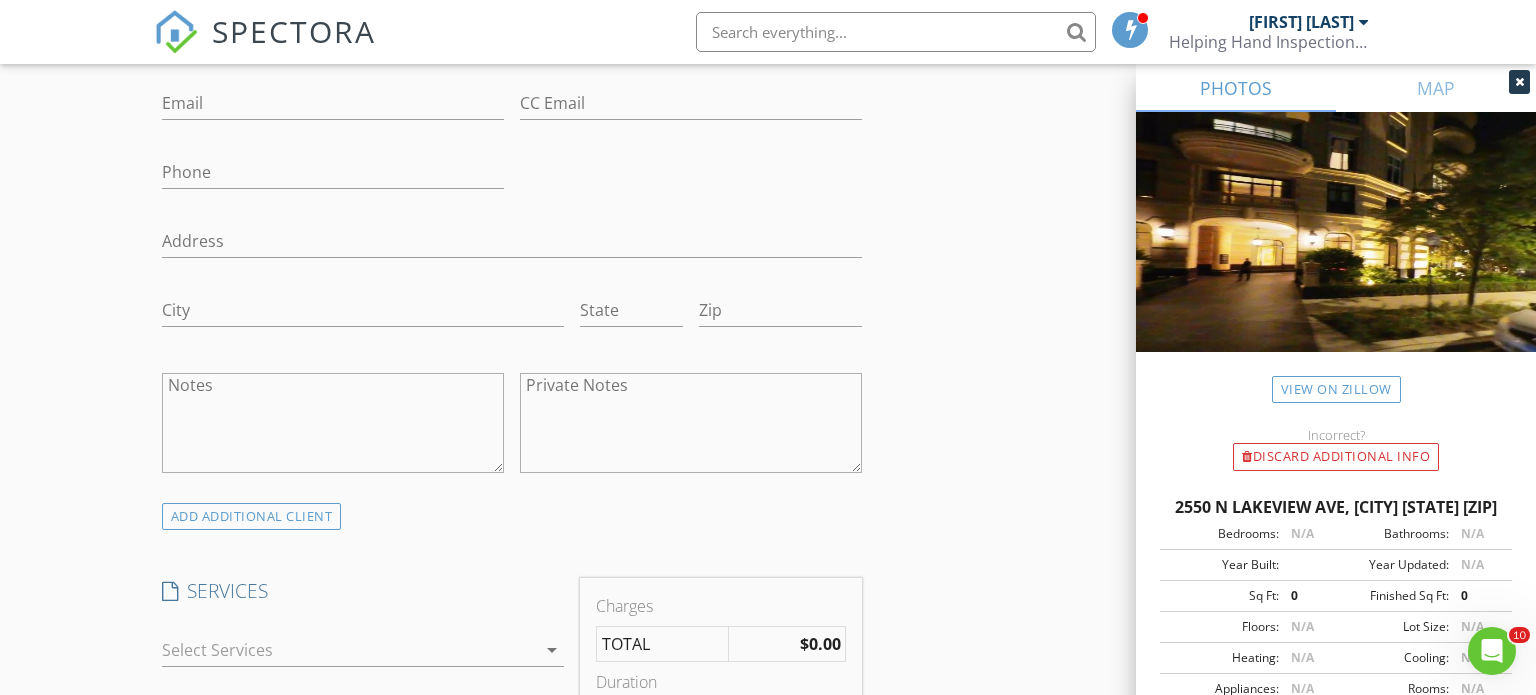 scroll, scrollTop: 1176, scrollLeft: 0, axis: vertical 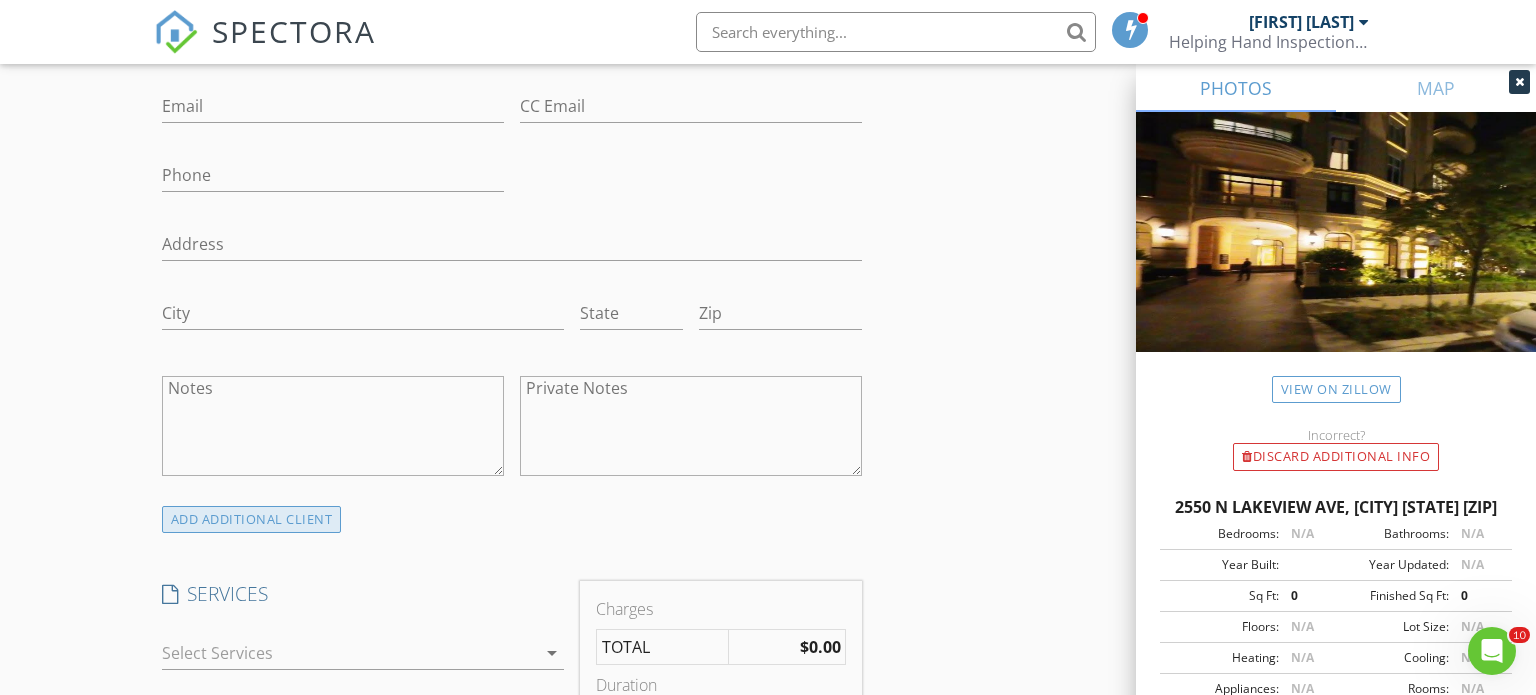 type on "Philippa Beaumont" 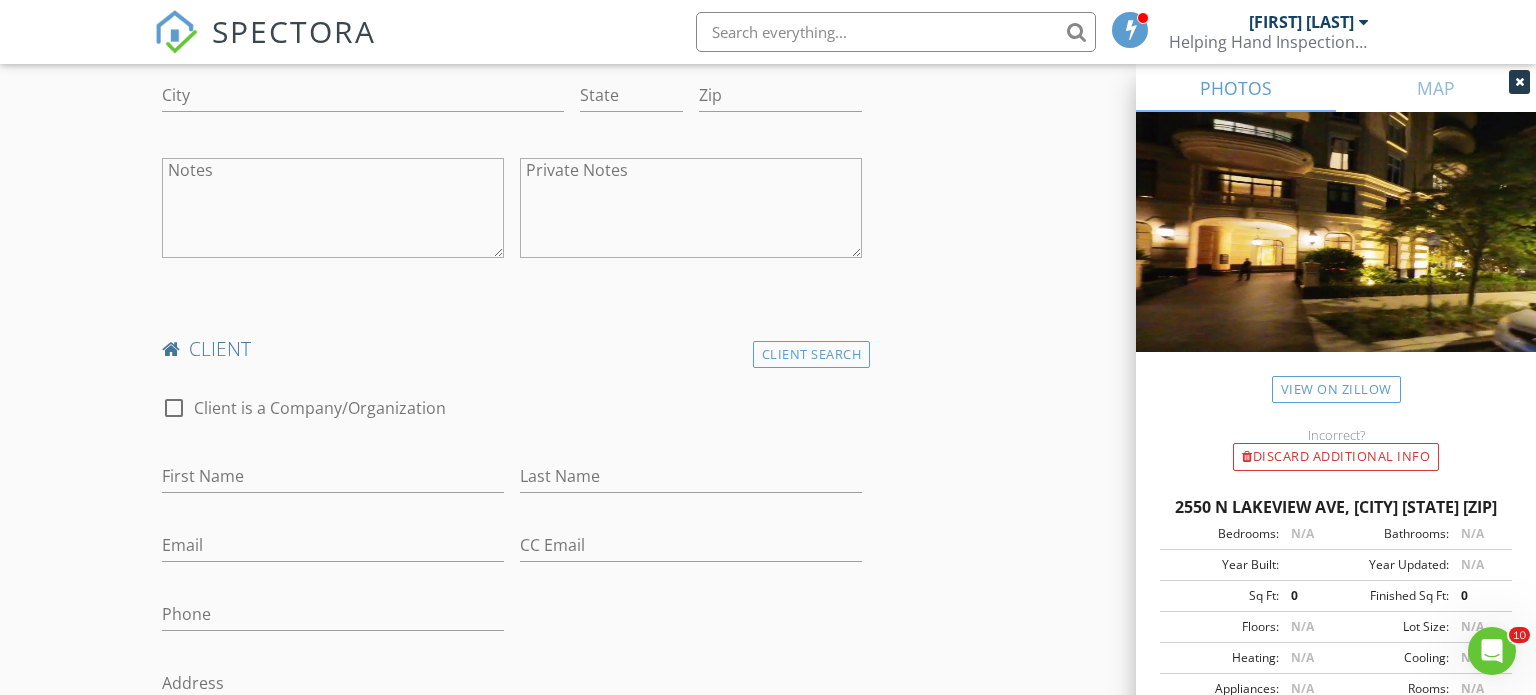 scroll, scrollTop: 1398, scrollLeft: 0, axis: vertical 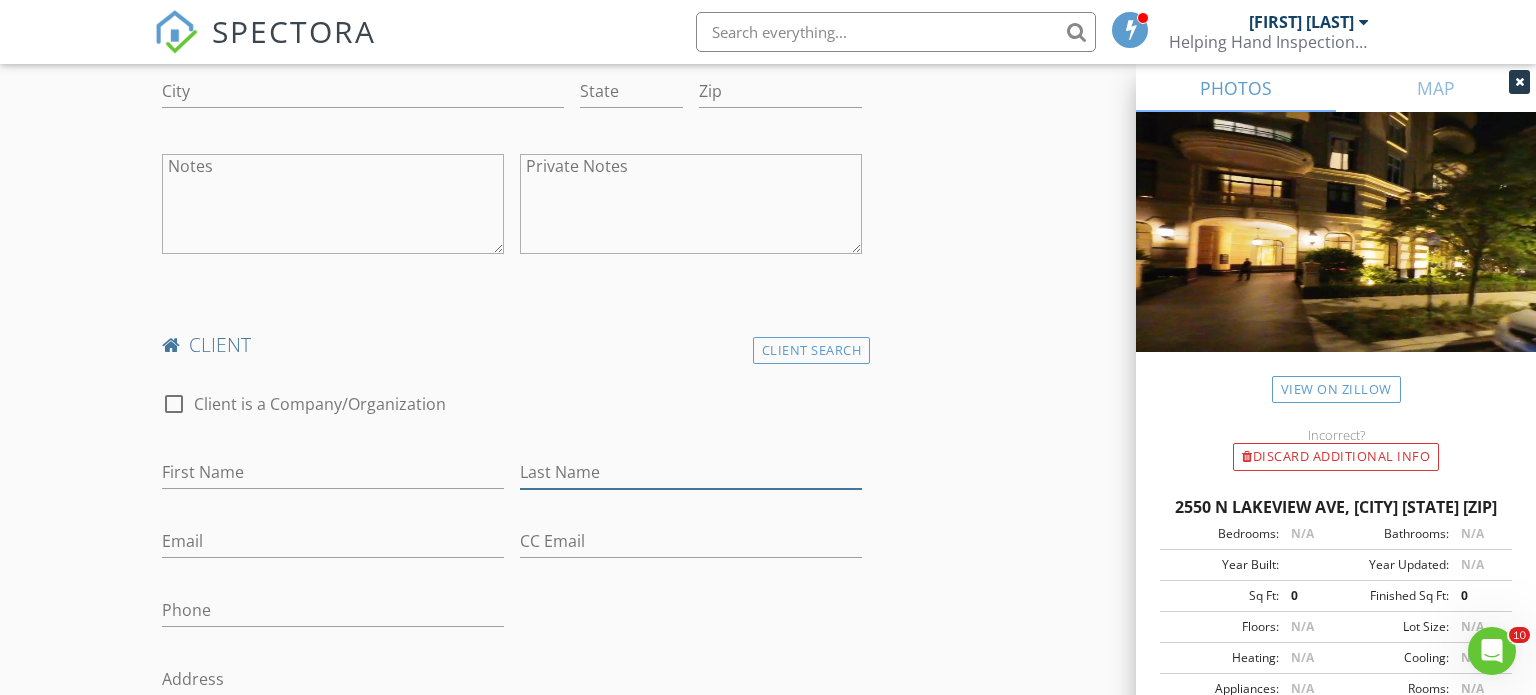click on "Last Name" at bounding box center [691, 472] 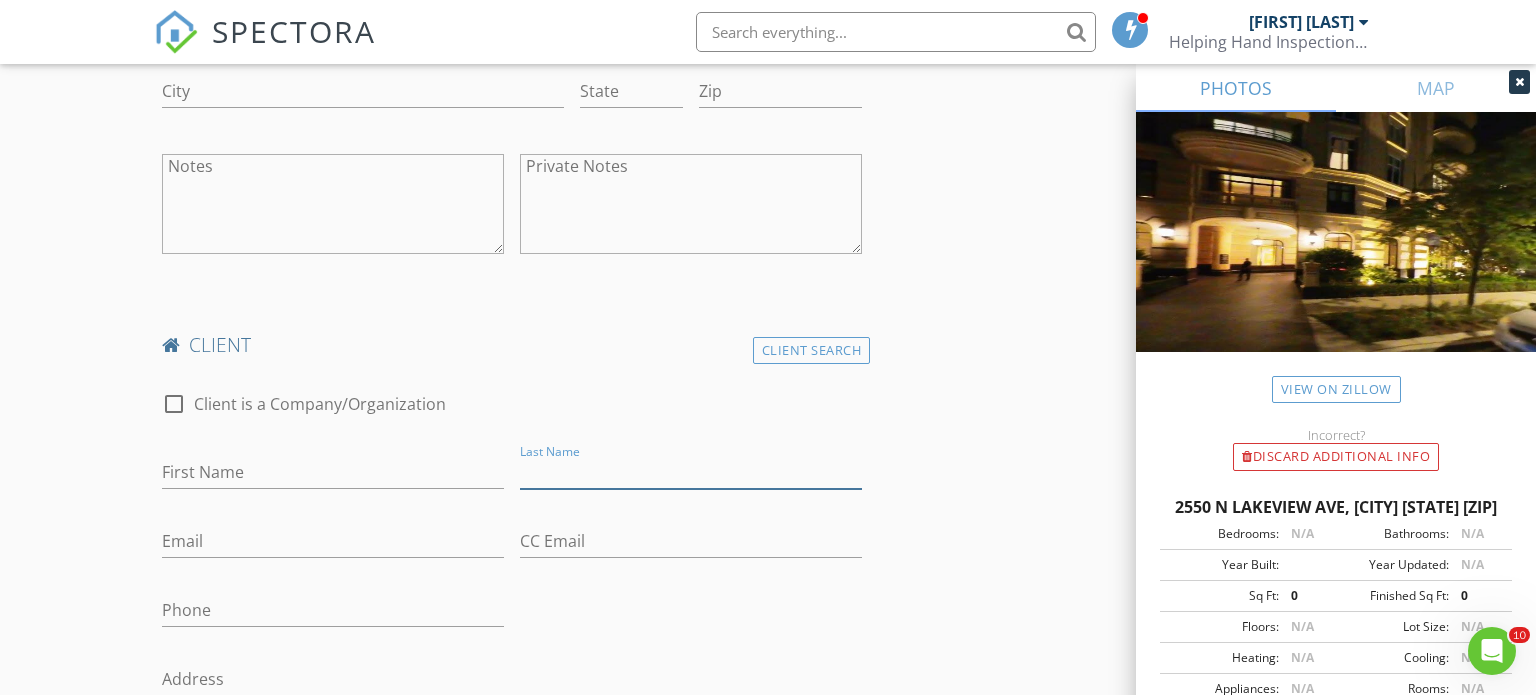 paste on "Philippa Beaumont" 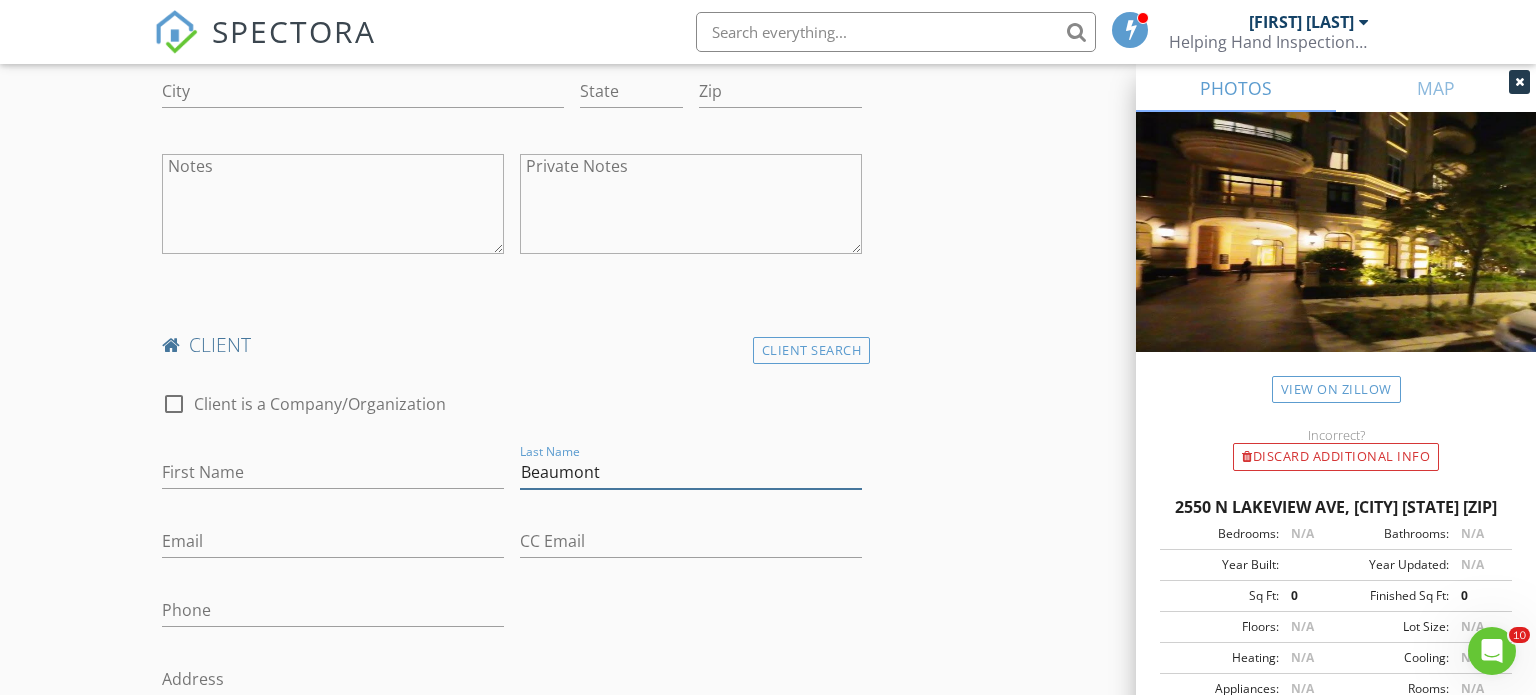 type on "Beaumont" 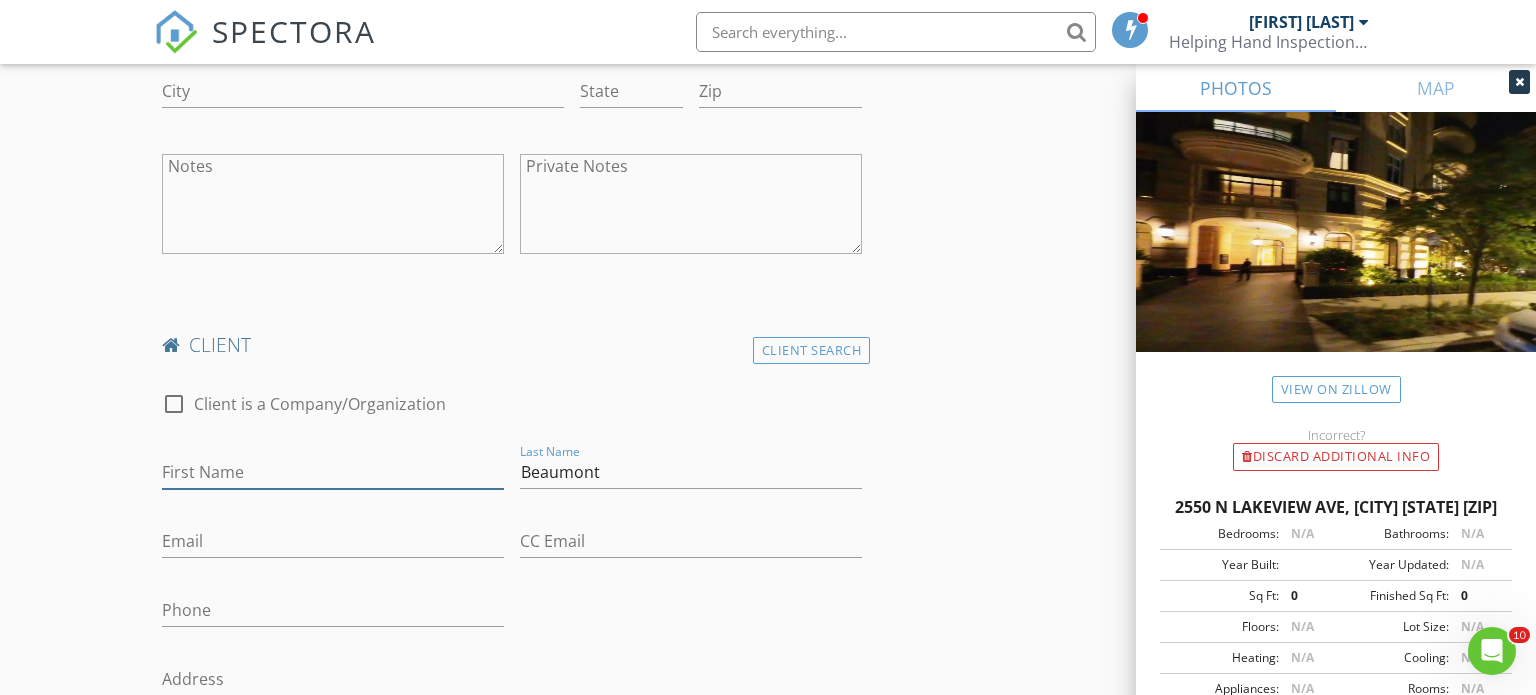 click on "First Name" at bounding box center (333, 472) 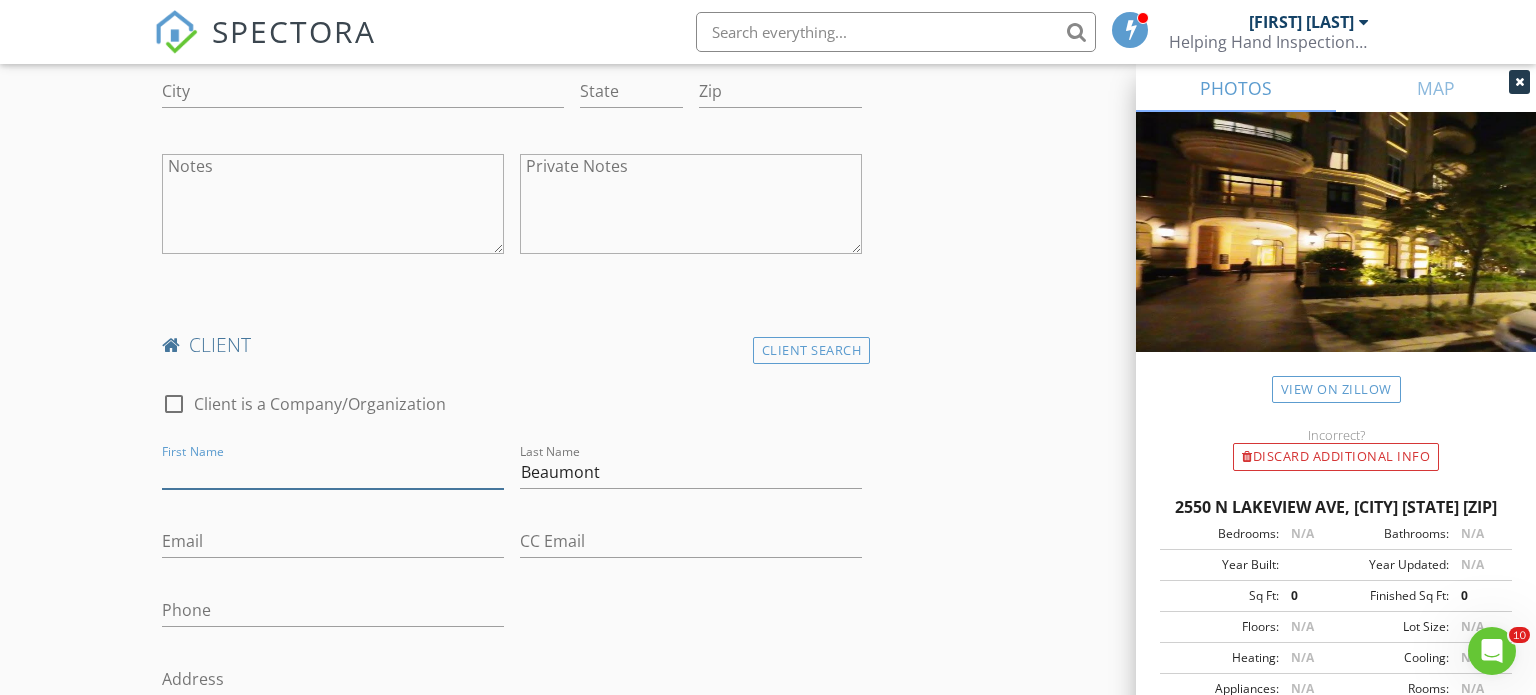 type on "i" 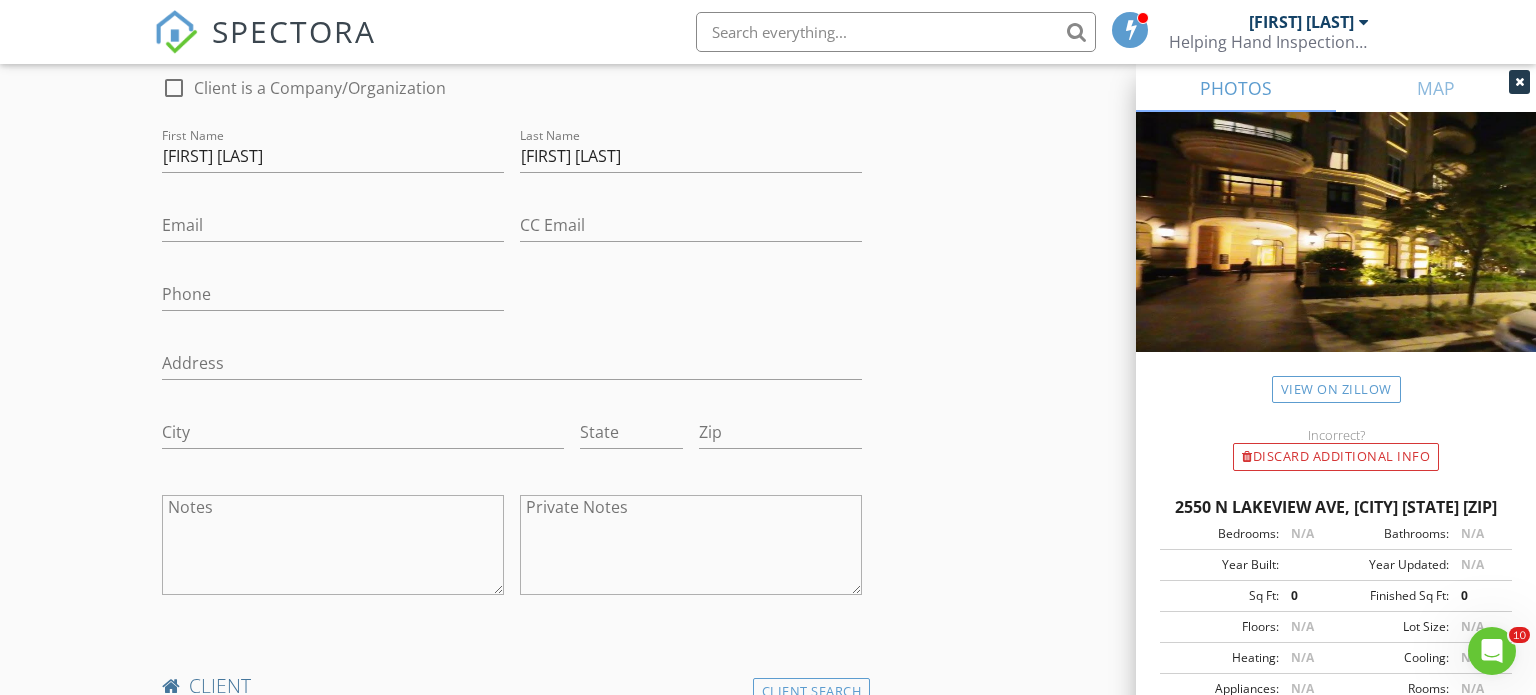 scroll, scrollTop: 973, scrollLeft: 0, axis: vertical 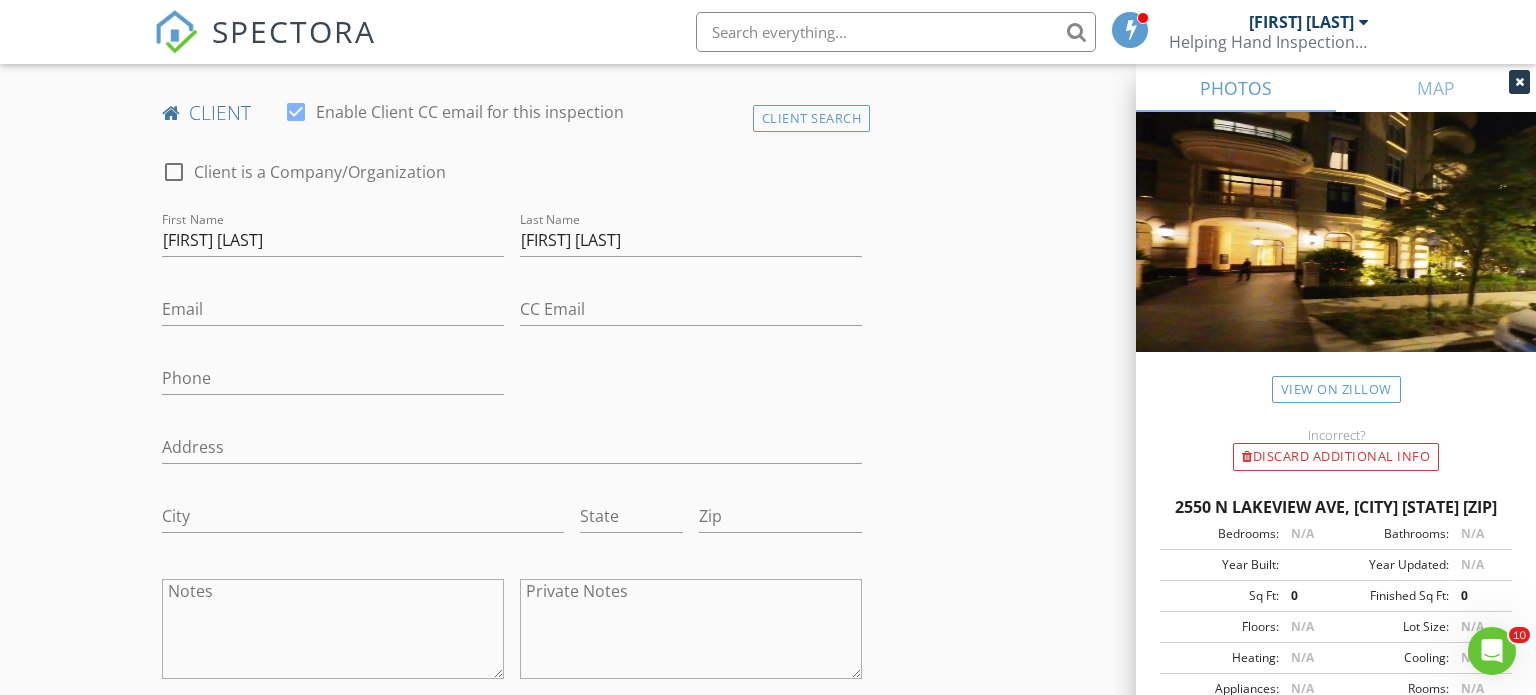 type on "Michael" 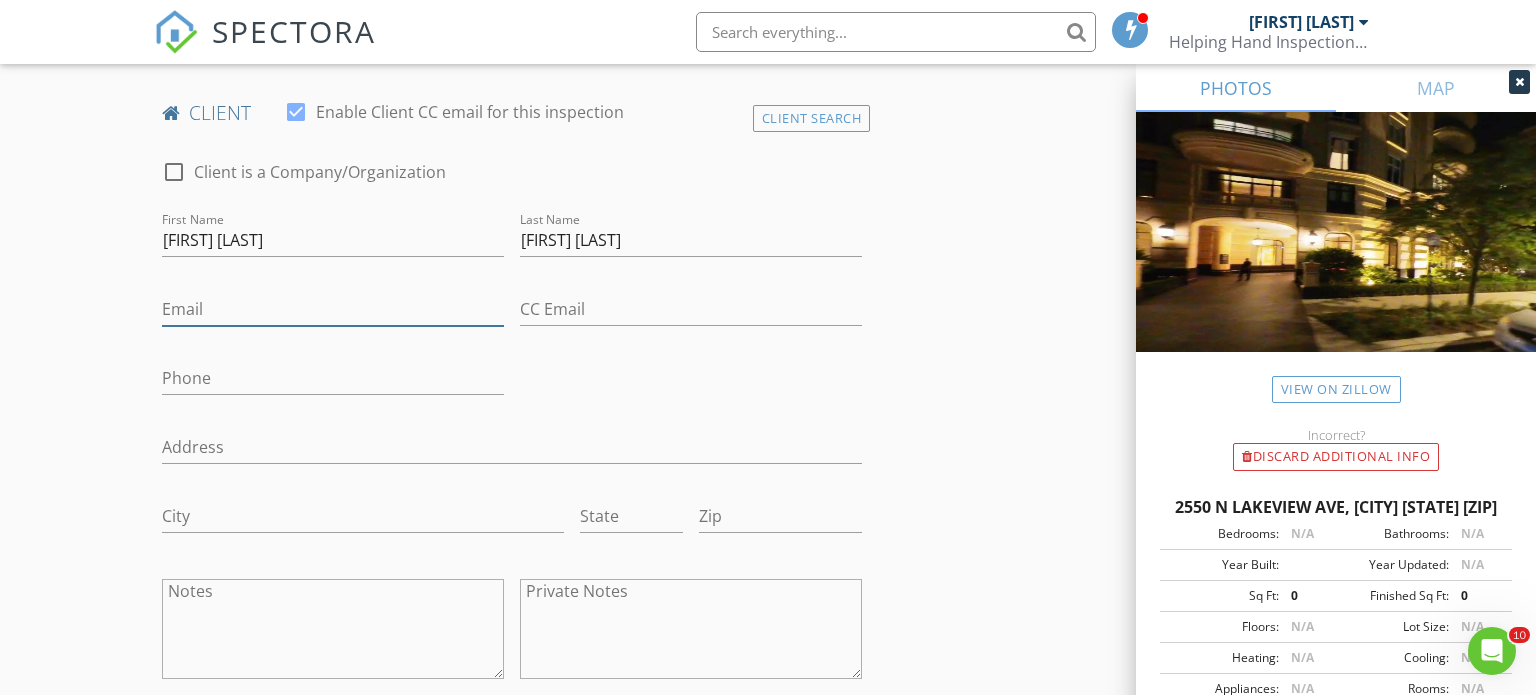 click on "Email" at bounding box center [333, 309] 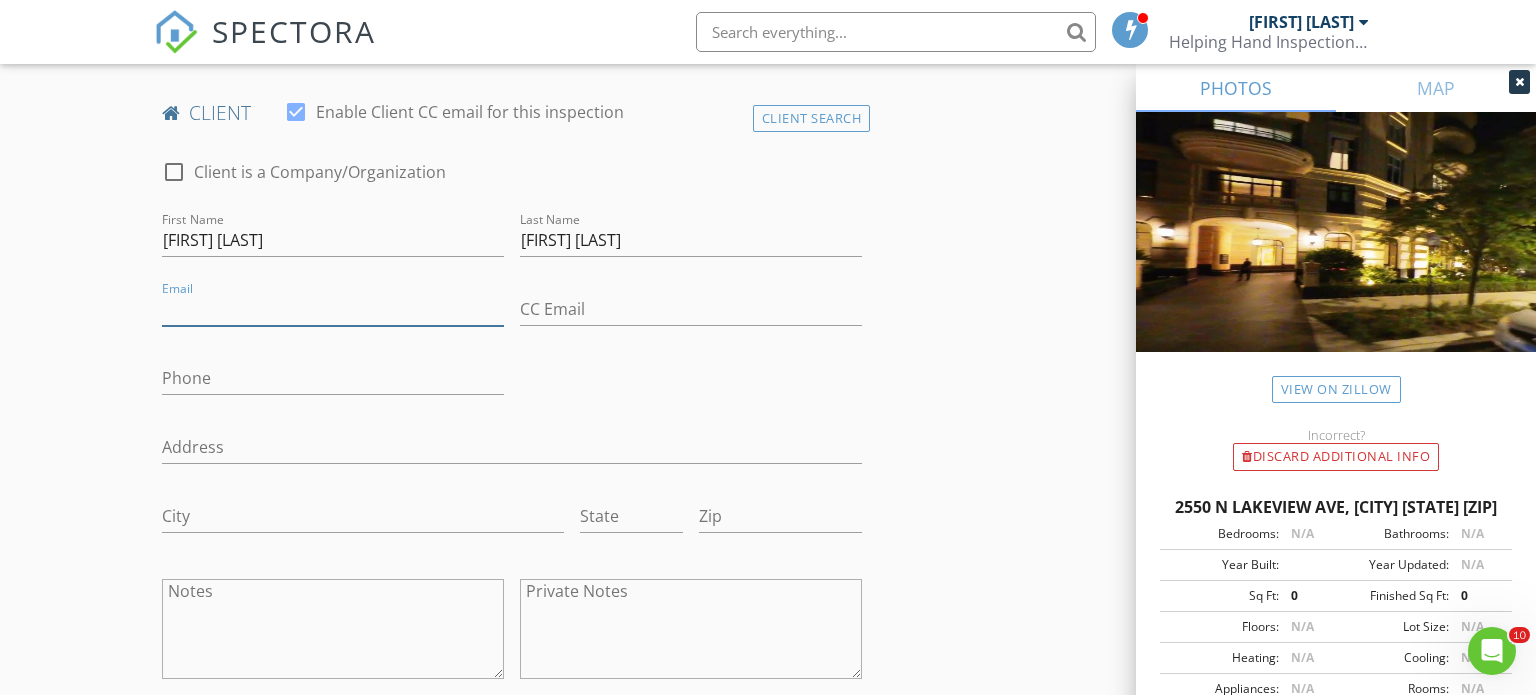 paste on "beaumontp@comcast.net" 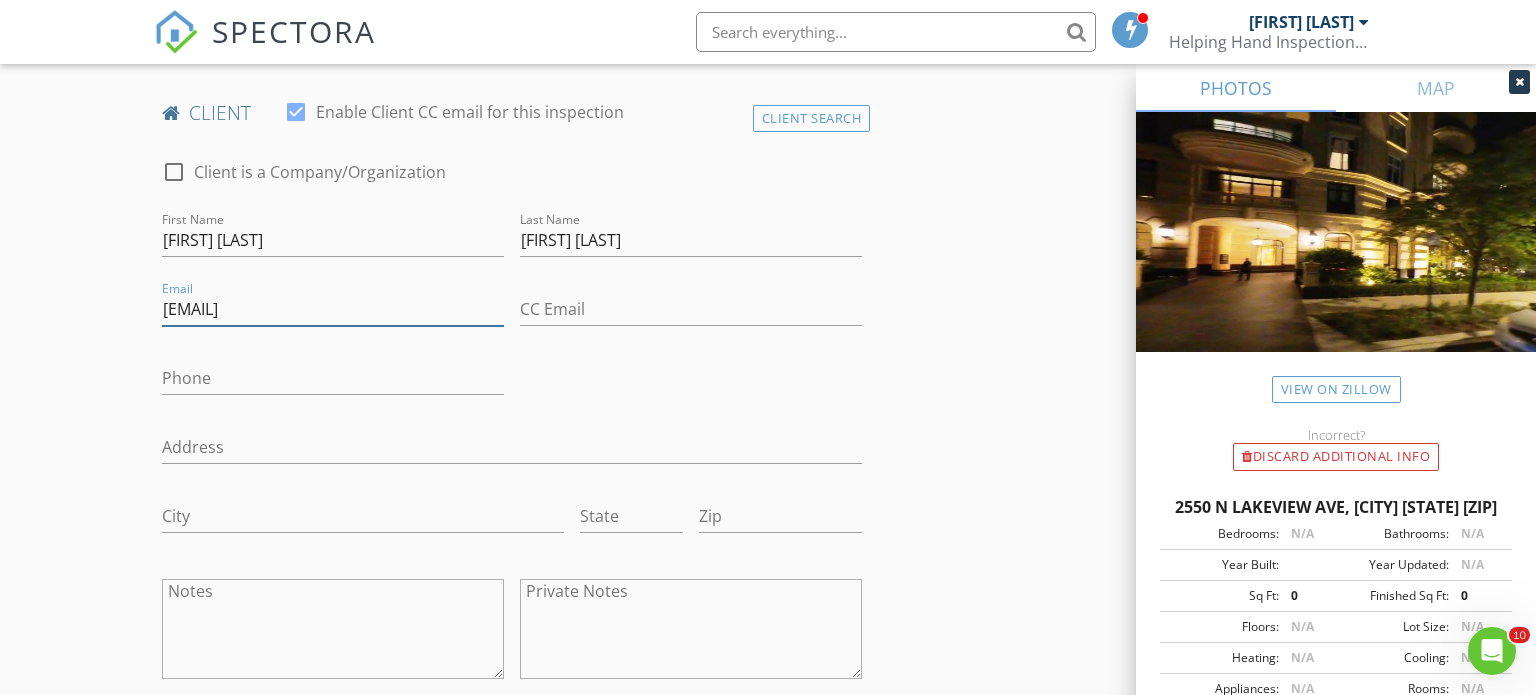 type on "beaumontp@comcast.net" 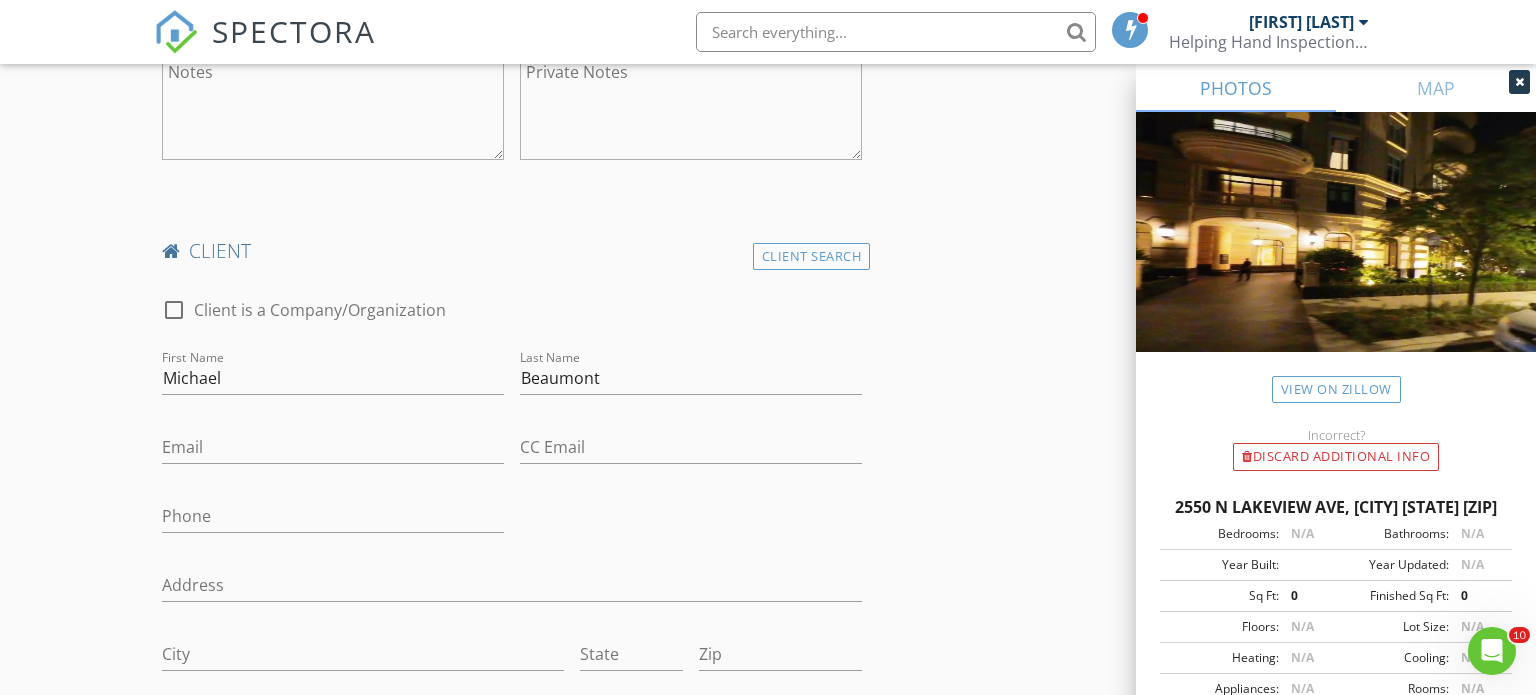 scroll, scrollTop: 1500, scrollLeft: 0, axis: vertical 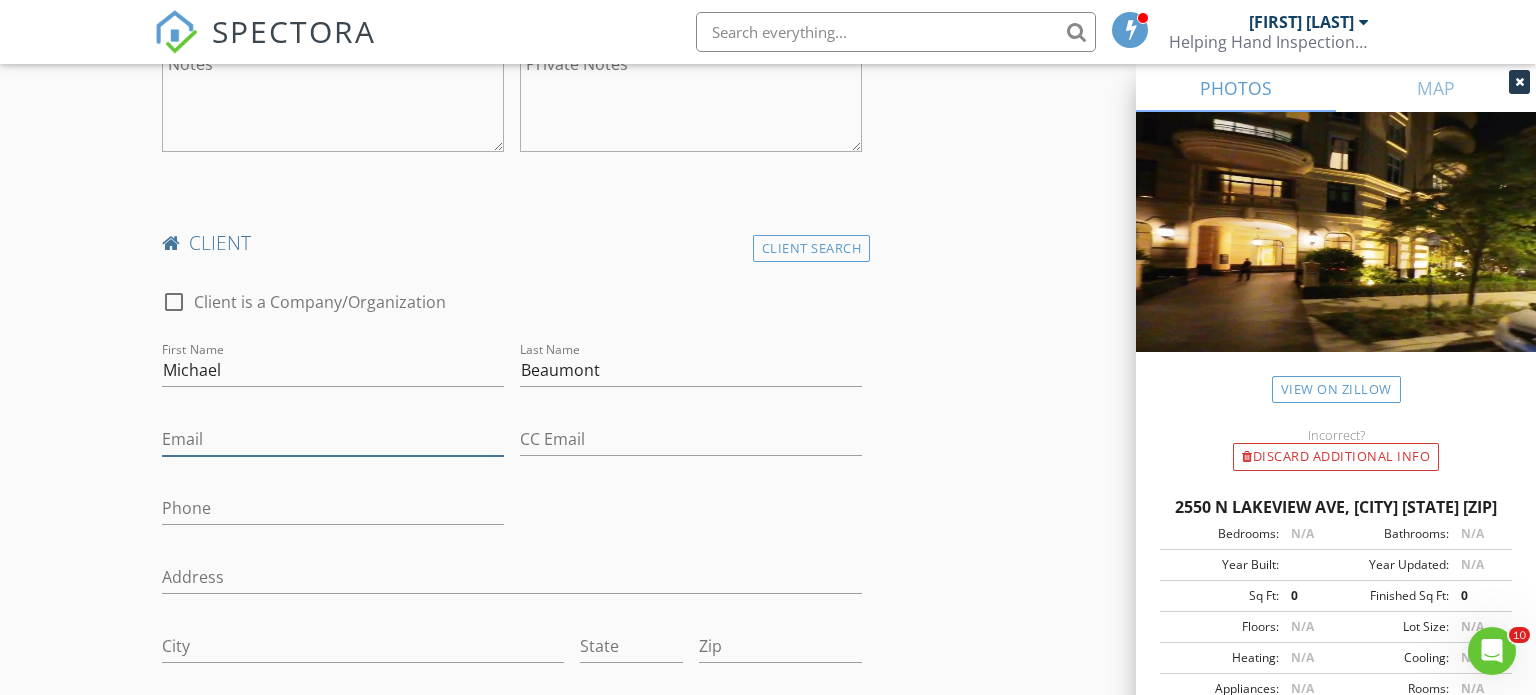 click on "Email" at bounding box center (333, 439) 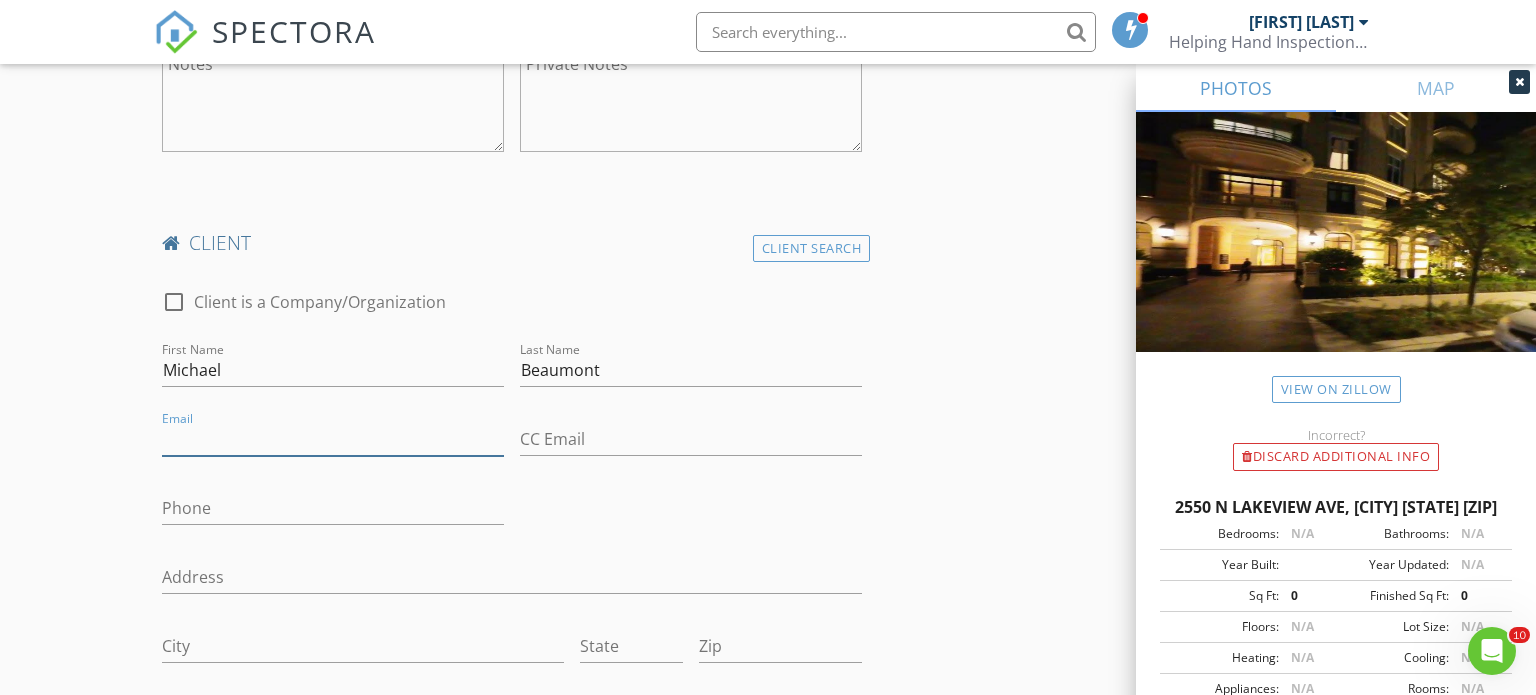 paste on "mhb1@comcast.net" 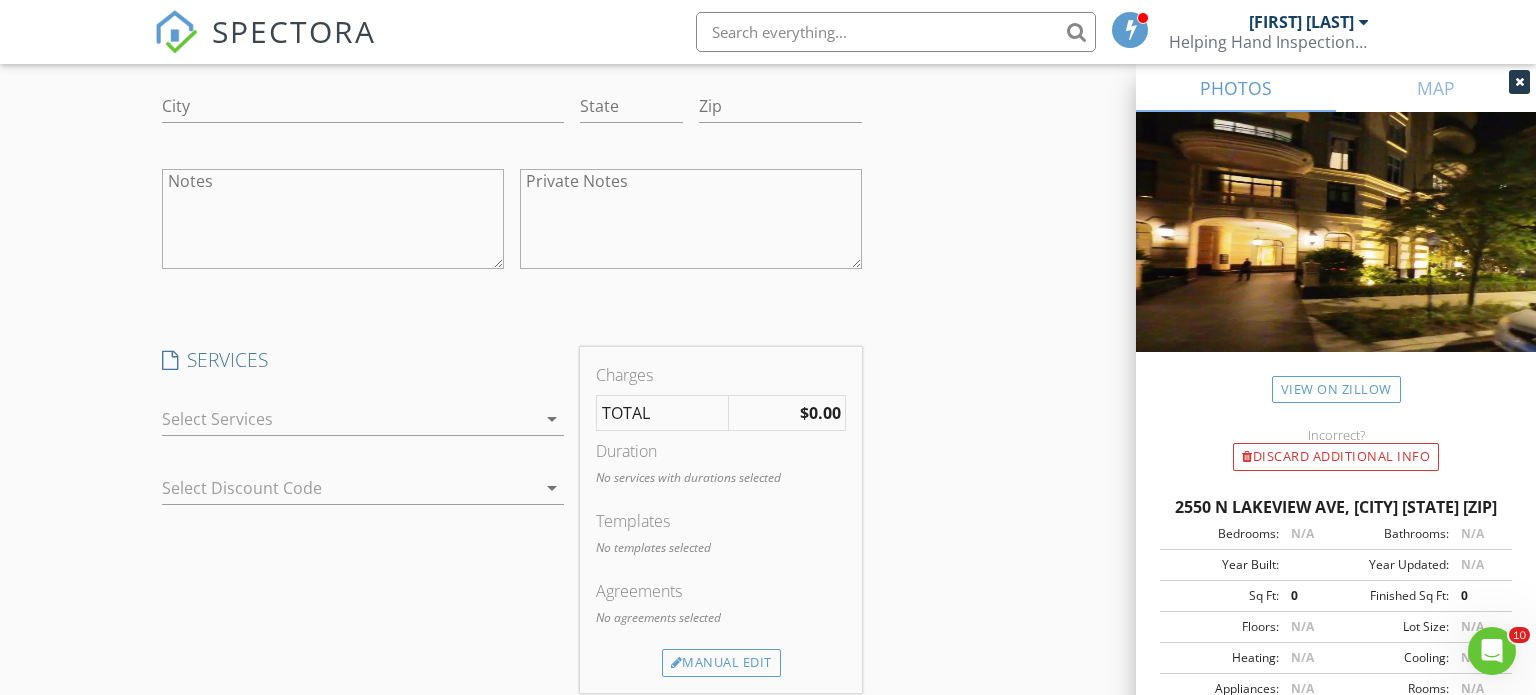 scroll, scrollTop: 2052, scrollLeft: 0, axis: vertical 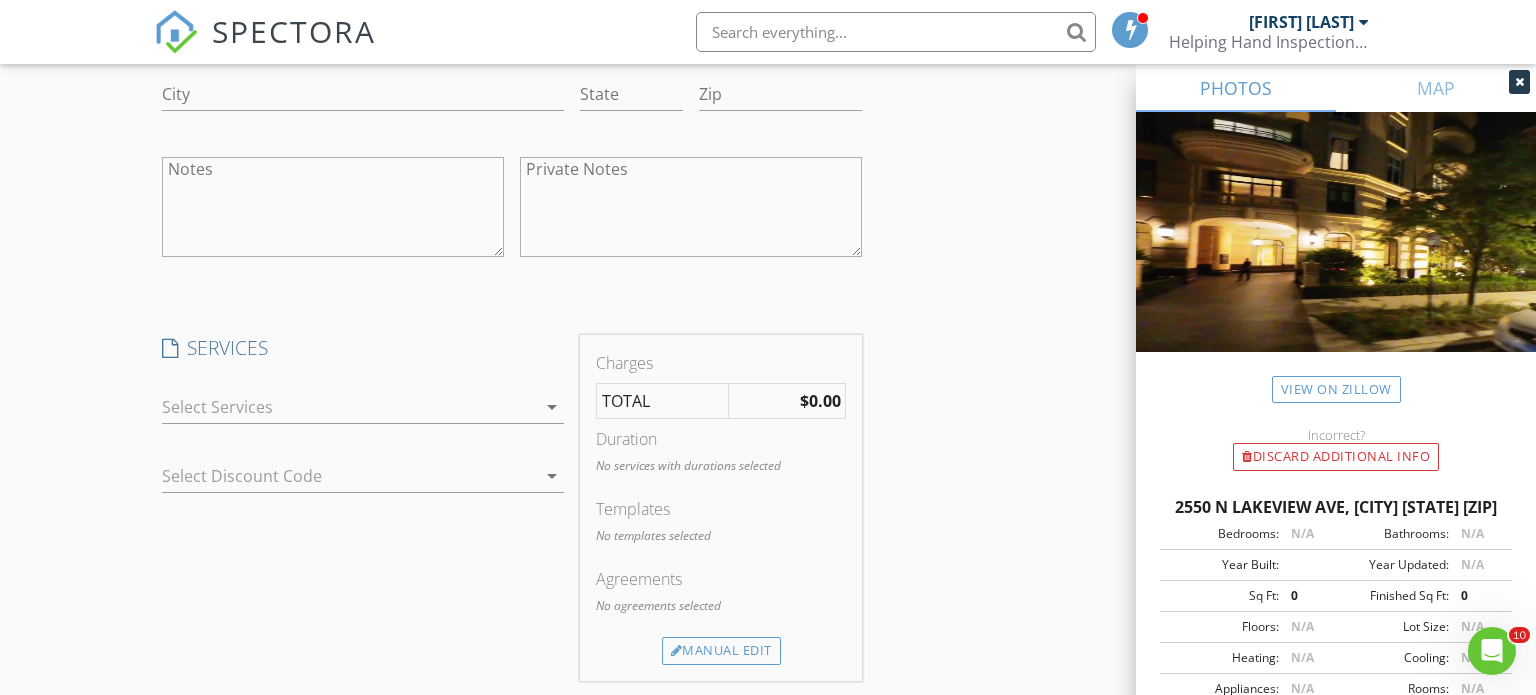 type on "mhb1@comcast.net" 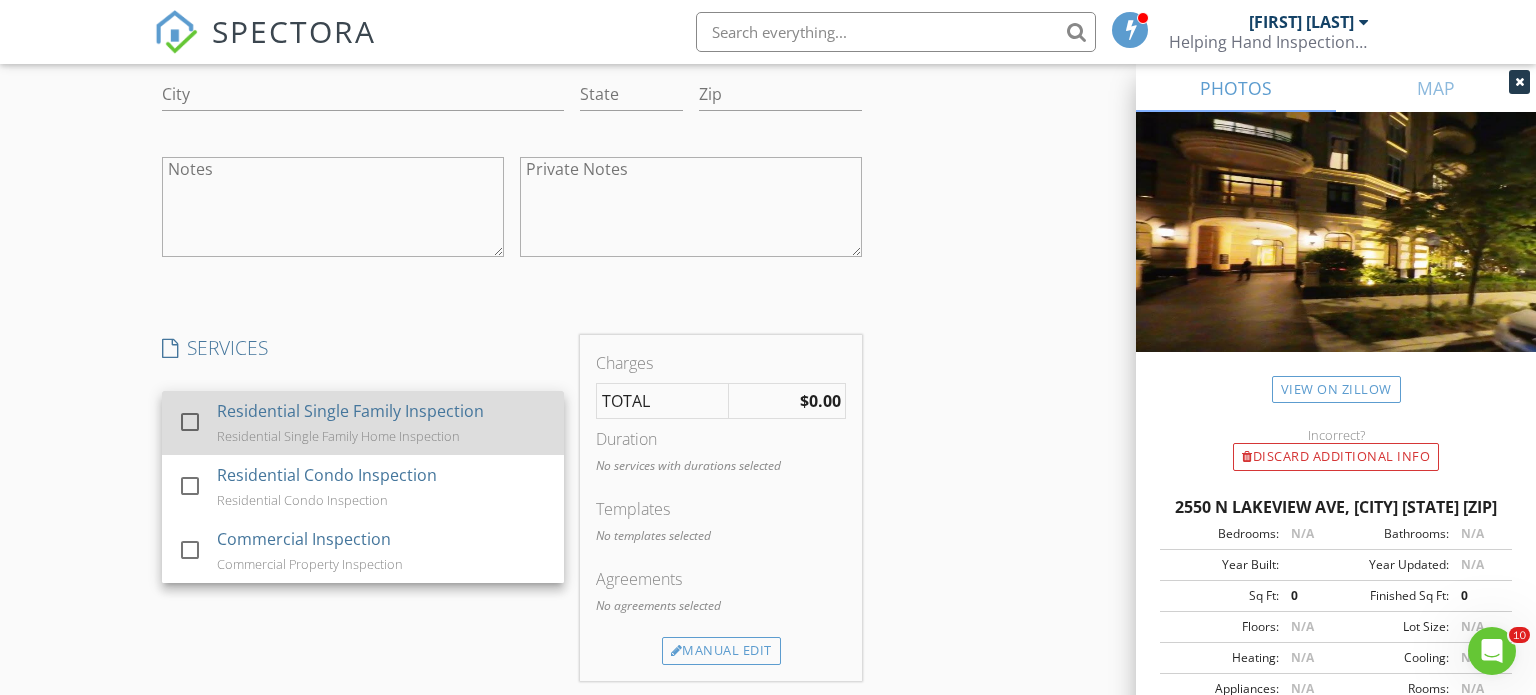 click on "Residential Single Family Inspection   Residential Single Family Home Inspection" at bounding box center [381, 423] 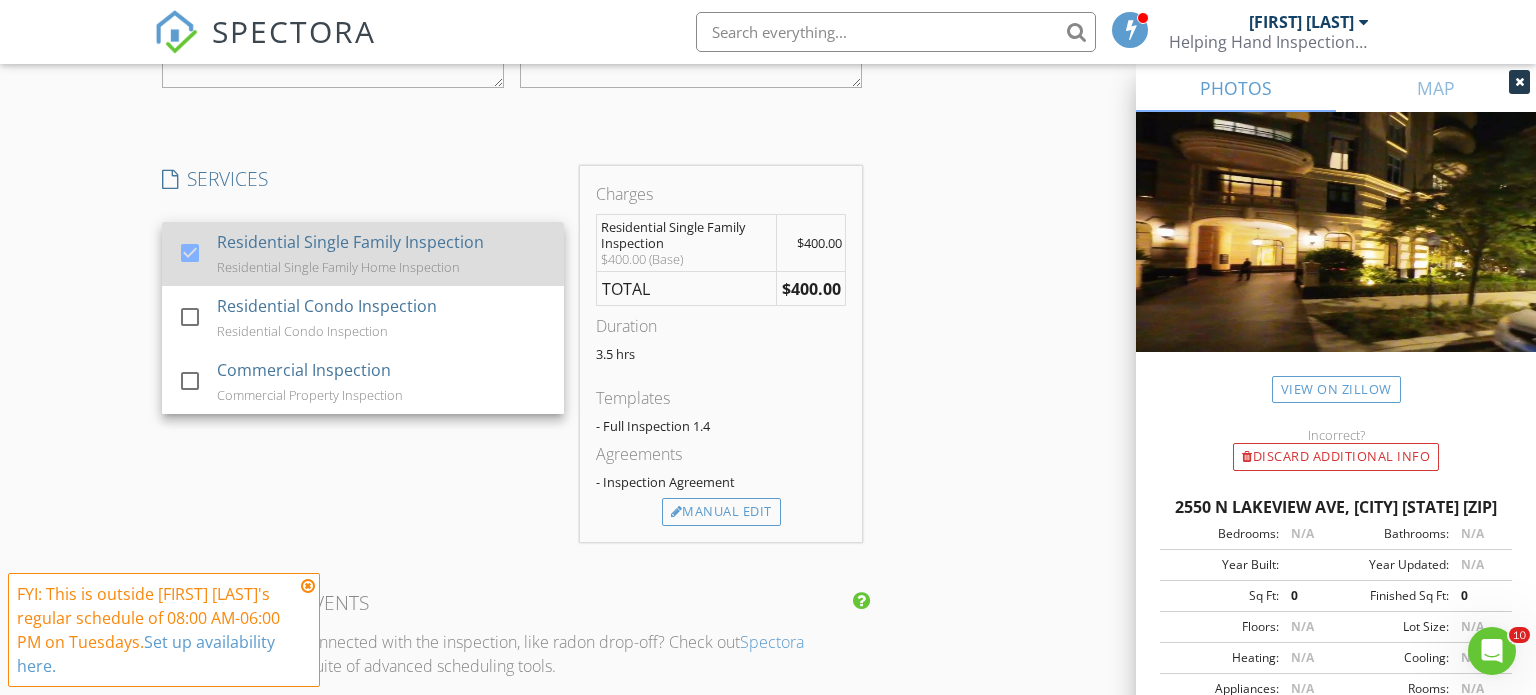 scroll, scrollTop: 2230, scrollLeft: 0, axis: vertical 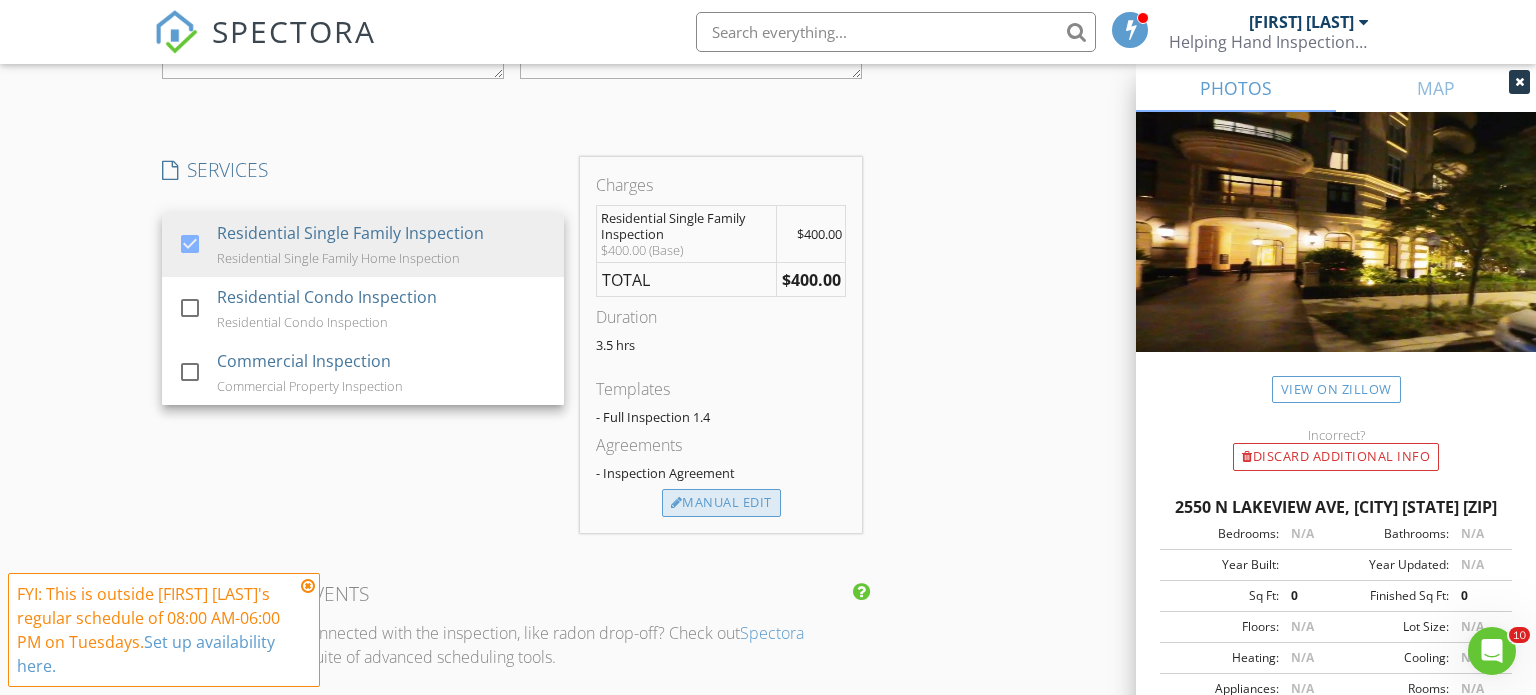 click on "Manual Edit" at bounding box center [721, 503] 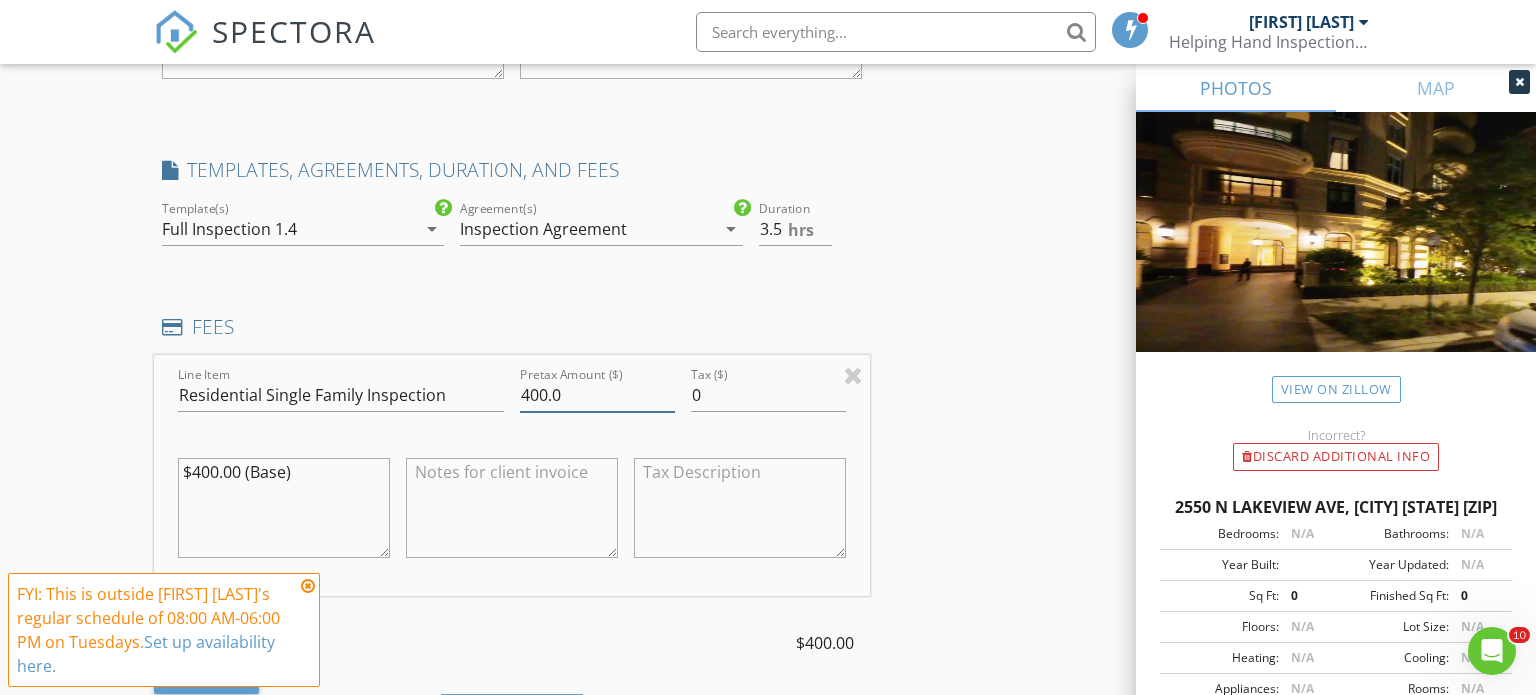 click on "400.0" at bounding box center (597, 395) 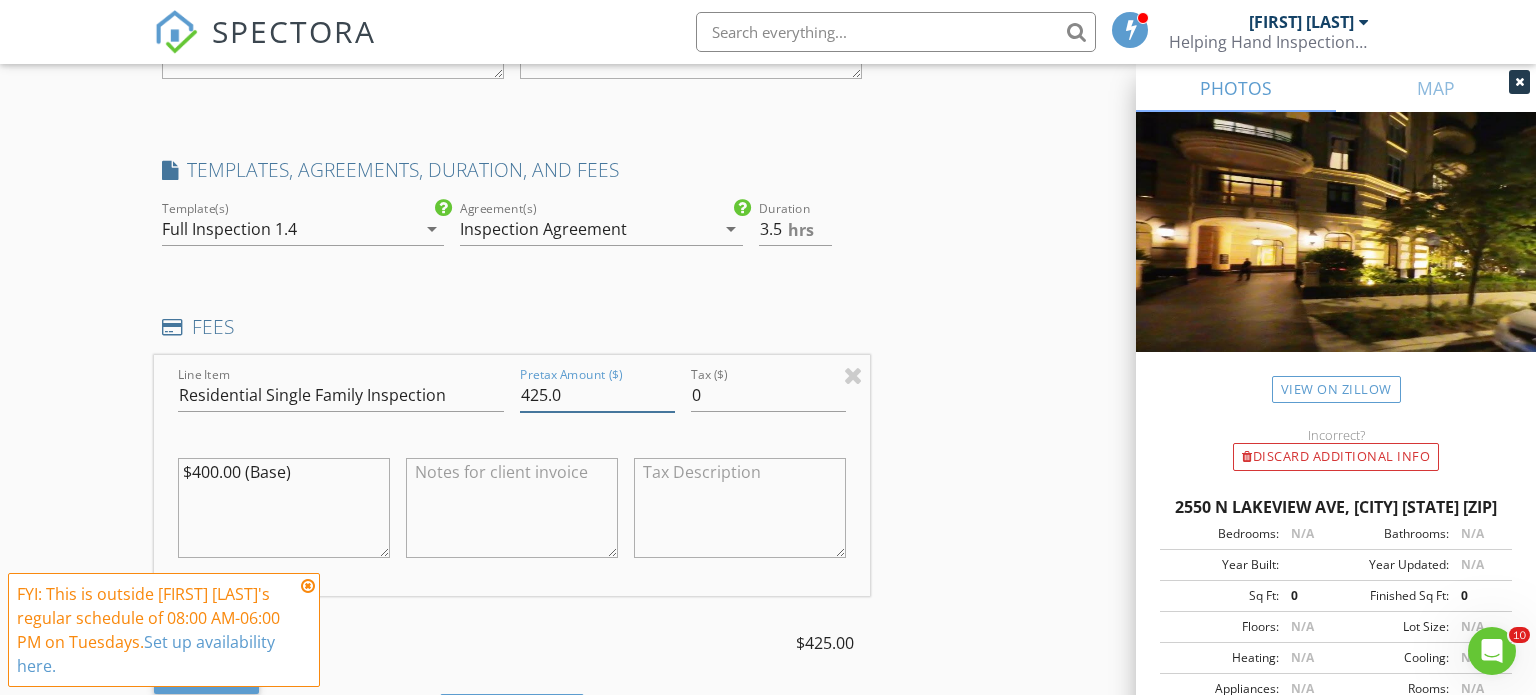 type on "425.0" 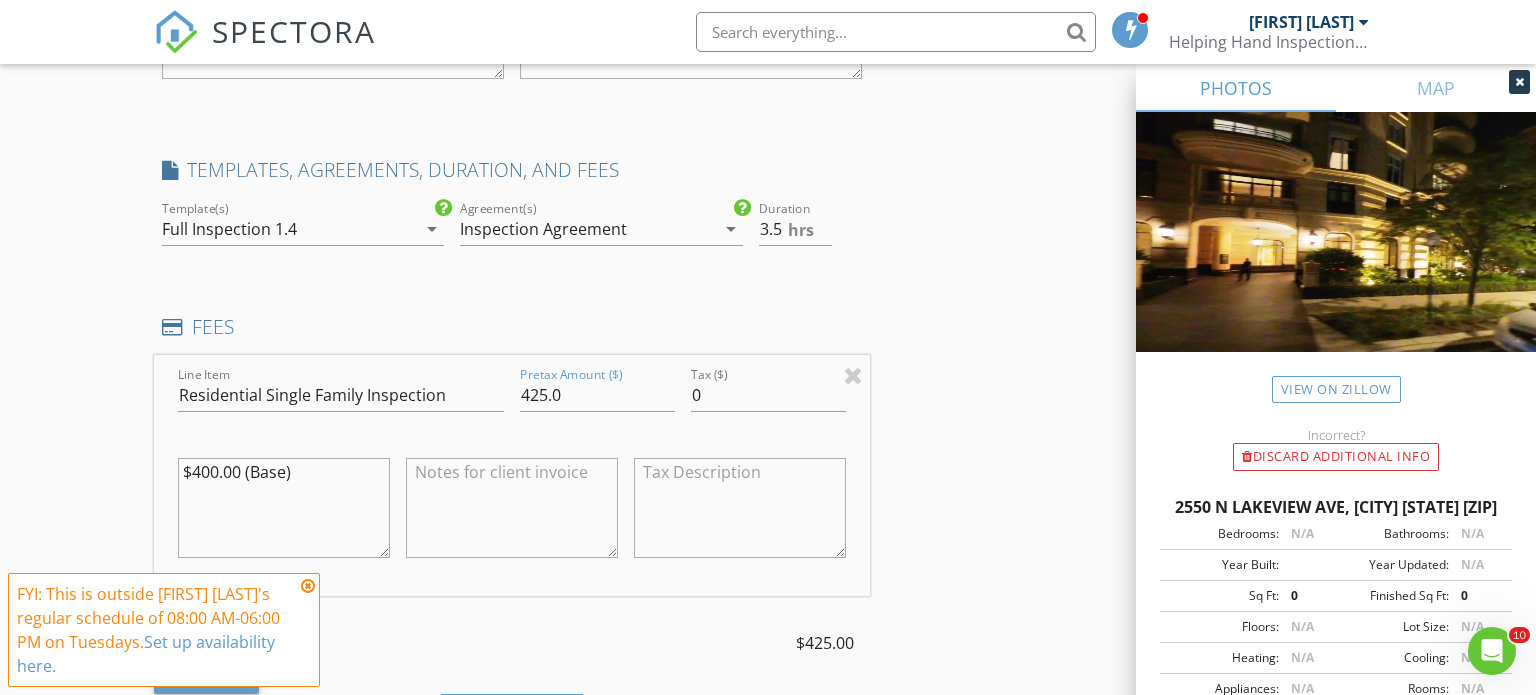 click on "INSPECTOR(S)
check_box   Kyle Niewald   PRIMARY   Kyle Niewald arrow_drop_down   check_box_outline_blank Kyle Niewald specifically requested
Date/Time
08/05/2025 3:00 PM
Location
Address Search       Address 2550 N Lakeview Ave   Unit N903   City Chicago   State IL   Zip 60614   County Cook     Square Feet 0   Year Built   Foundation arrow_drop_down     Kyle Niewald     20.2 miles     (32 minutes)
client
check_box Enable Client CC email for this inspection   Client Search     check_box_outline_blank Client is a Company/Organization     First Name Philippa Beaumont   Last Name Philippa Beaumont   Email beaumontp@comcast.net   CC Email   Phone   Address   City   State   Zip       Notes   Private Notes
client
Client Search     check_box_outline_blank Client is a Company/Organization     First Name Michael   Last Name" at bounding box center (768, 91) 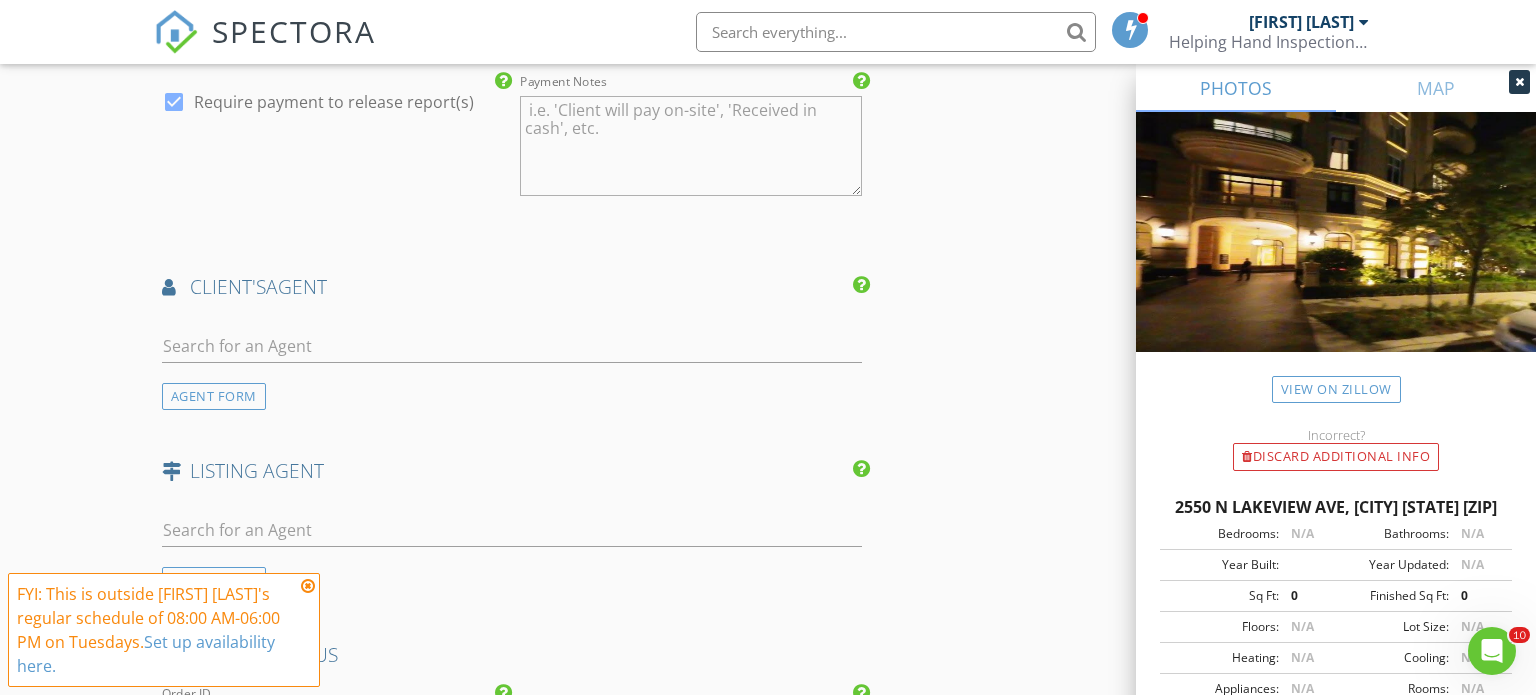 scroll, scrollTop: 3234, scrollLeft: 0, axis: vertical 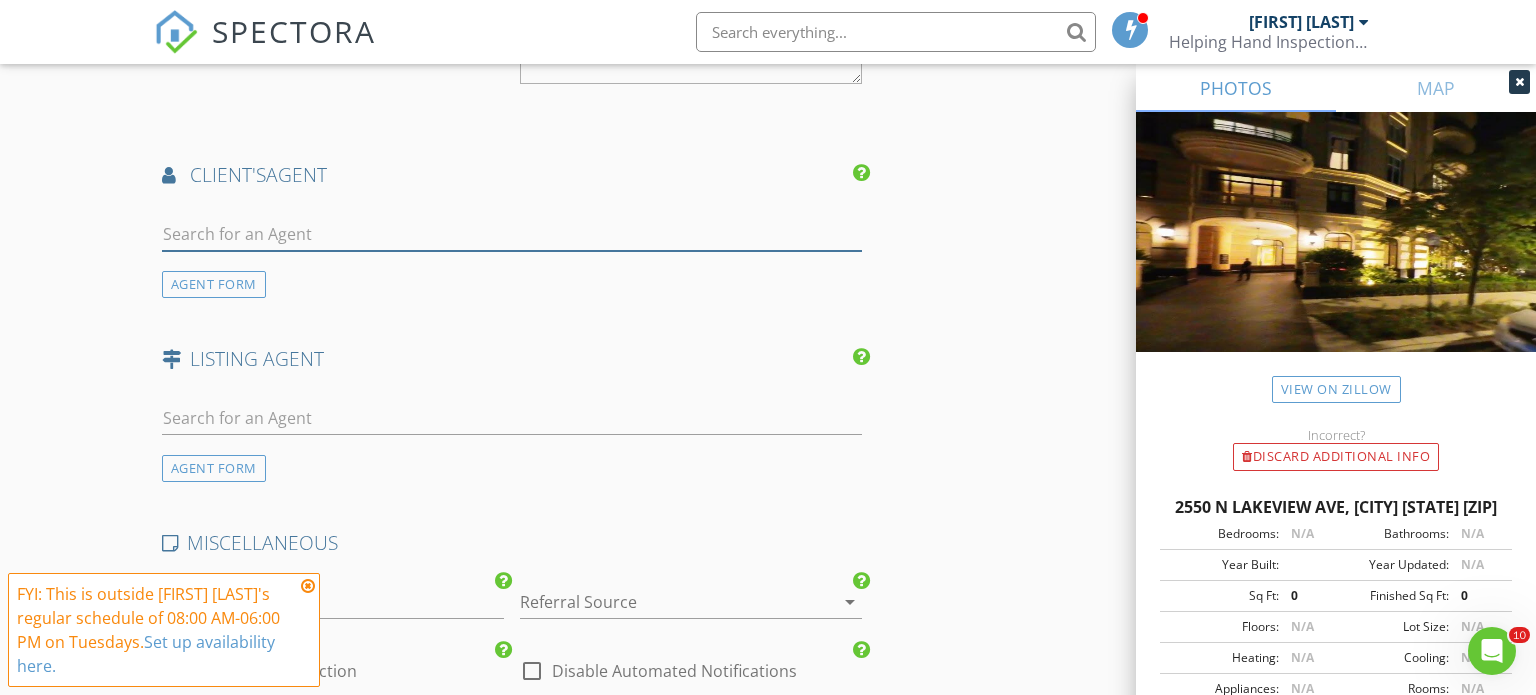 click at bounding box center (512, 234) 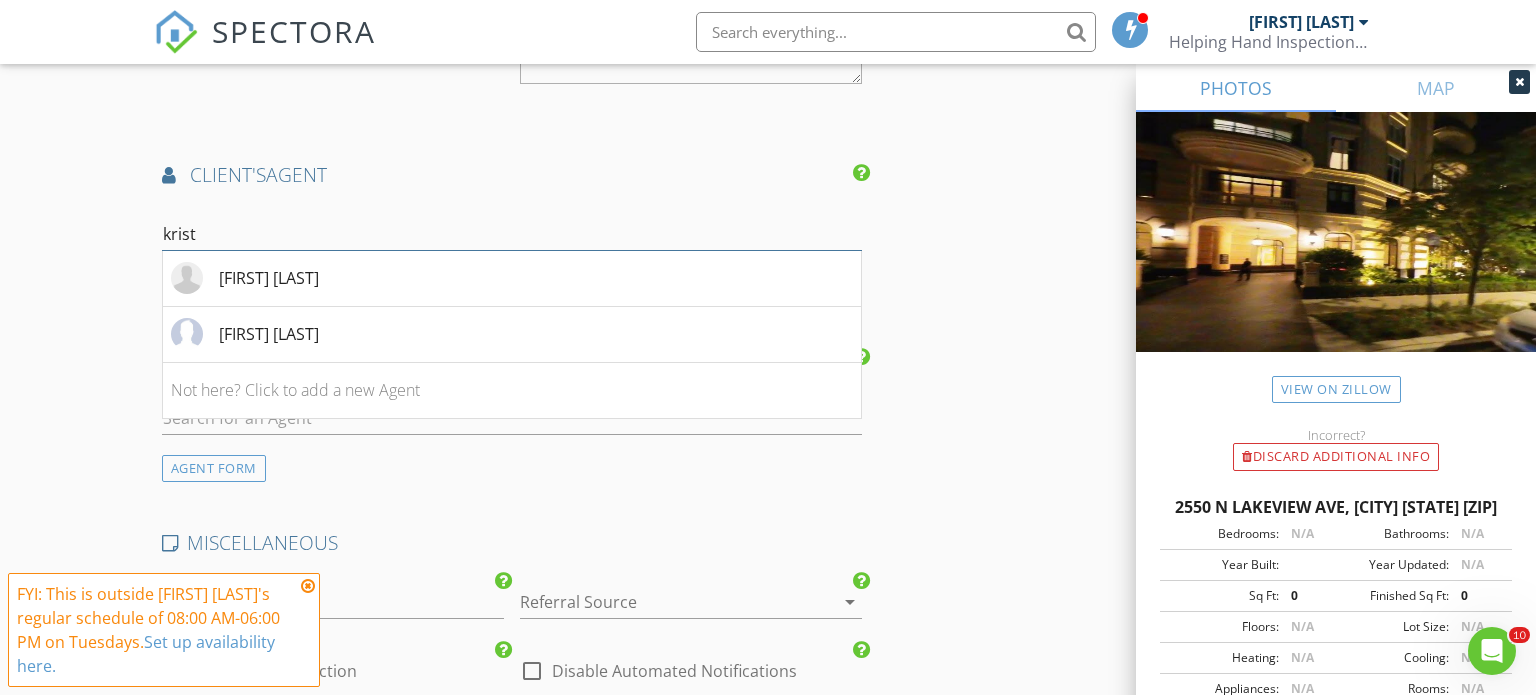 type on "krist" 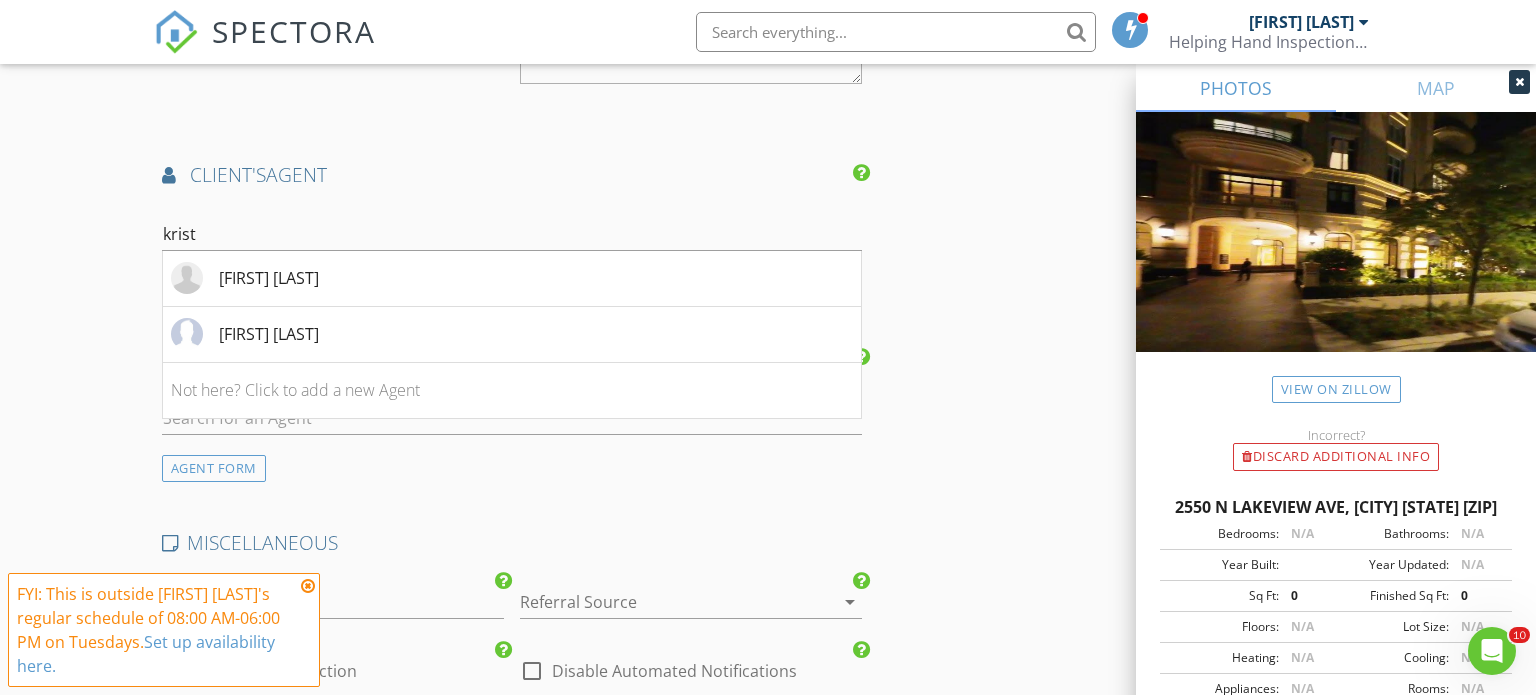 click on "INSPECTOR(S)
check_box   Kyle Niewald   PRIMARY   Kyle Niewald arrow_drop_down   check_box_outline_blank Kyle Niewald specifically requested
Date/Time
08/05/2025 3:00 PM
Location
Address Search       Address 2550 N Lakeview Ave   Unit N903   City Chicago   State IL   Zip 60614   County Cook     Square Feet 0   Year Built   Foundation arrow_drop_down     Kyle Niewald     20.2 miles     (32 minutes)
client
check_box Enable Client CC email for this inspection   Client Search     check_box_outline_blank Client is a Company/Organization     First Name Philippa Beaumont   Last Name Philippa Beaumont   Email beaumontp@comcast.net   CC Email   Phone   Address   City   State   Zip       Notes   Private Notes
client
Client Search     check_box_outline_blank Client is a Company/Organization     First Name Michael   Last Name" at bounding box center (768, -913) 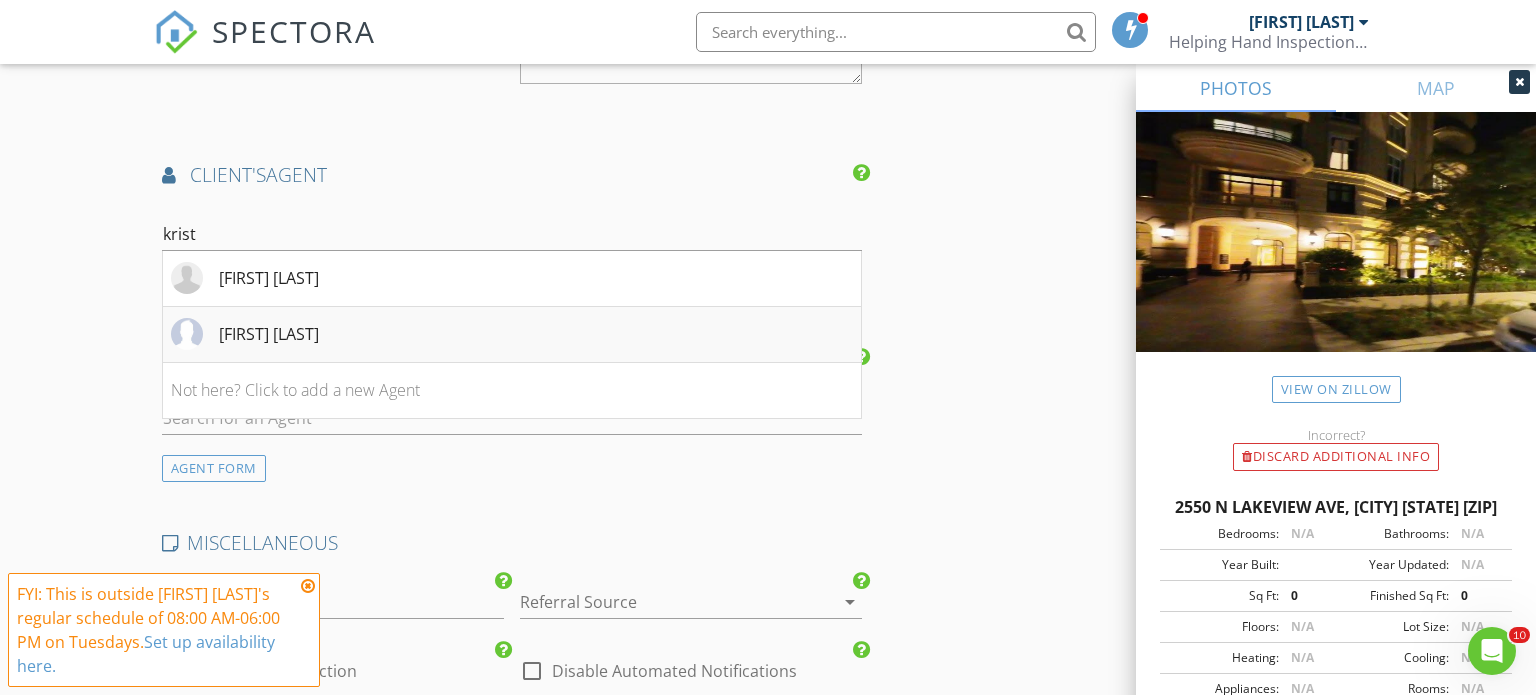 click on "Kristin Gonnella" at bounding box center [512, 335] 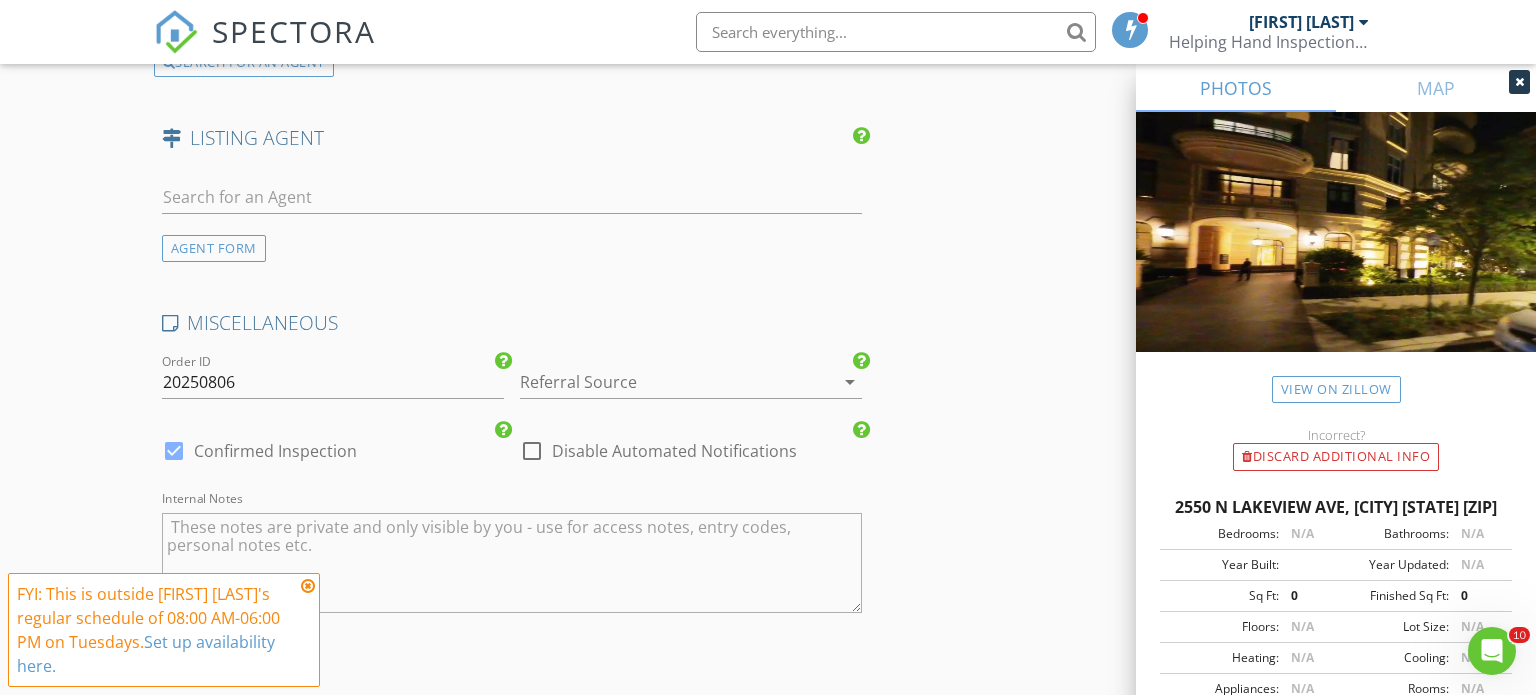 scroll, scrollTop: 3944, scrollLeft: 0, axis: vertical 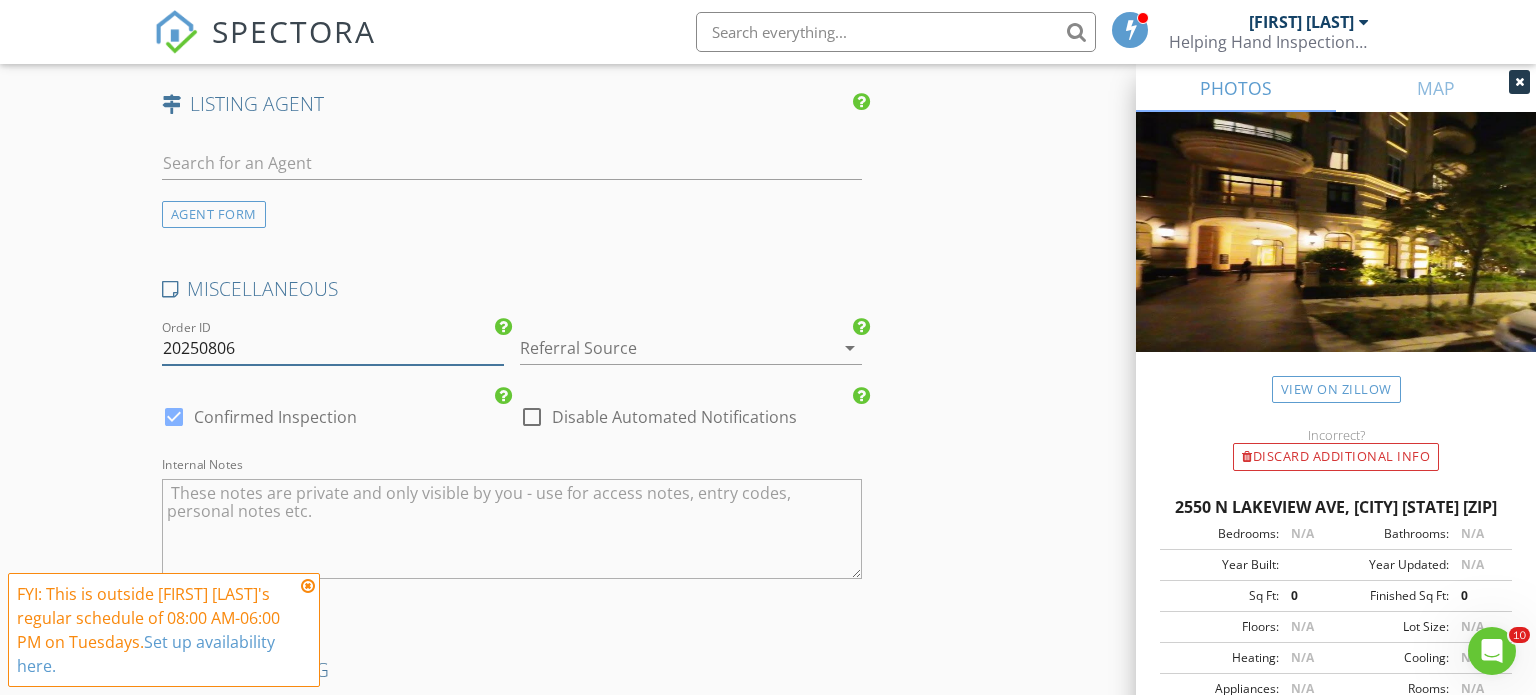 click on "20250806" at bounding box center [333, 348] 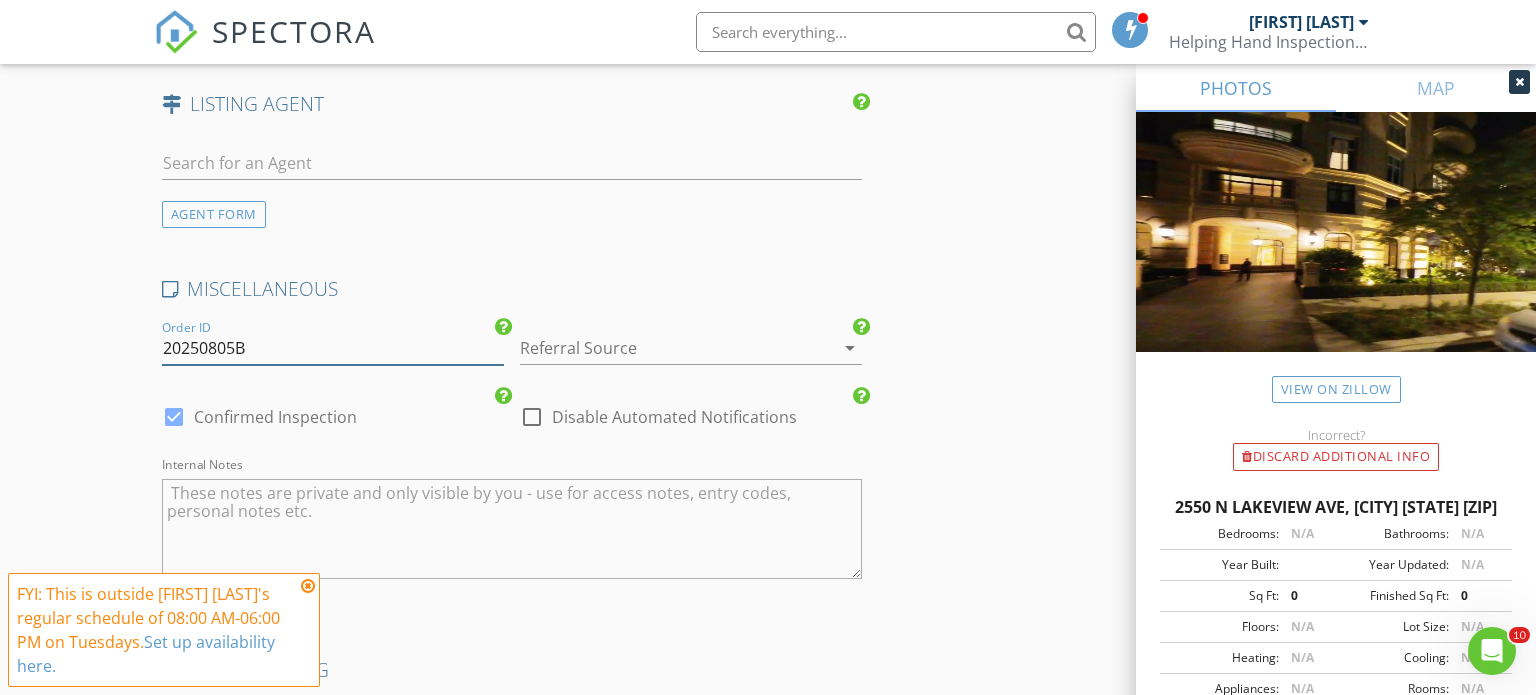 type on "20250805B" 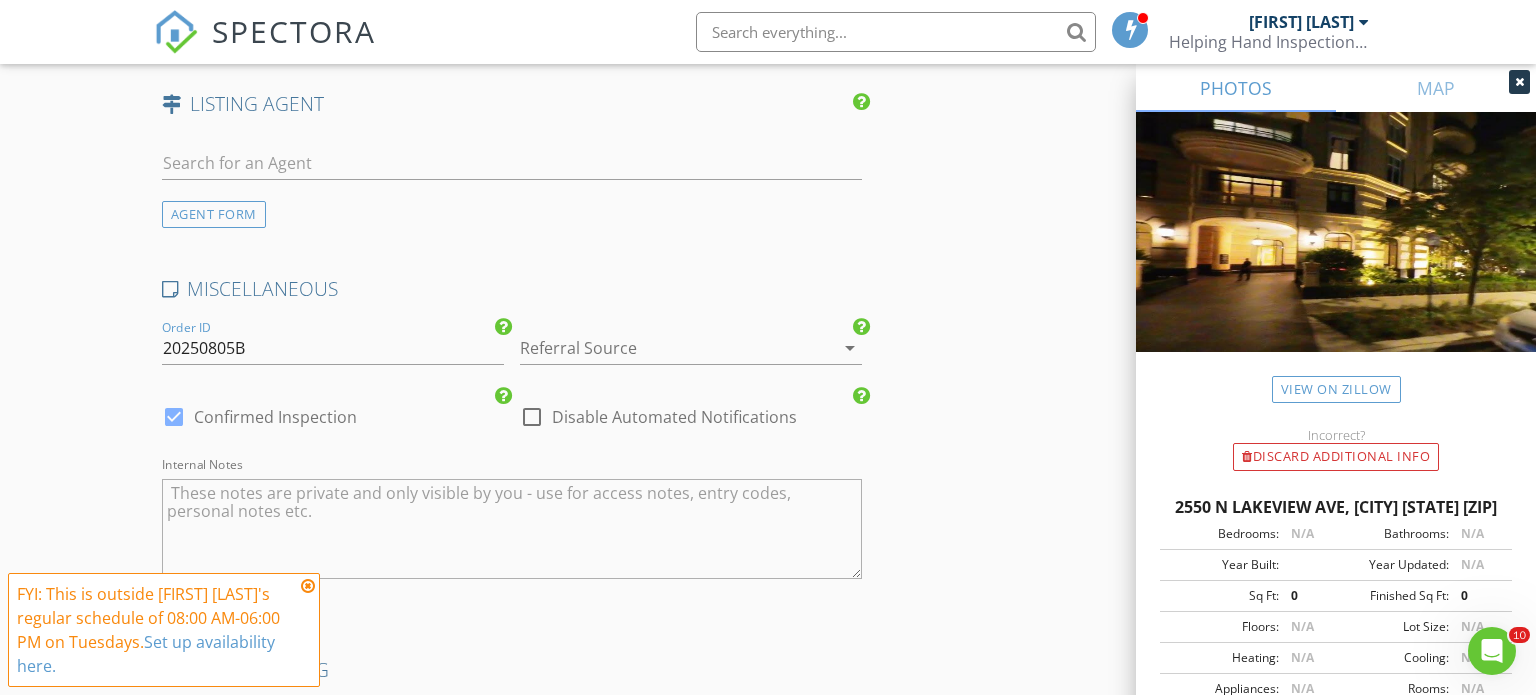 click at bounding box center (663, 348) 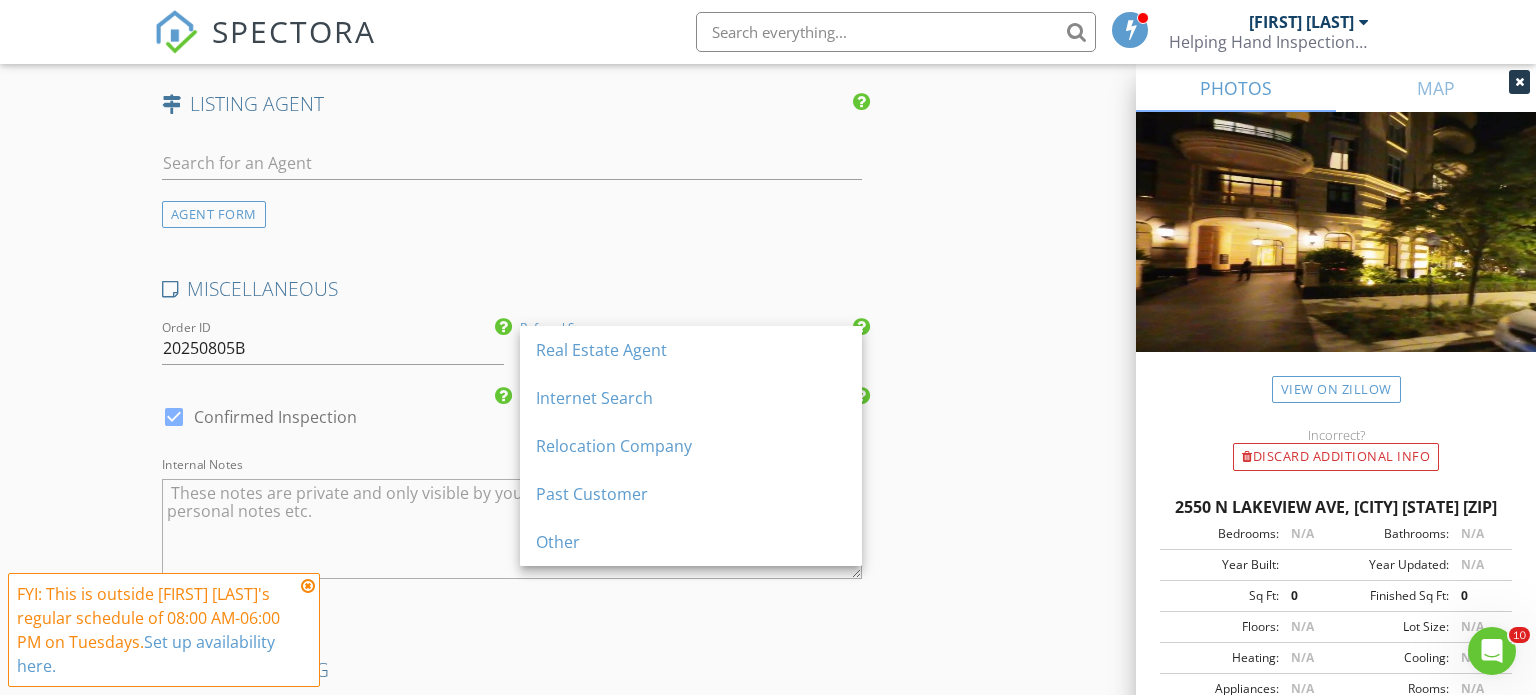 click on "Real Estate Agent" at bounding box center [691, 350] 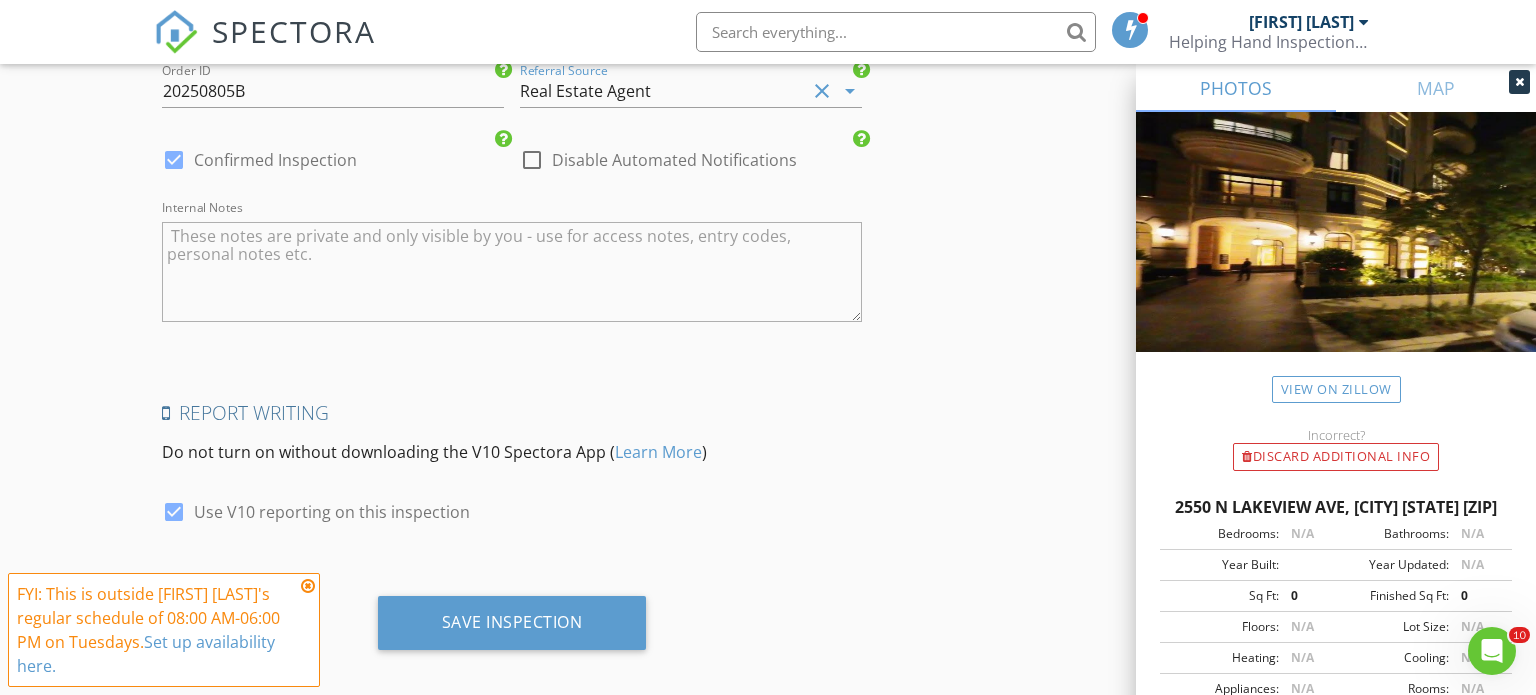 scroll, scrollTop: 4212, scrollLeft: 0, axis: vertical 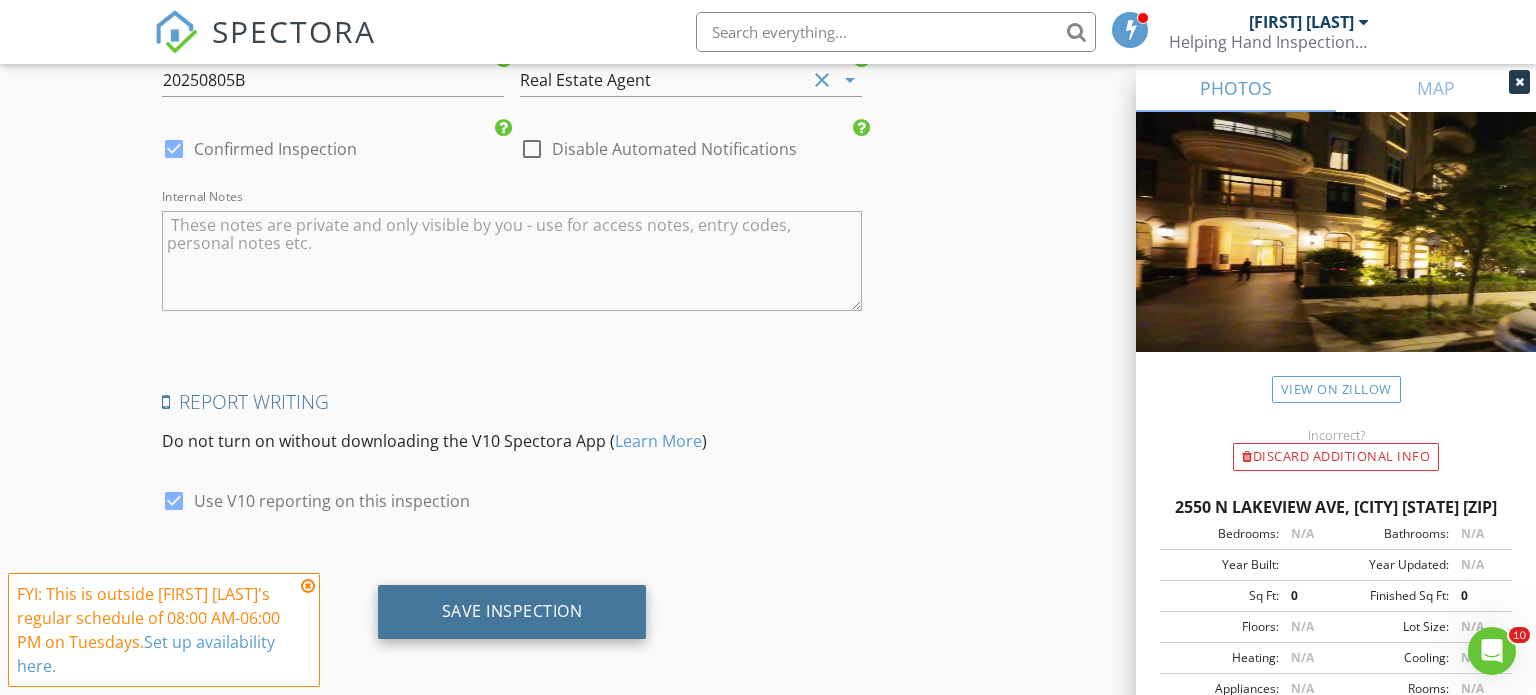 click on "Save Inspection" at bounding box center [512, 611] 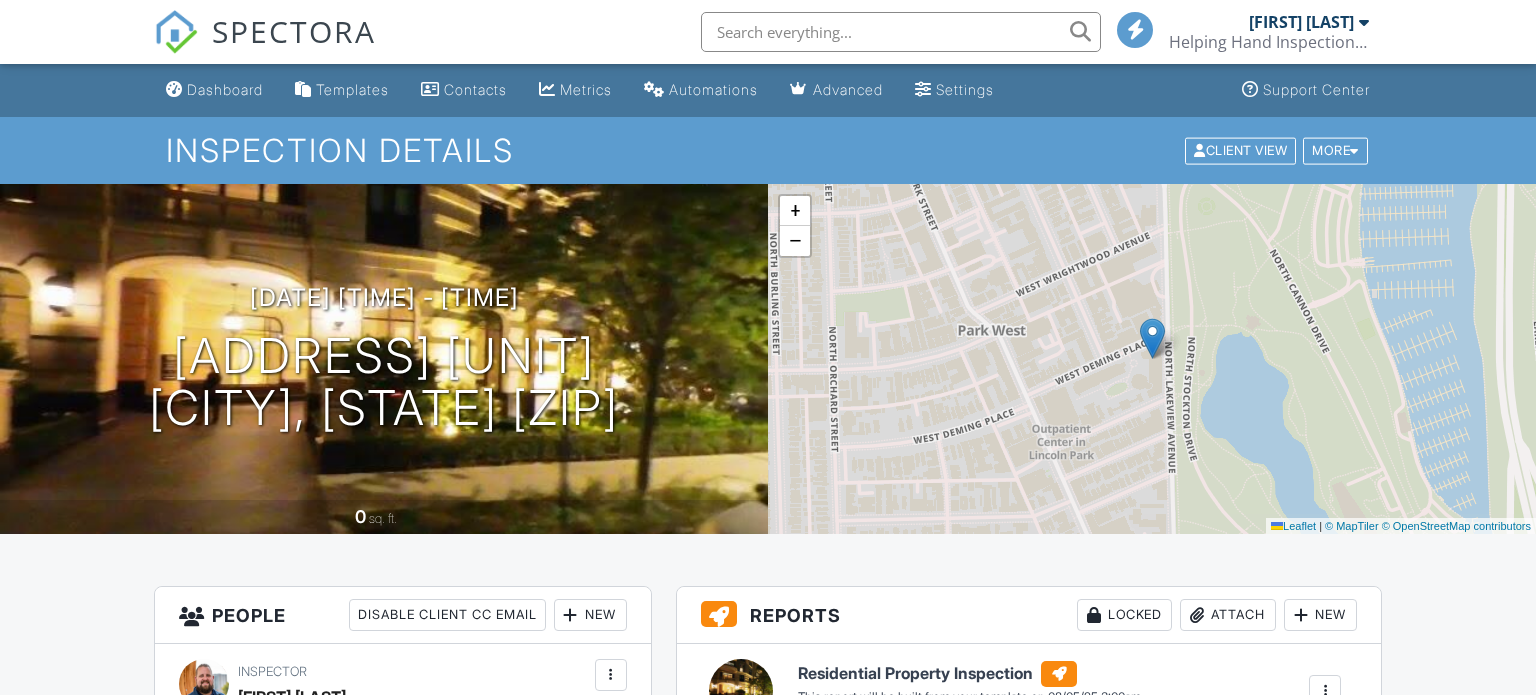 scroll, scrollTop: 0, scrollLeft: 0, axis: both 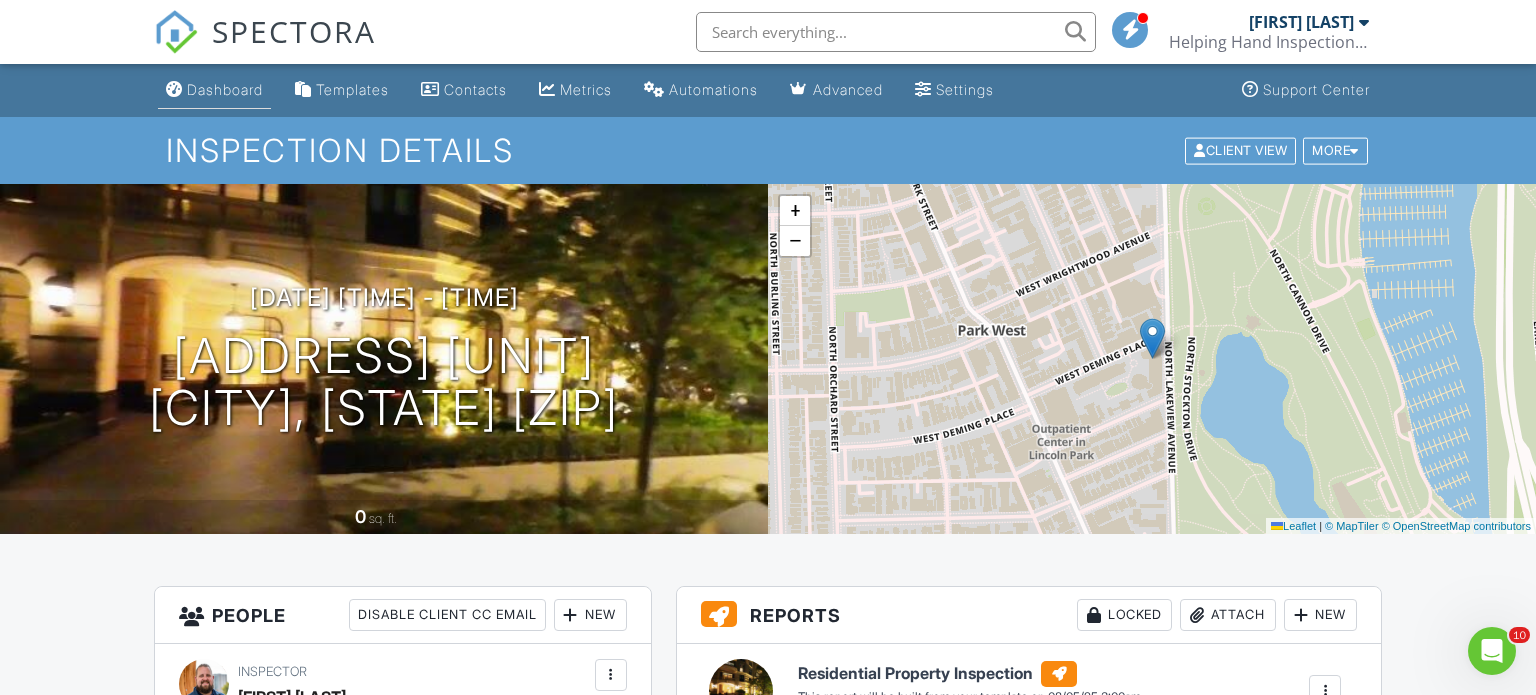 click on "Dashboard" at bounding box center (225, 89) 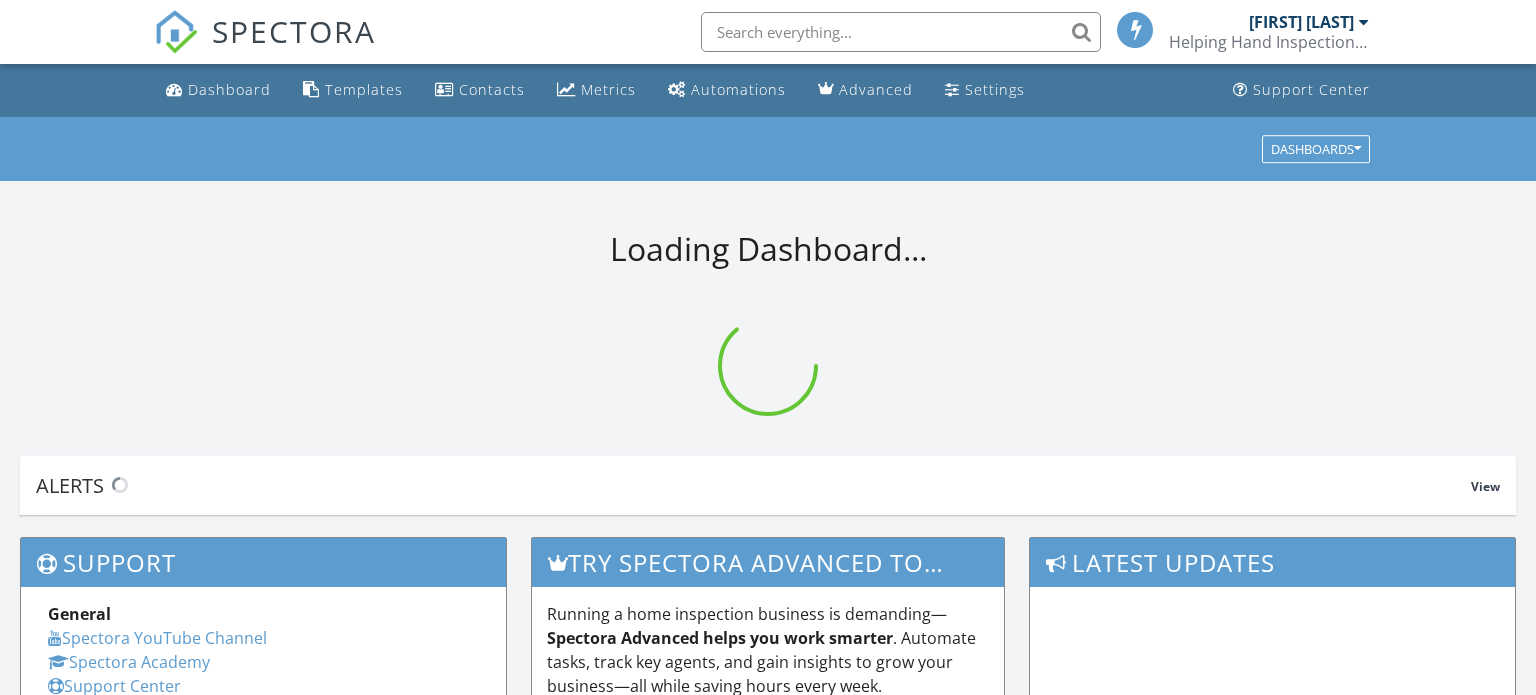 scroll, scrollTop: 0, scrollLeft: 0, axis: both 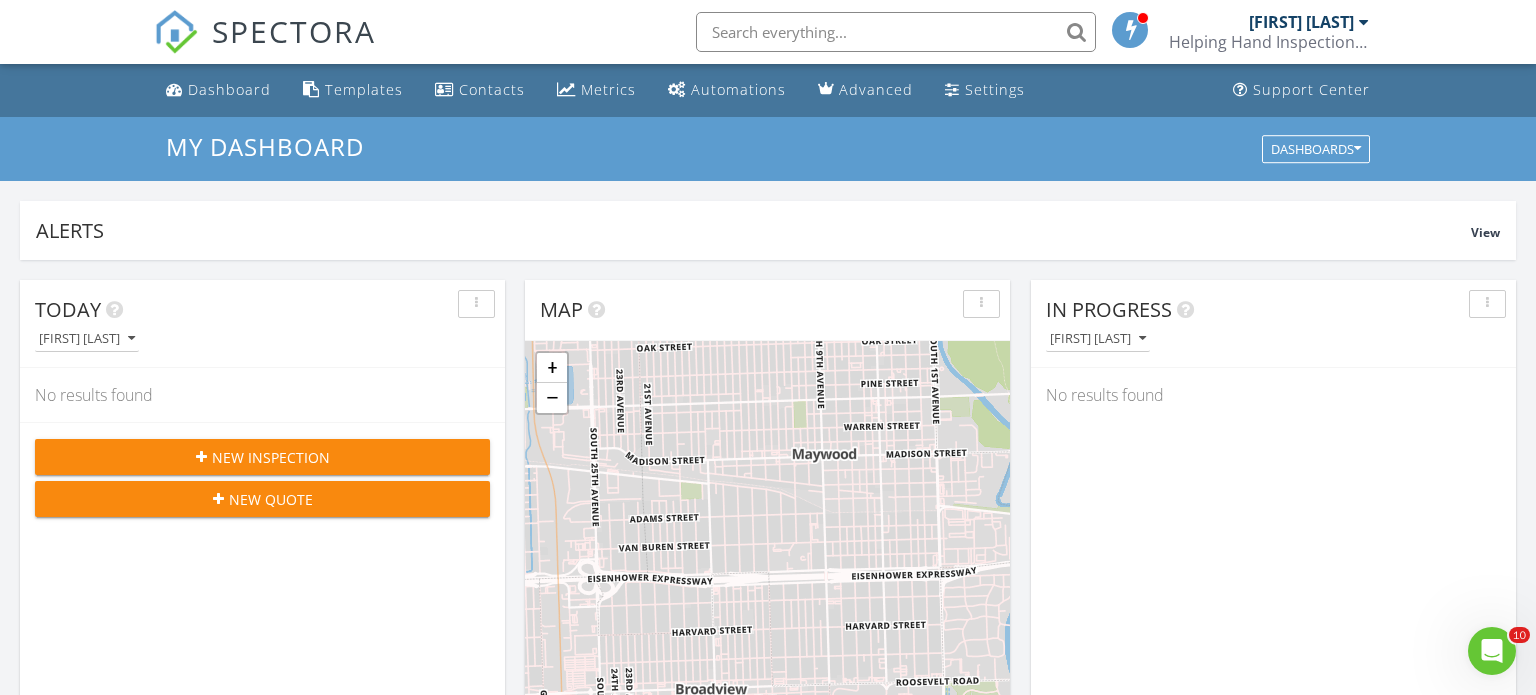 click on "New Inspection" at bounding box center (262, 457) 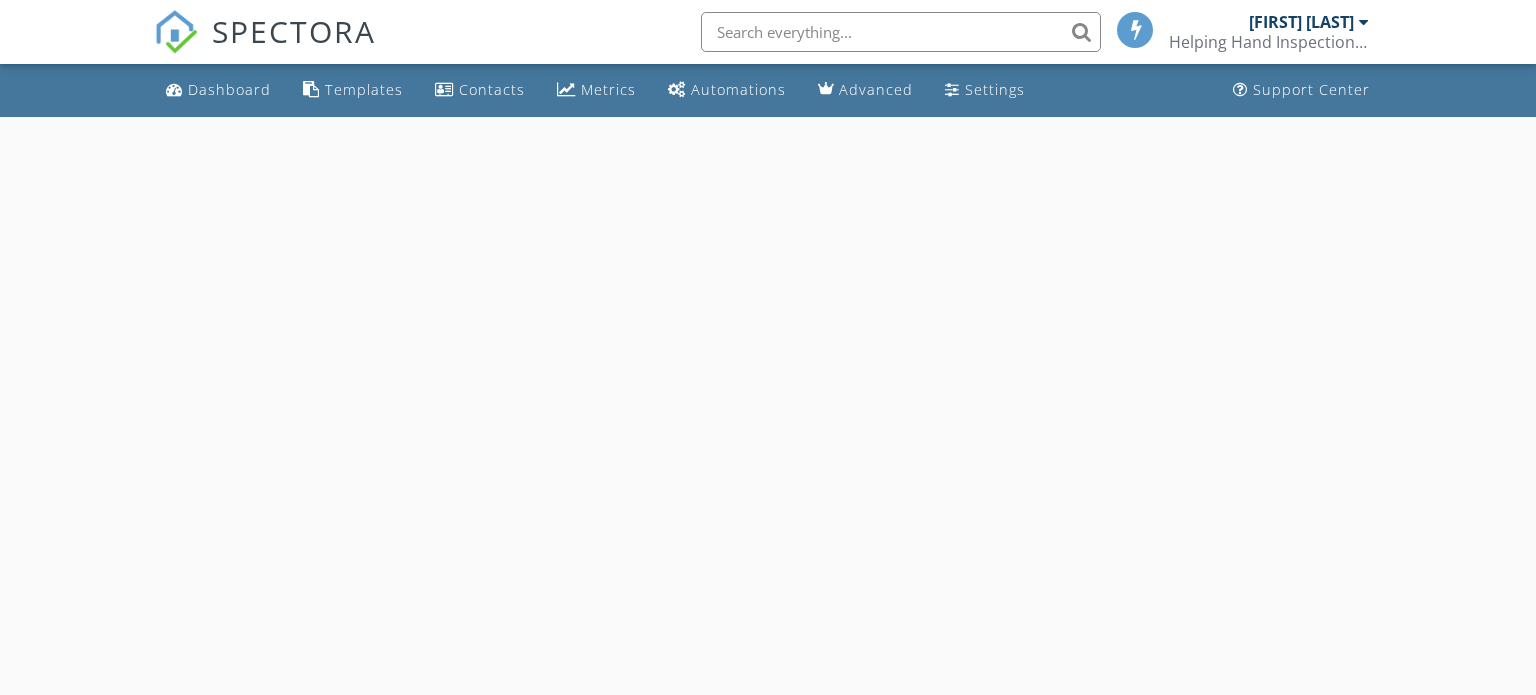 scroll, scrollTop: 0, scrollLeft: 0, axis: both 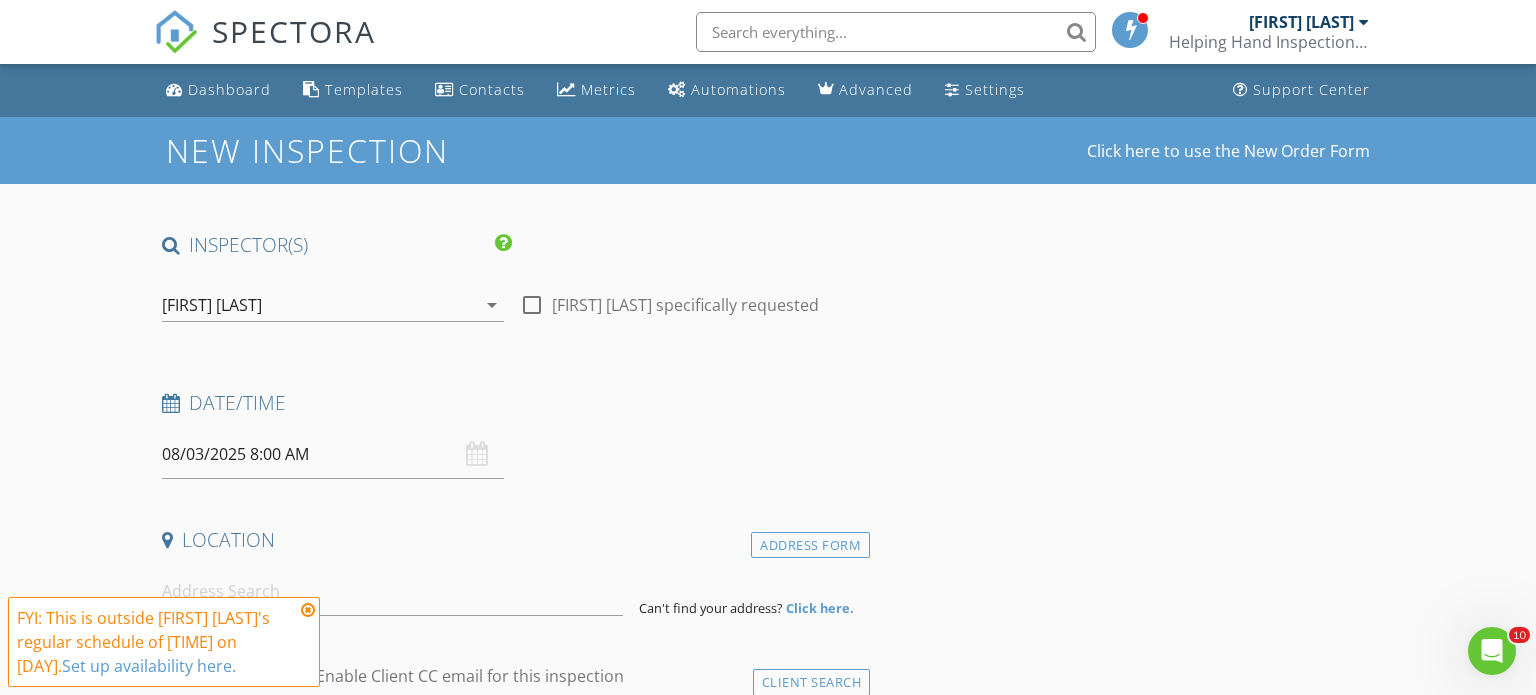 click on "08/03/2025 8:00 AM" at bounding box center [333, 454] 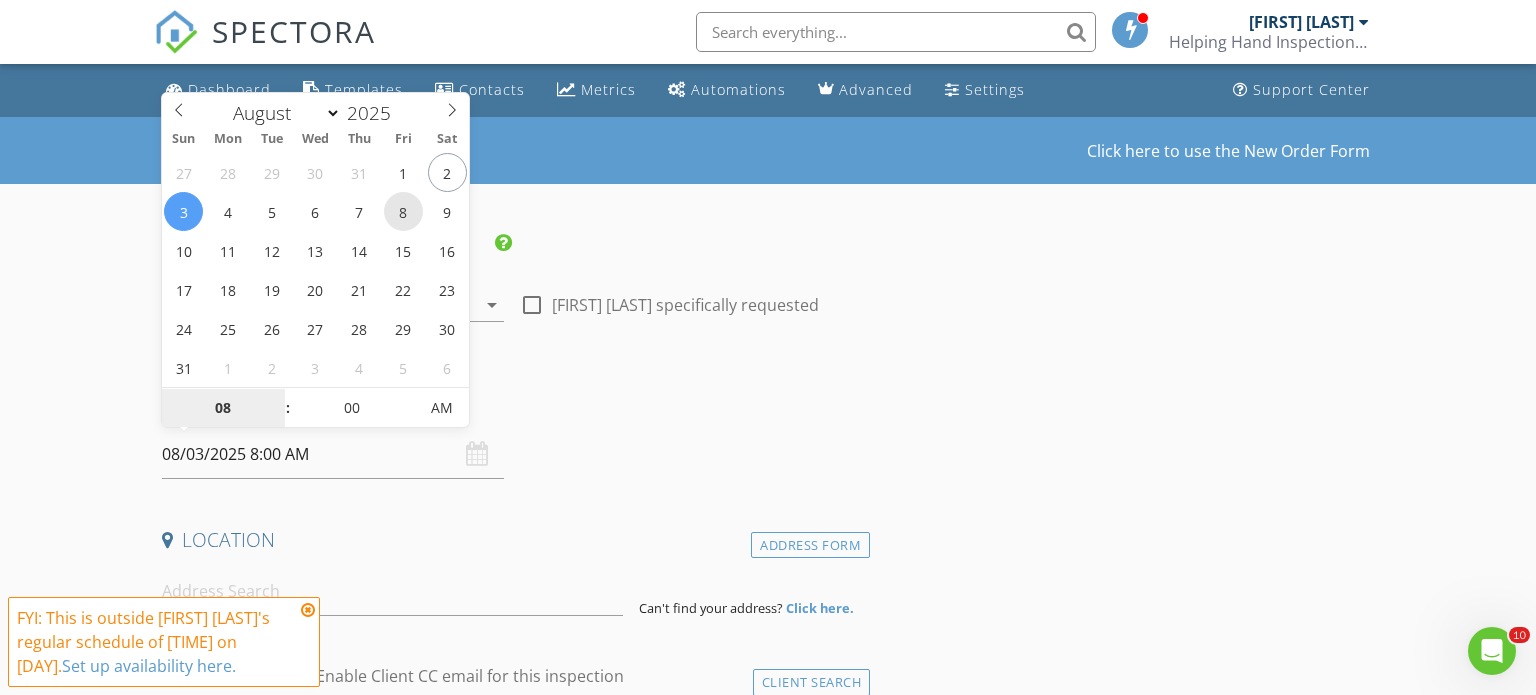 type on "08/08/2025 8:00 AM" 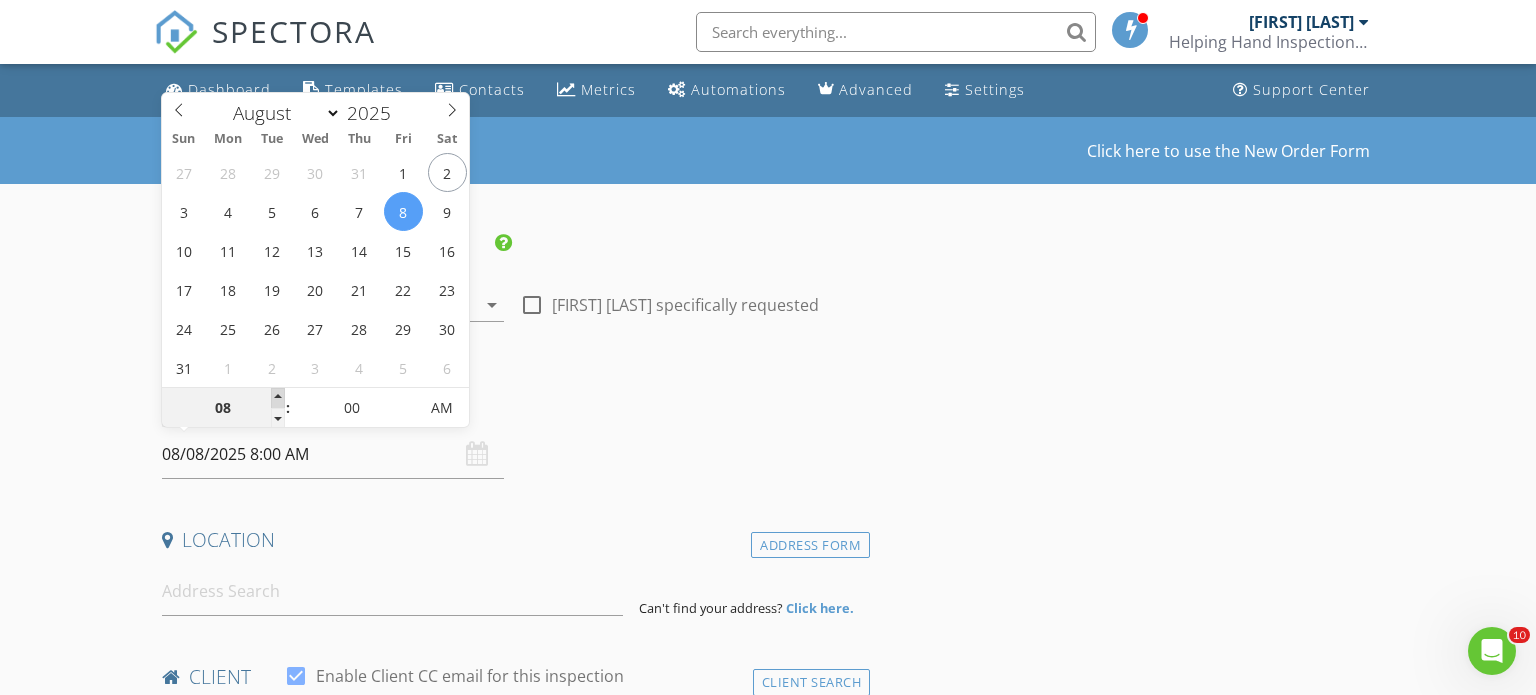 click at bounding box center (278, 398) 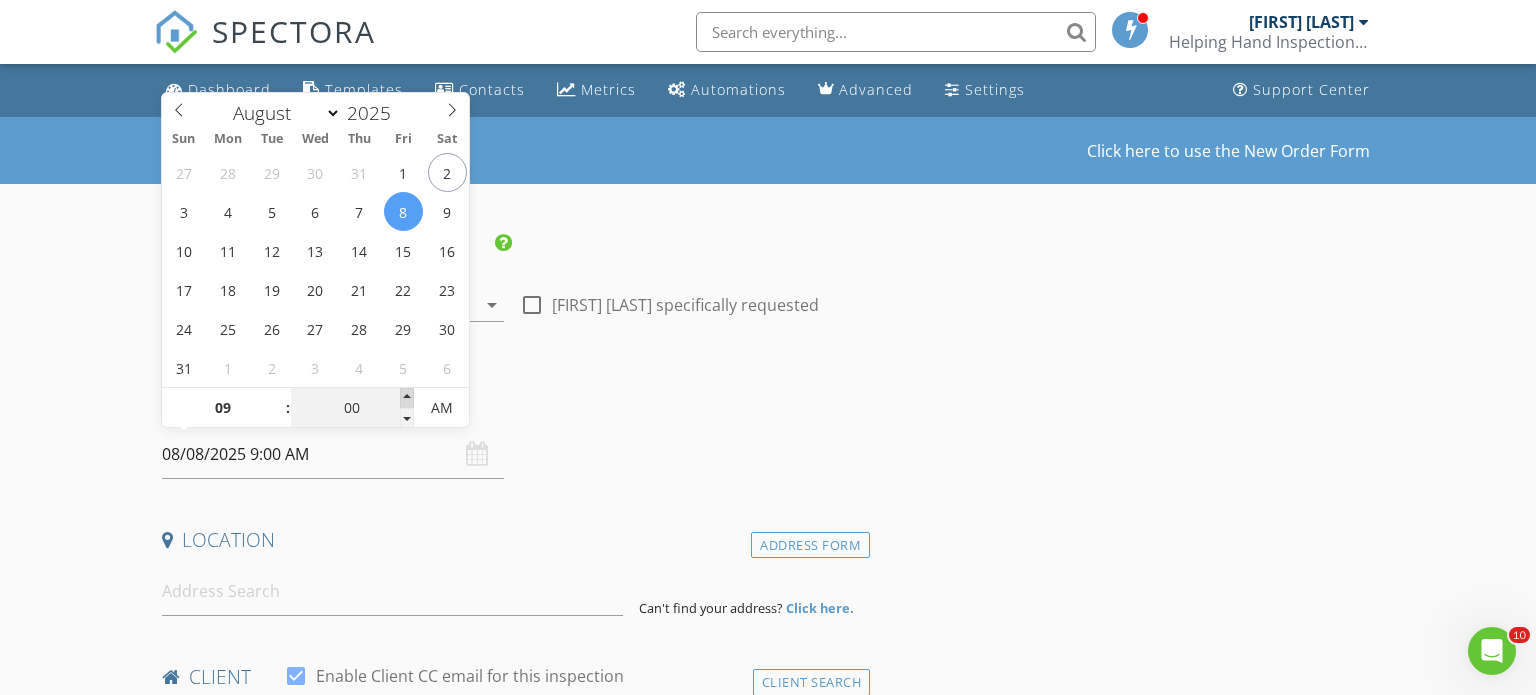 click at bounding box center [407, 398] 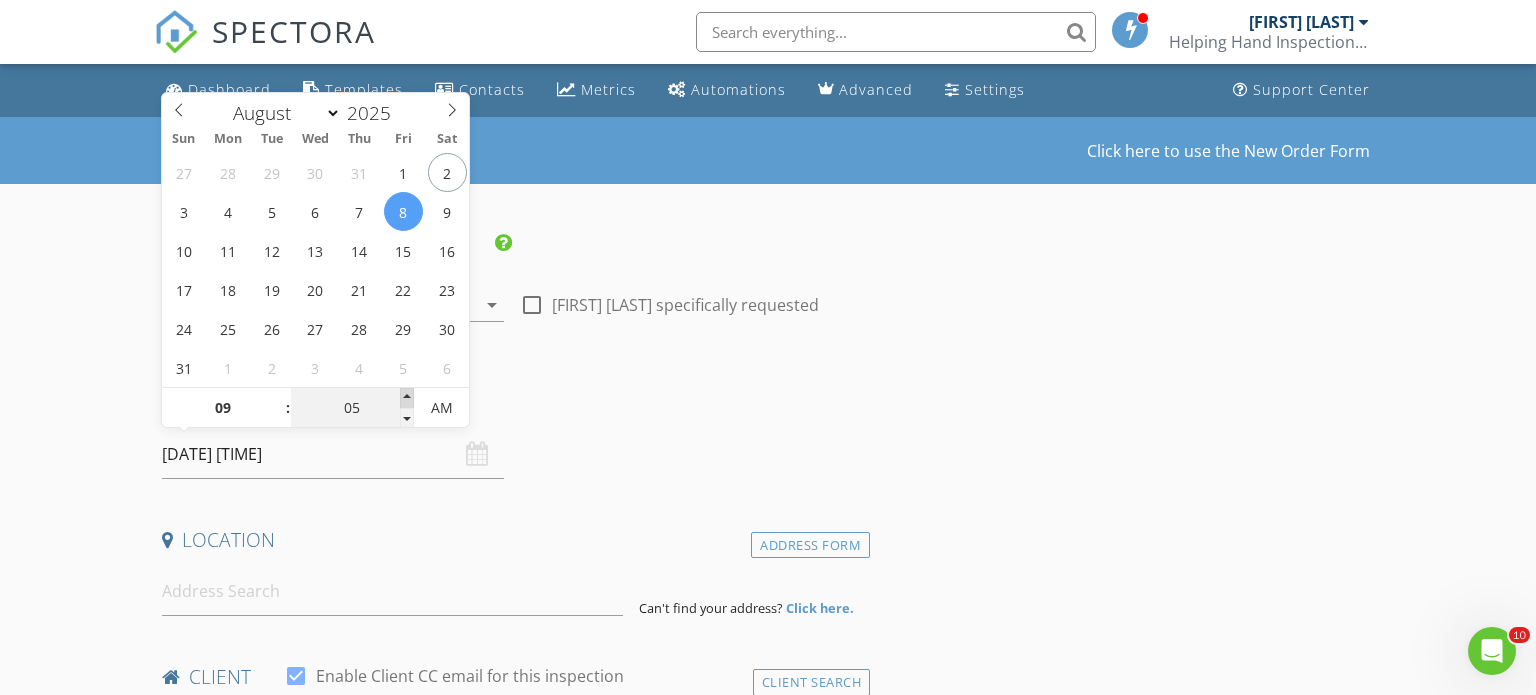 click at bounding box center [407, 398] 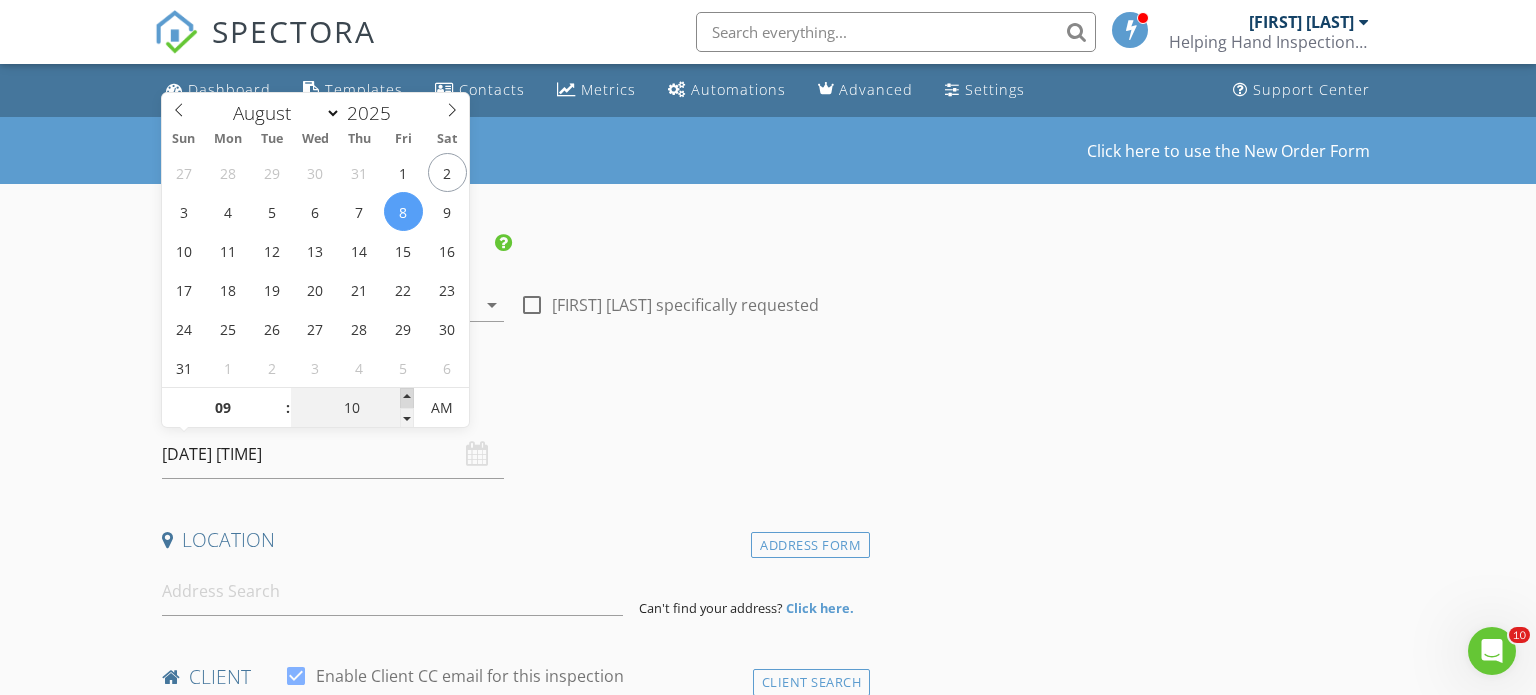 click at bounding box center (407, 398) 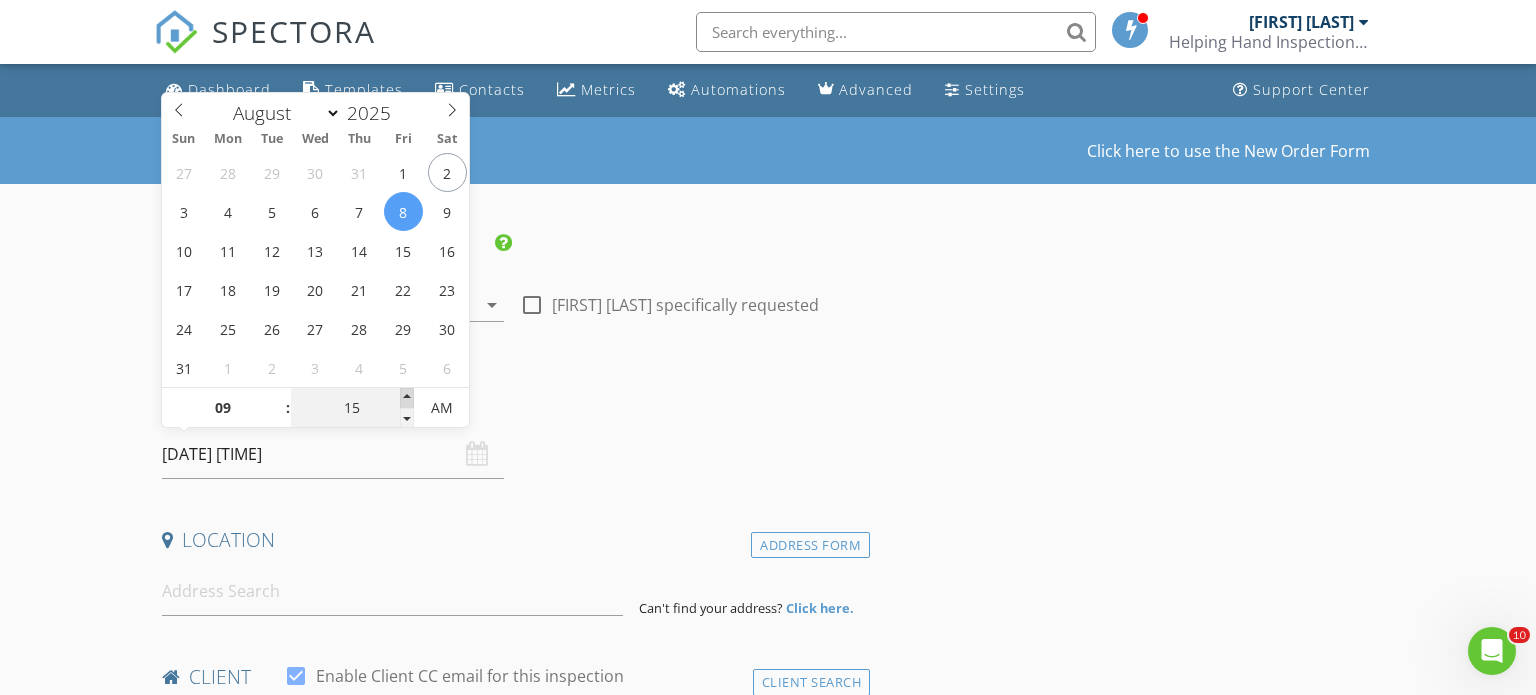 click at bounding box center (407, 398) 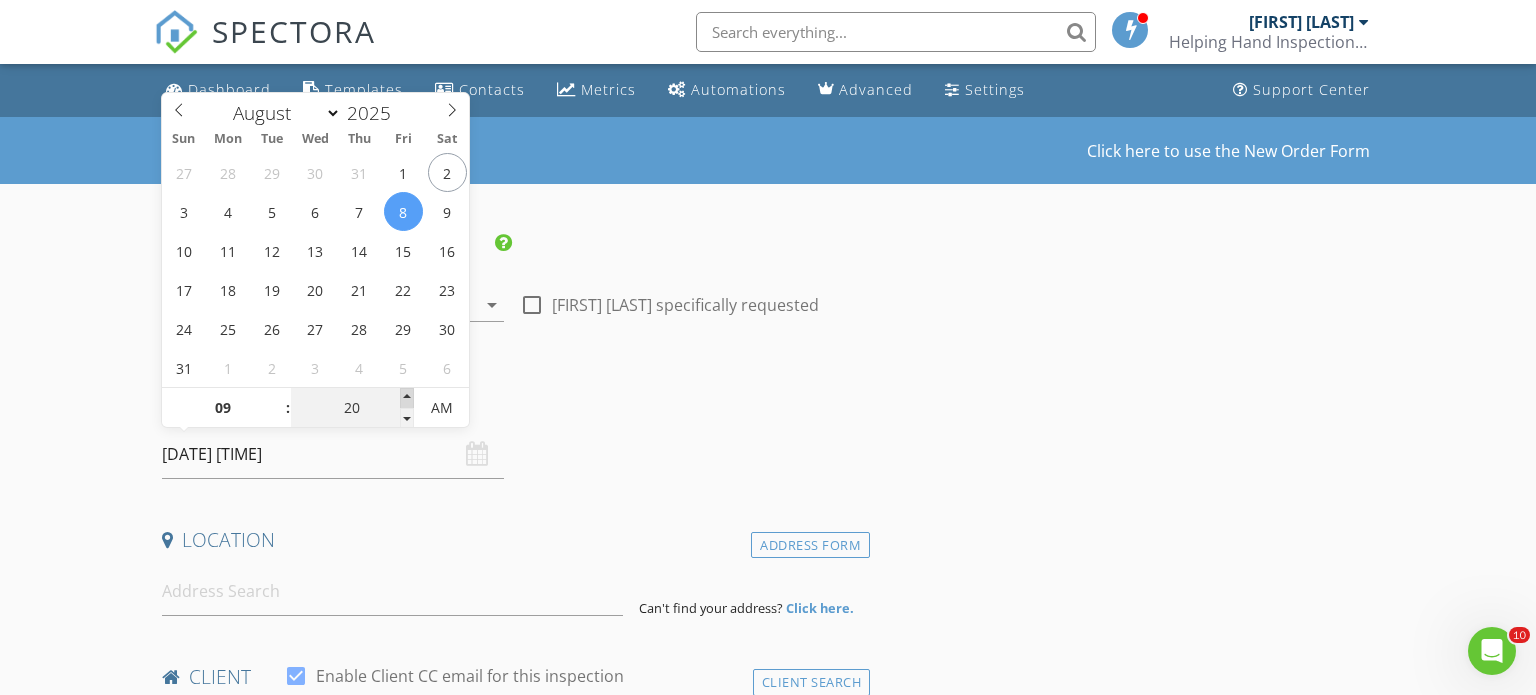 click at bounding box center (407, 398) 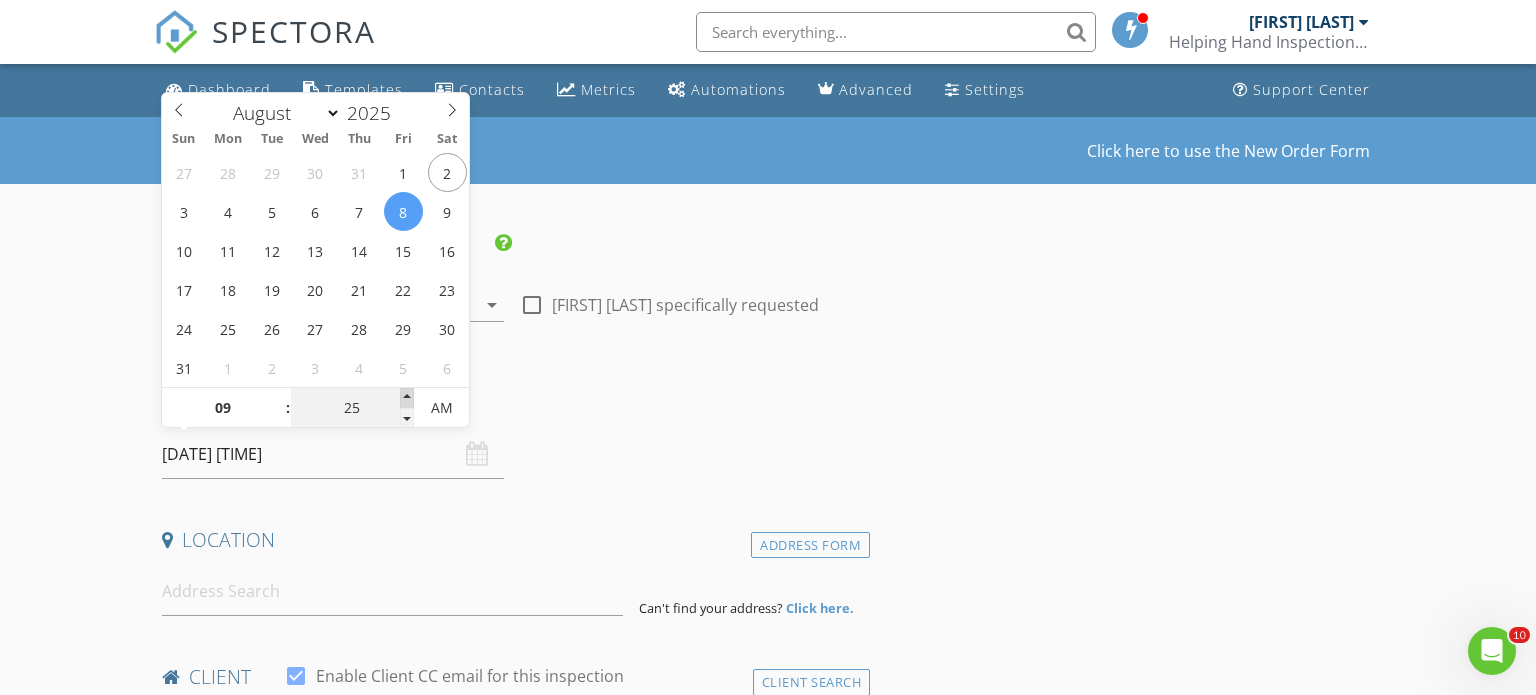 click at bounding box center (407, 398) 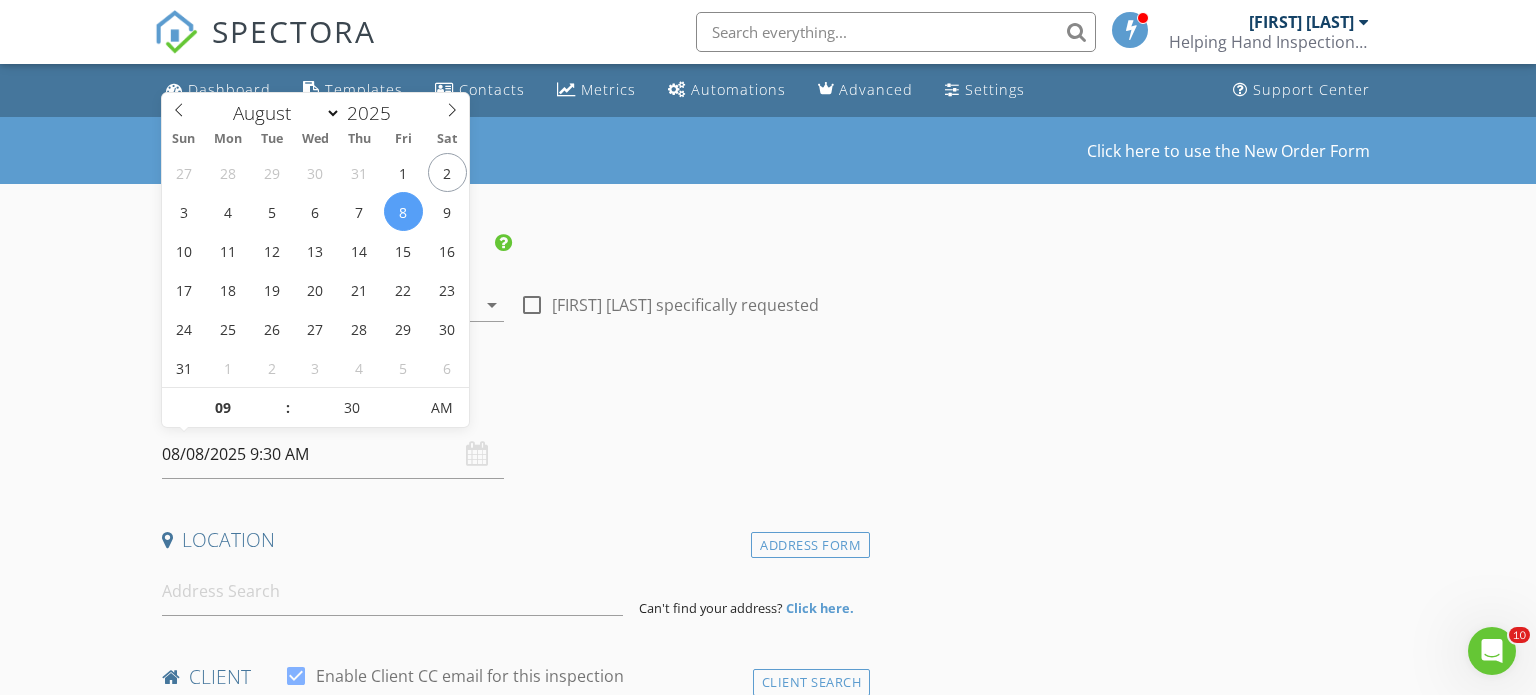 click on "Date/Time" at bounding box center [512, 403] 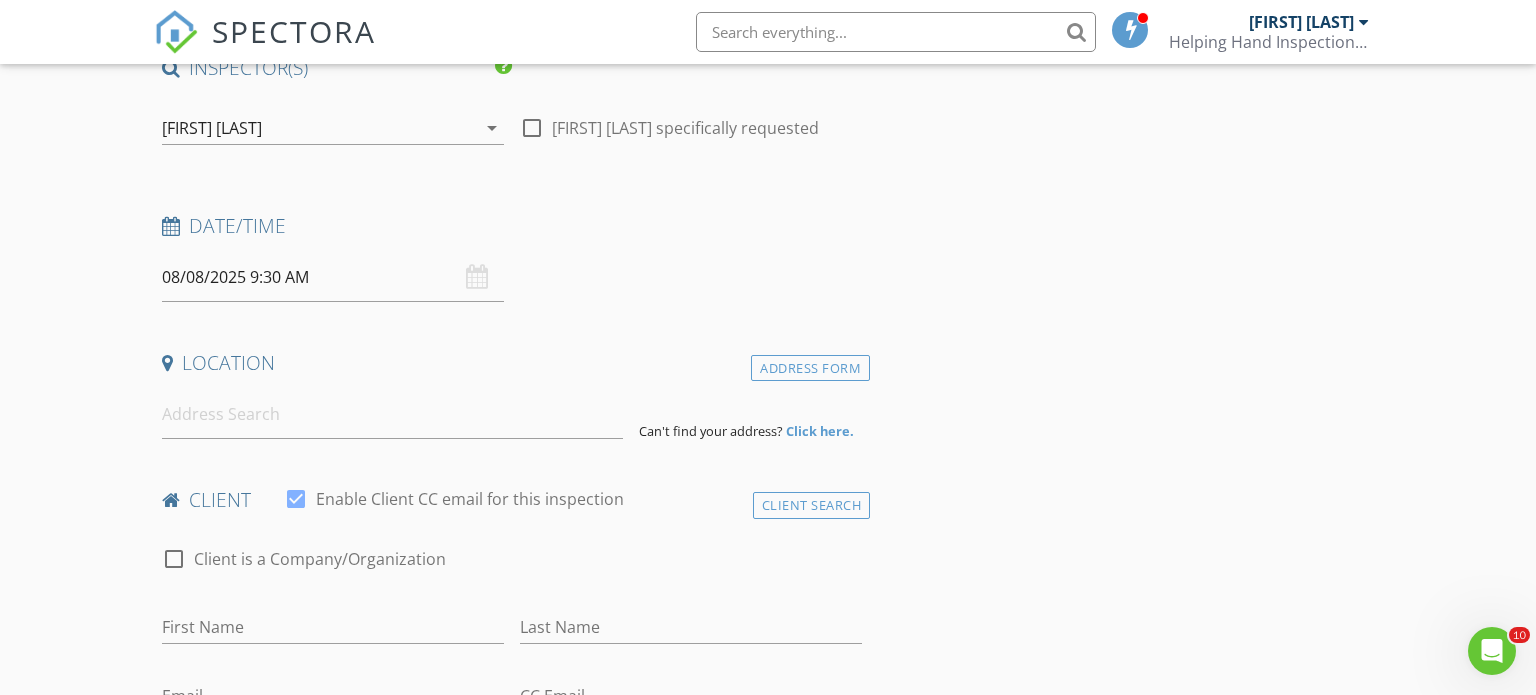 scroll, scrollTop: 180, scrollLeft: 0, axis: vertical 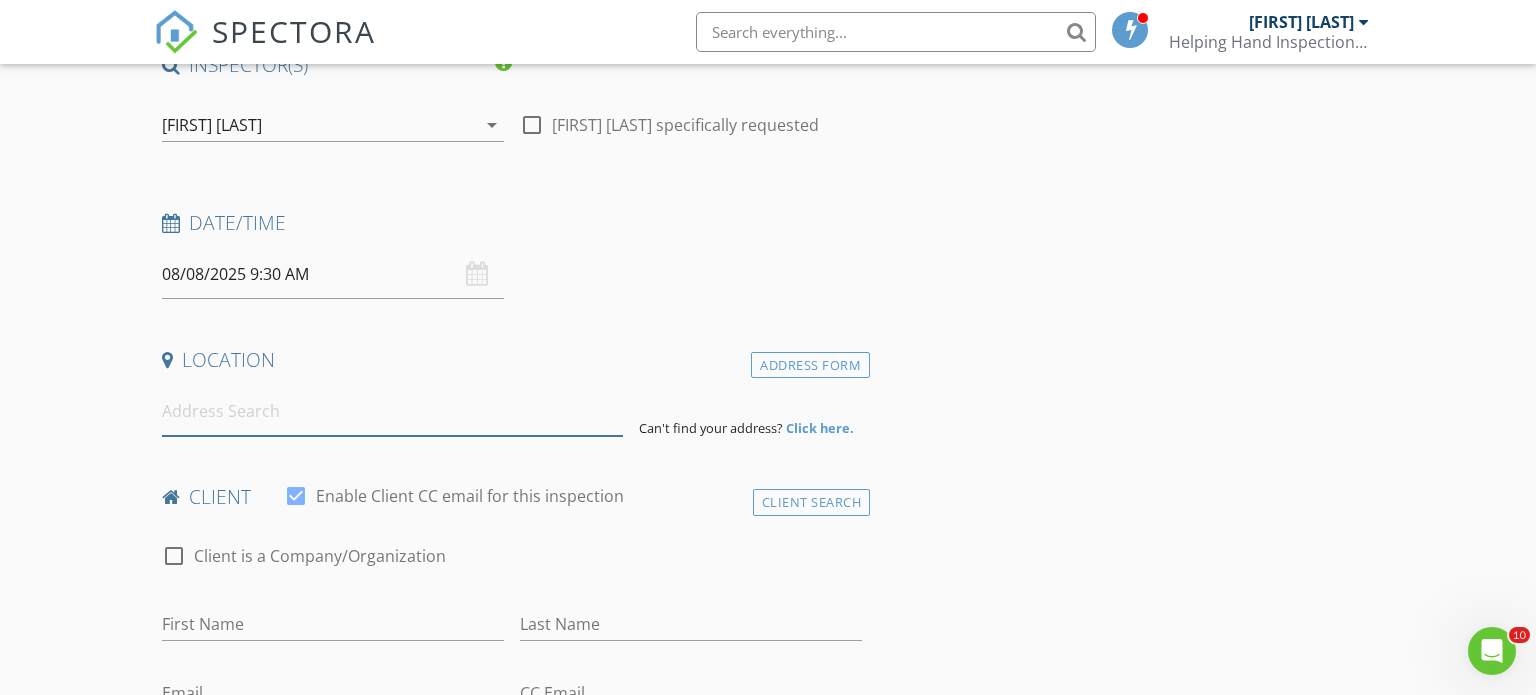 click at bounding box center [393, 411] 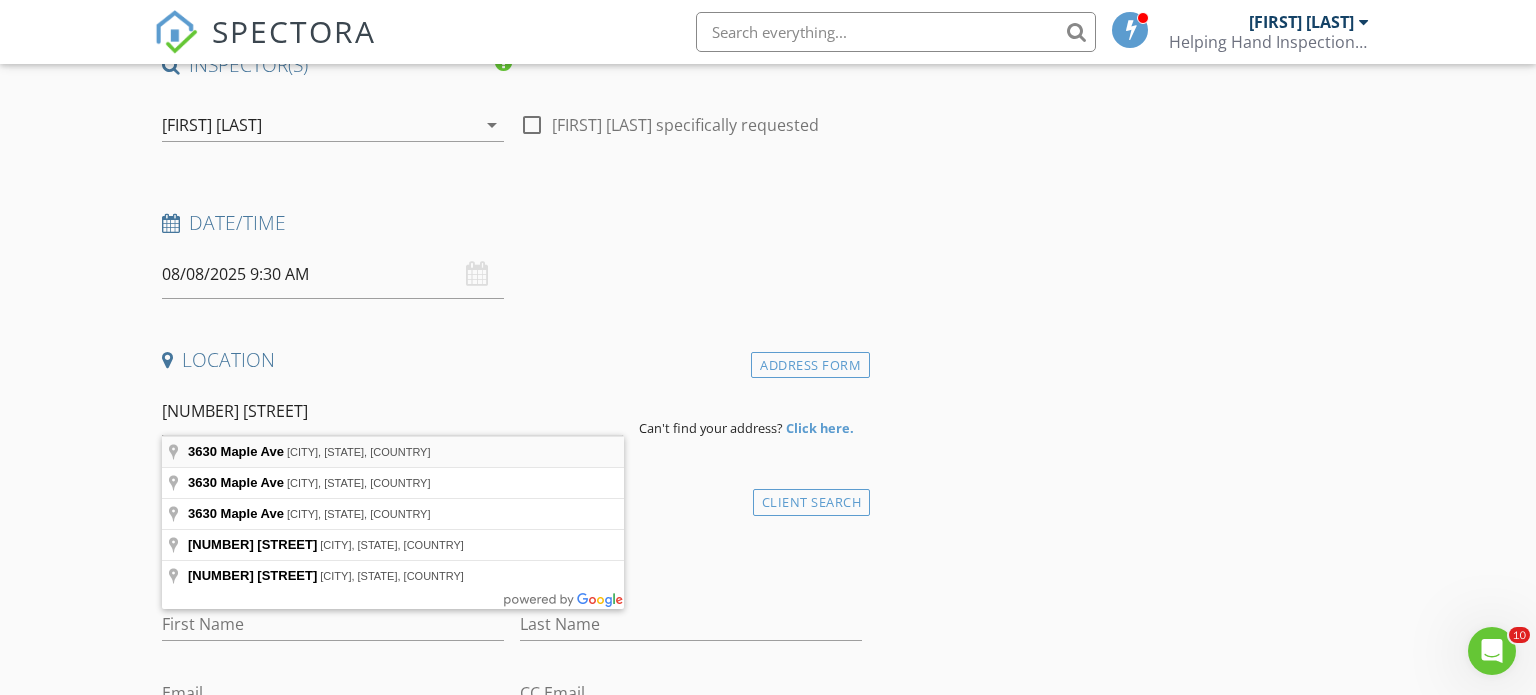 type on "3630 Maple Ave, Brookfield, IL, USA" 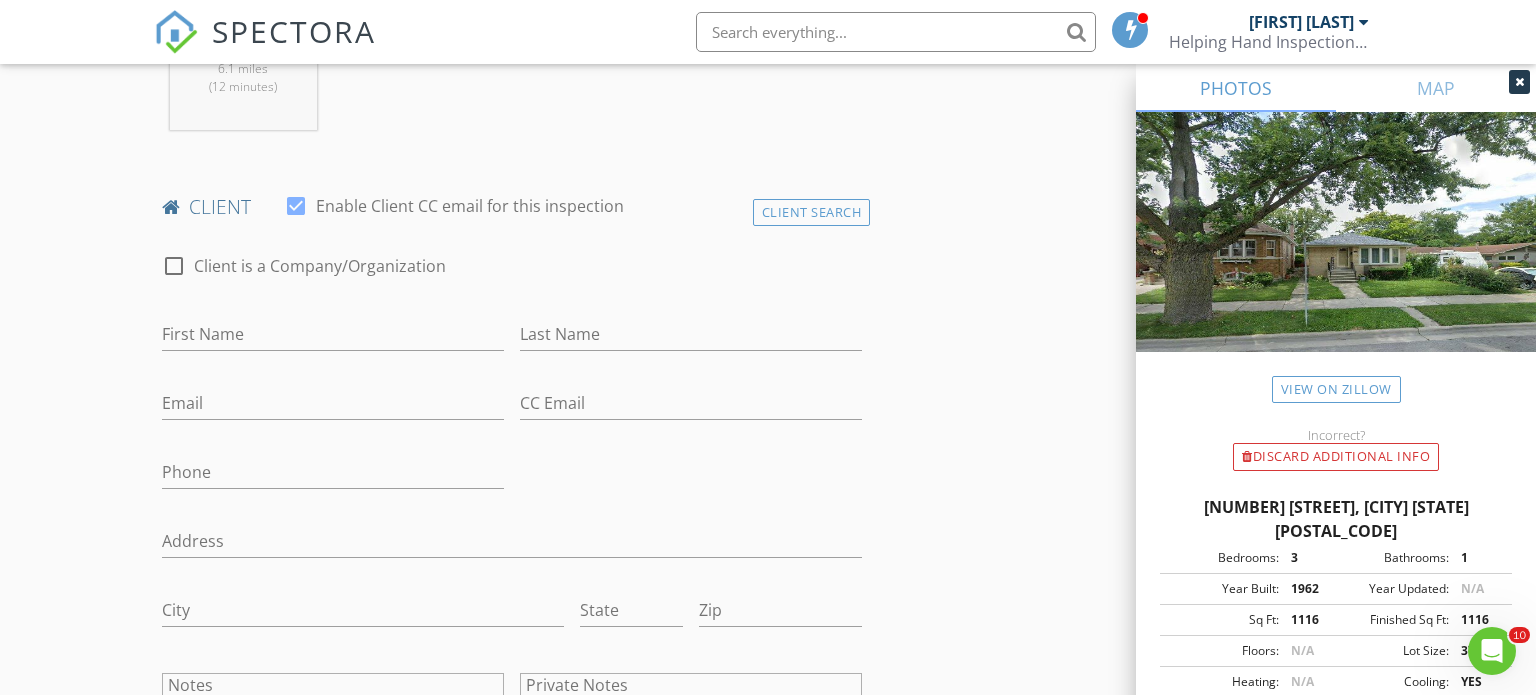 scroll, scrollTop: 897, scrollLeft: 0, axis: vertical 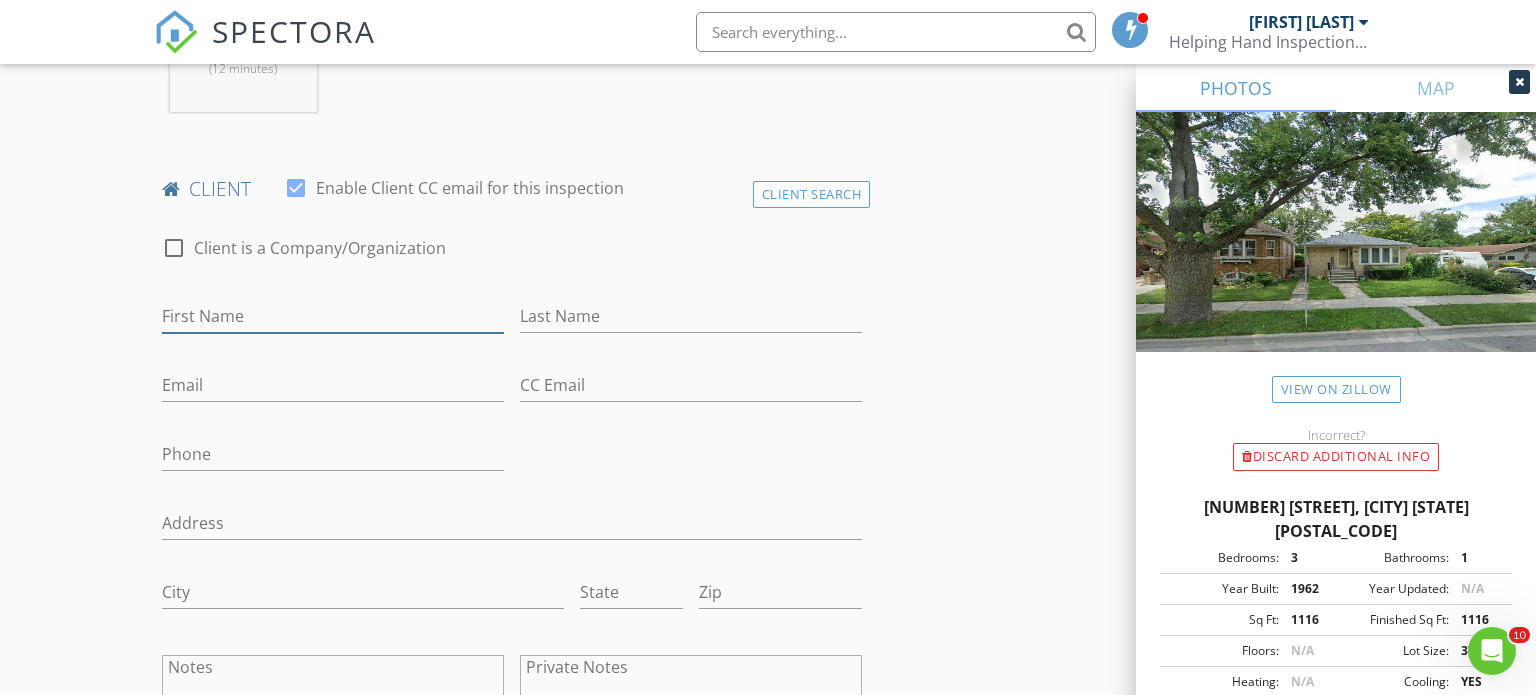 click on "First Name" at bounding box center [333, 316] 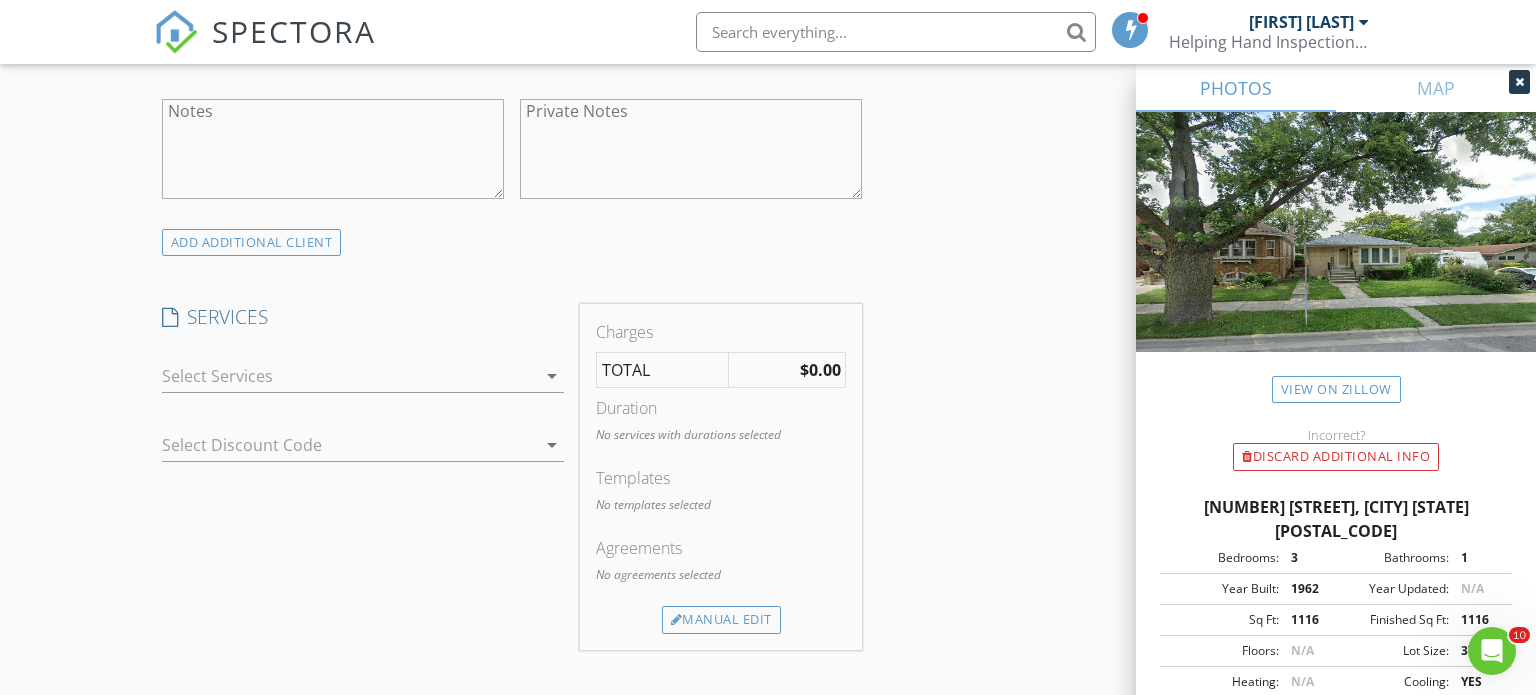 scroll, scrollTop: 1455, scrollLeft: 0, axis: vertical 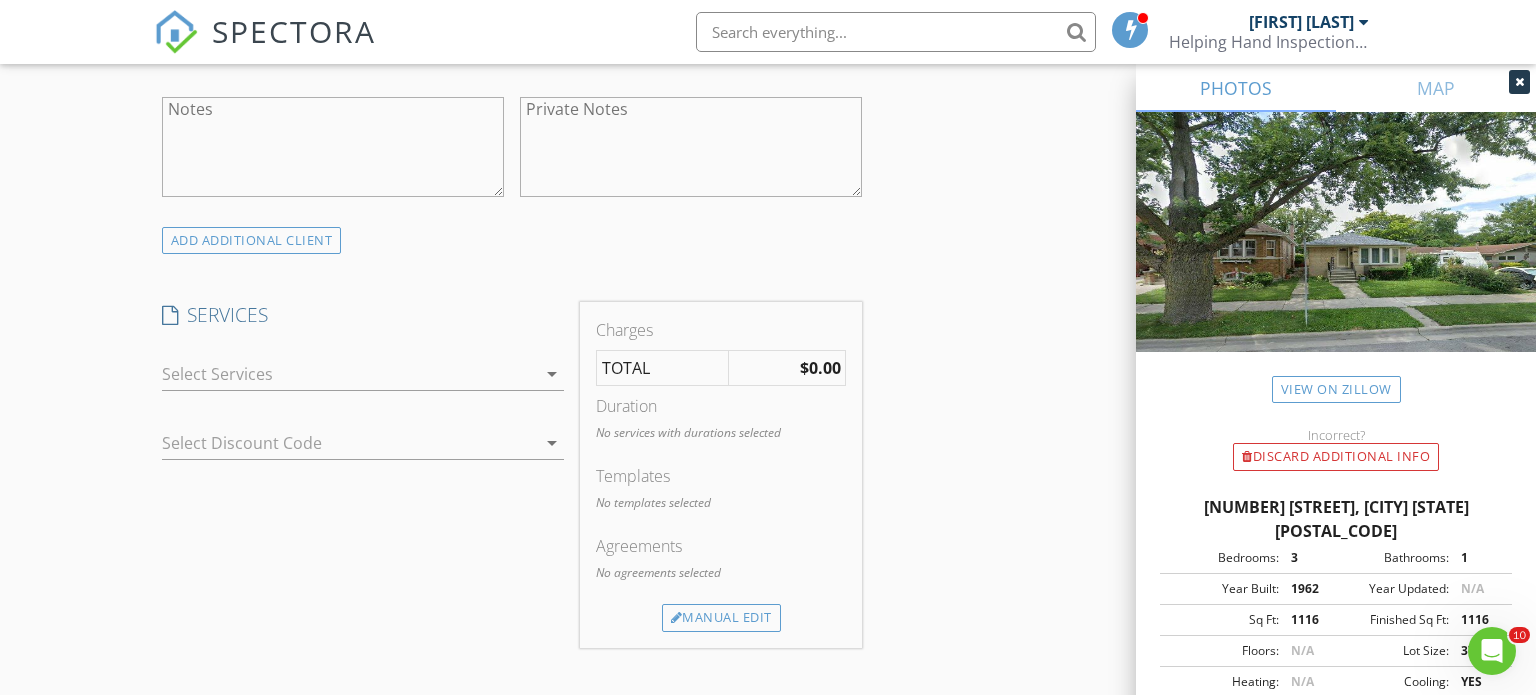 type on "Frank and Maria" 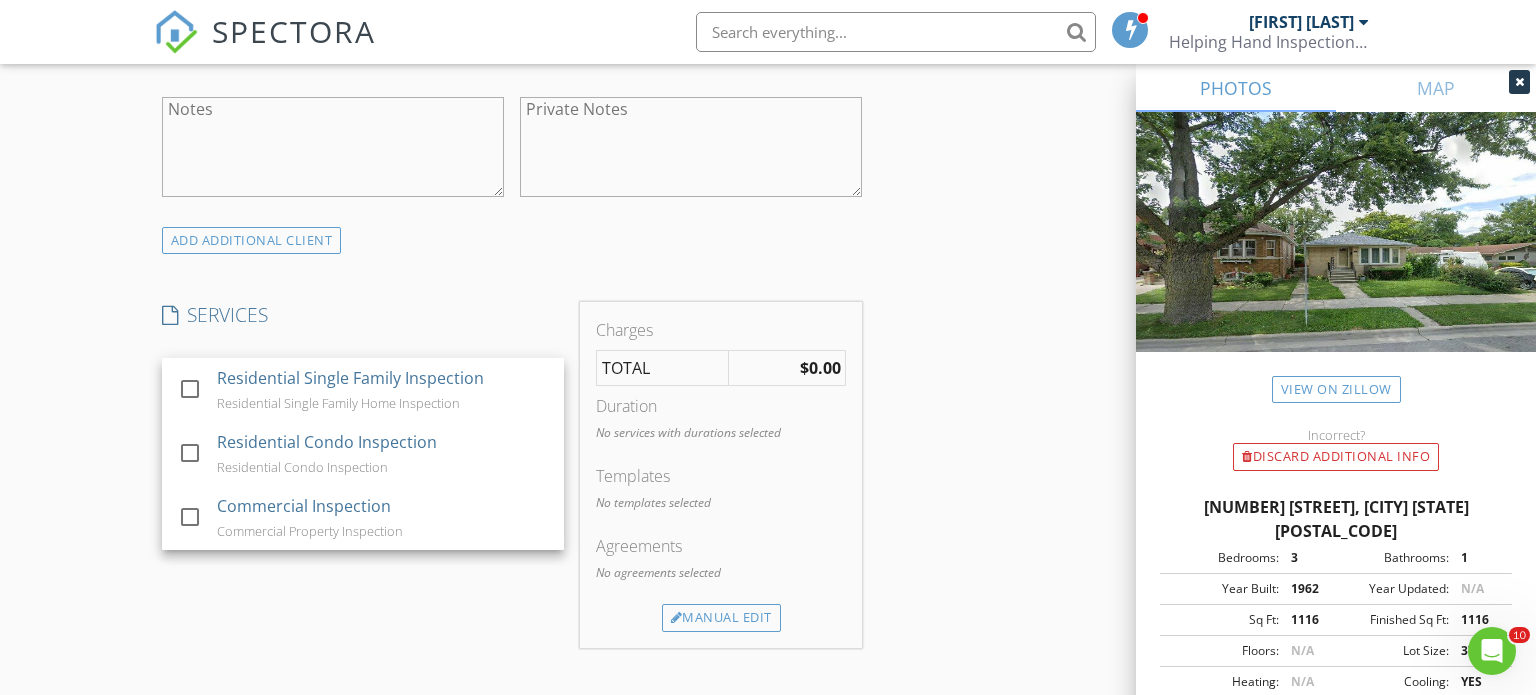 click on "Residential Single Family Inspection" at bounding box center [349, 378] 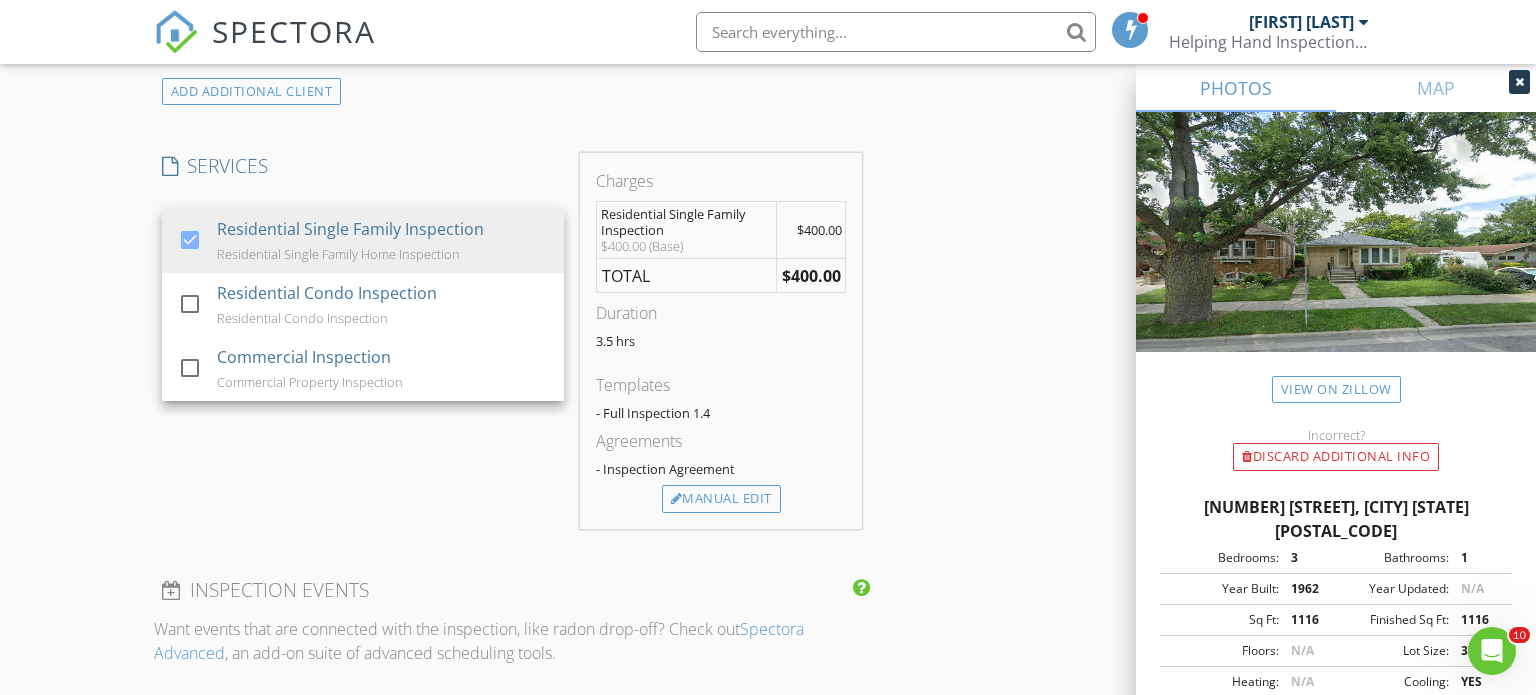 scroll, scrollTop: 1605, scrollLeft: 0, axis: vertical 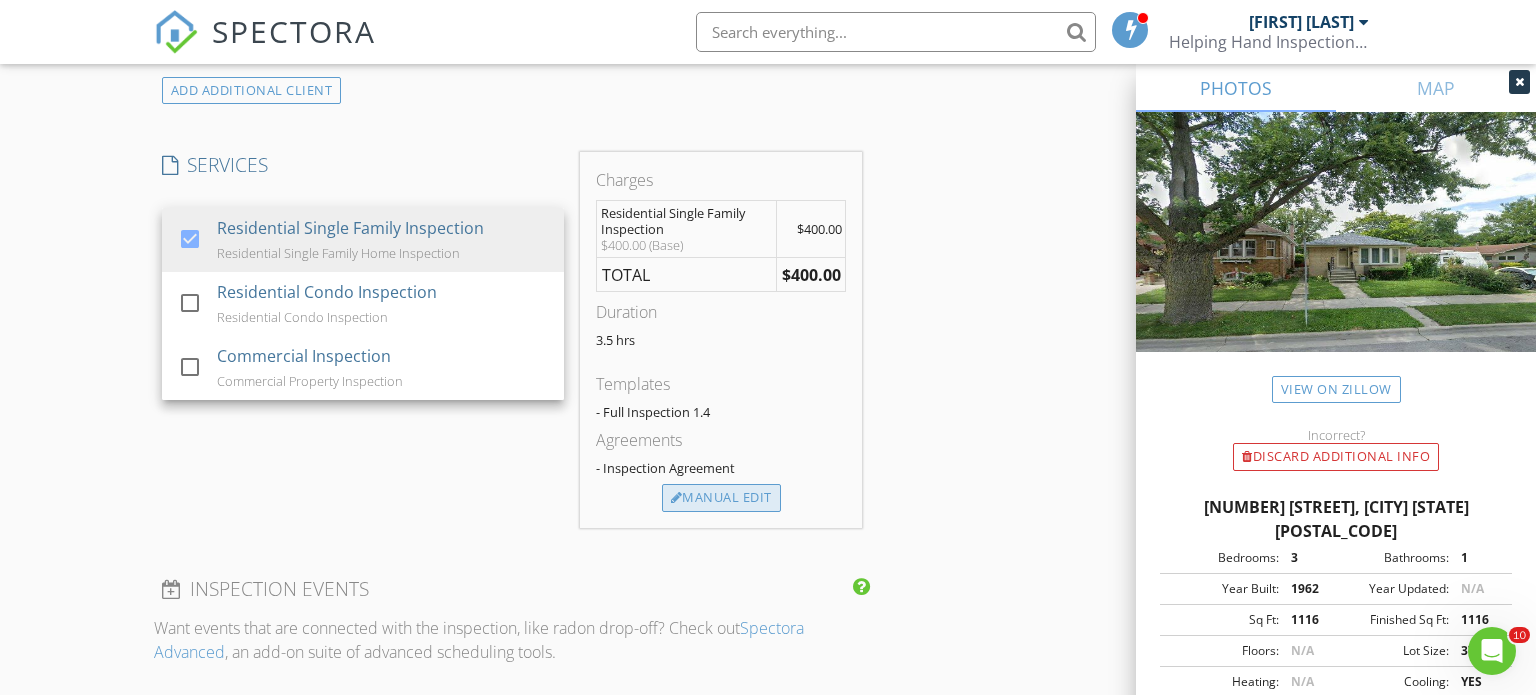 click on "Manual Edit" at bounding box center (721, 498) 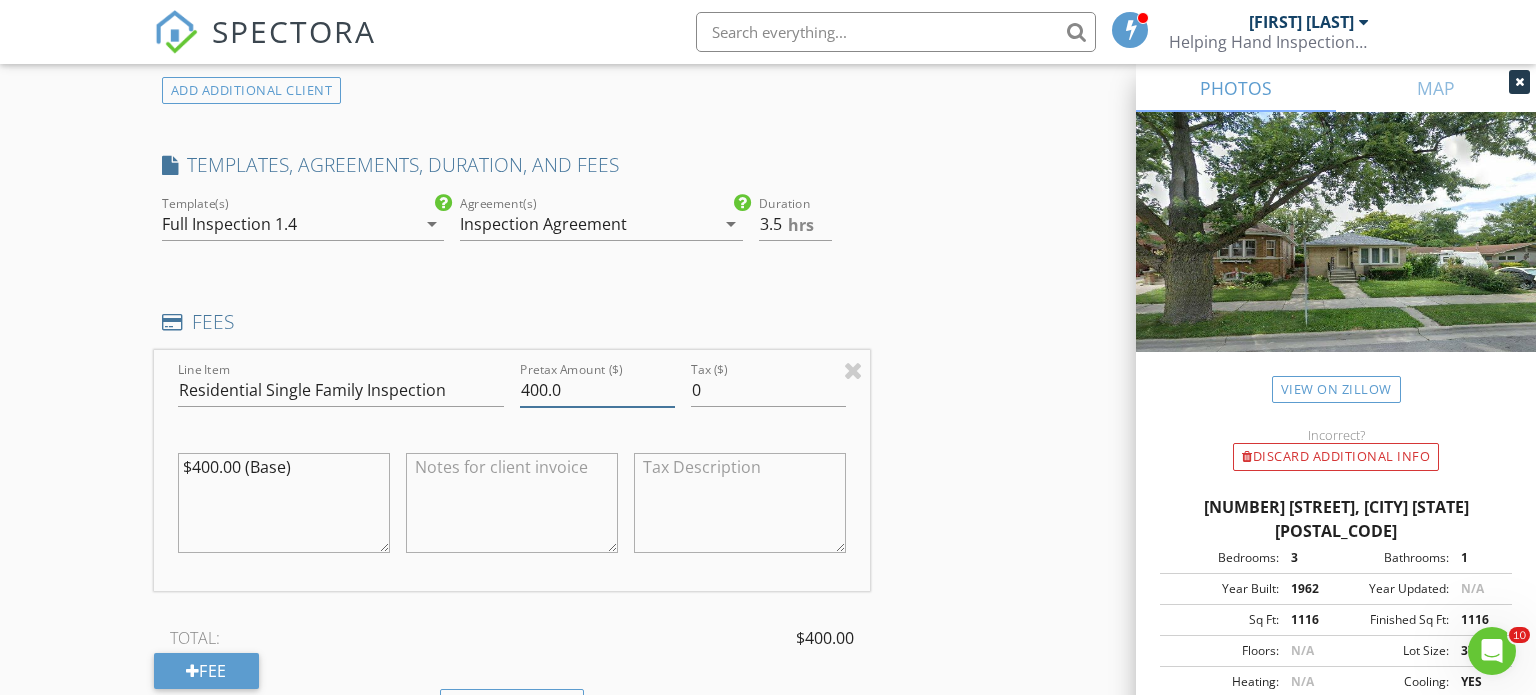 click on "400.0" at bounding box center [597, 390] 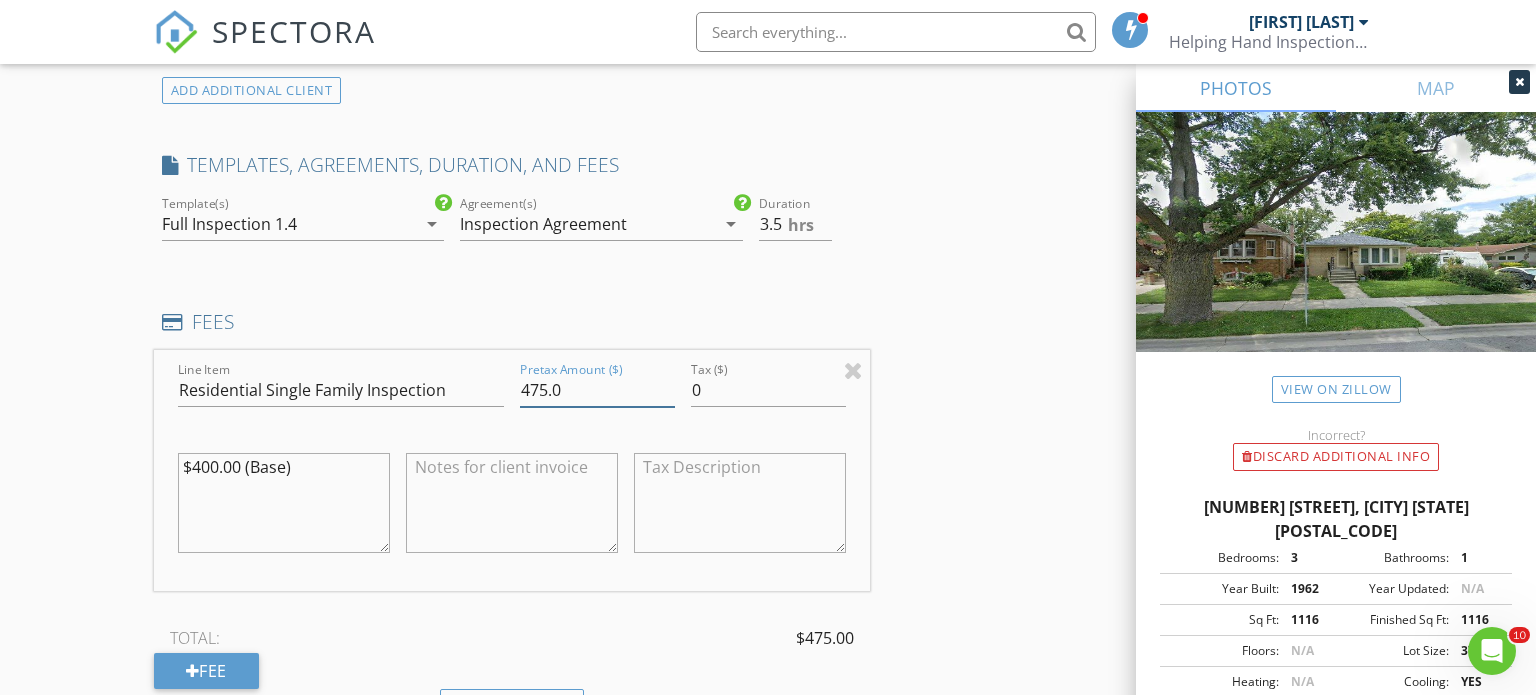 type on "475.0" 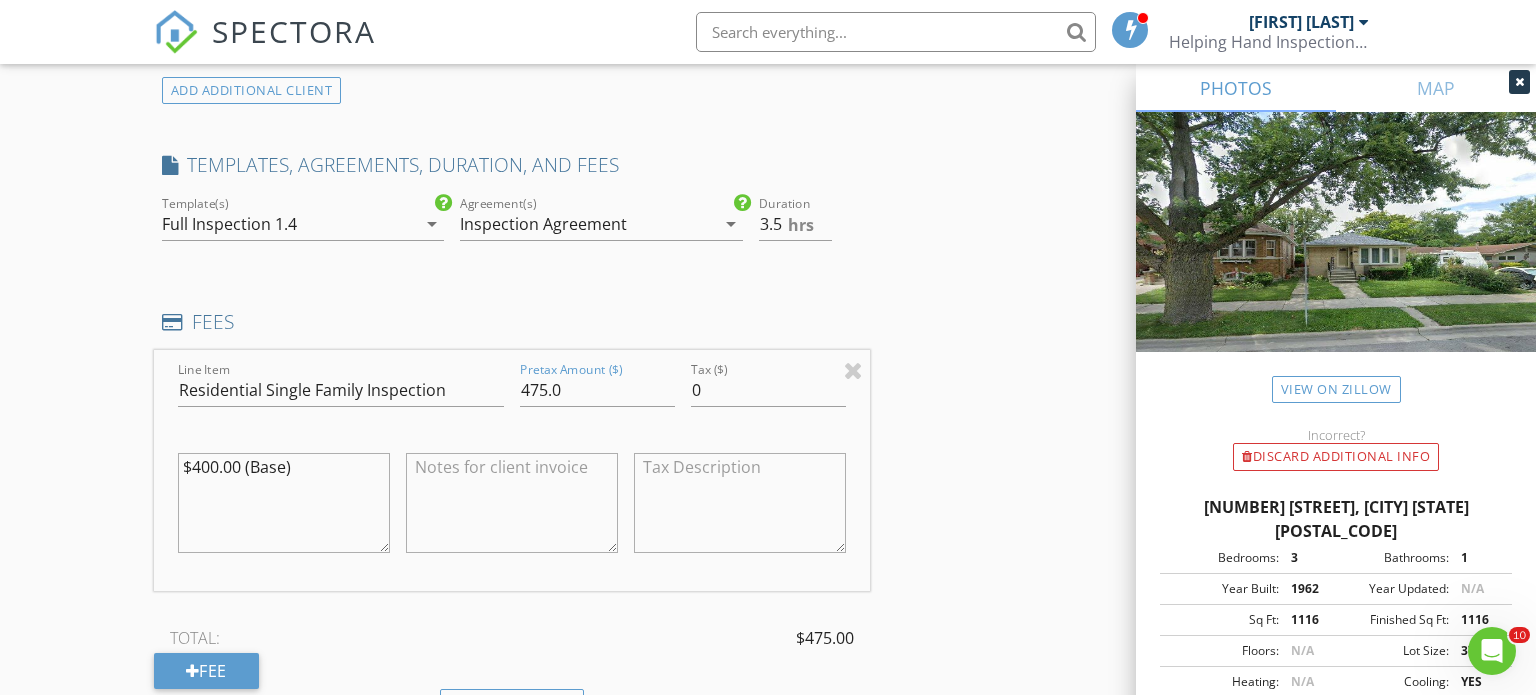 click on "INSPECTOR(S)
check_box   Kyle Niewald   PRIMARY   Kyle Niewald arrow_drop_down   check_box_outline_blank Kyle Niewald specifically requested
Date/Time
08/08/2025 9:30 AM
Location
Address Search       Address 3630 Maple Ave   Unit   City Brookfield   State IL   Zip 60513   County Cook     Square Feet 1116   Year Built 1962   Foundation arrow_drop_down     Kyle Niewald     6.1 miles     (12 minutes)
client
check_box Enable Client CC email for this inspection   Client Search     check_box_outline_blank Client is a Company/Organization     First Name Frank and Maria   Last Name   Email   CC Email   Phone   Address   City   State   Zip       Notes   Private Notes
ADD ADDITIONAL client
SERVICES
check_box   Residential Single Family Inspection   check_box_outline_blank" at bounding box center [768, 401] 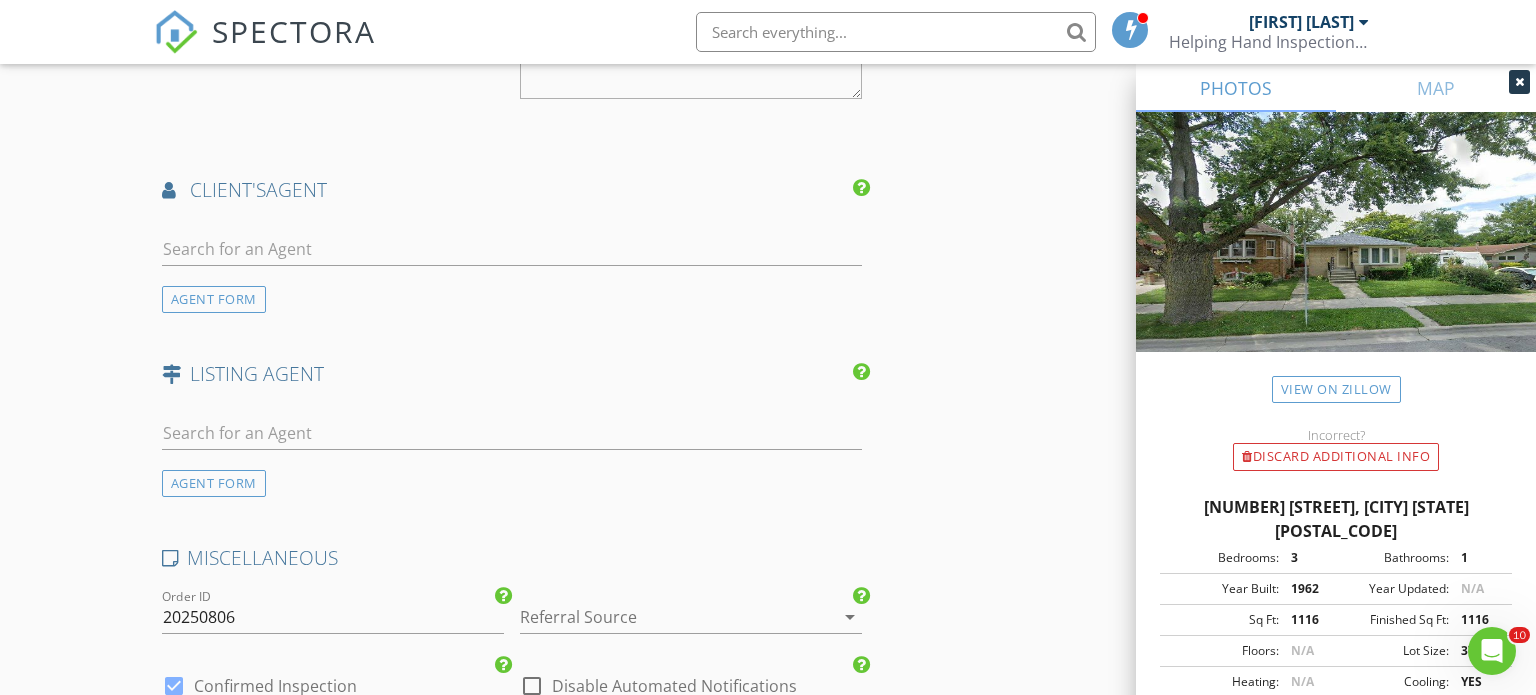 scroll, scrollTop: 2595, scrollLeft: 0, axis: vertical 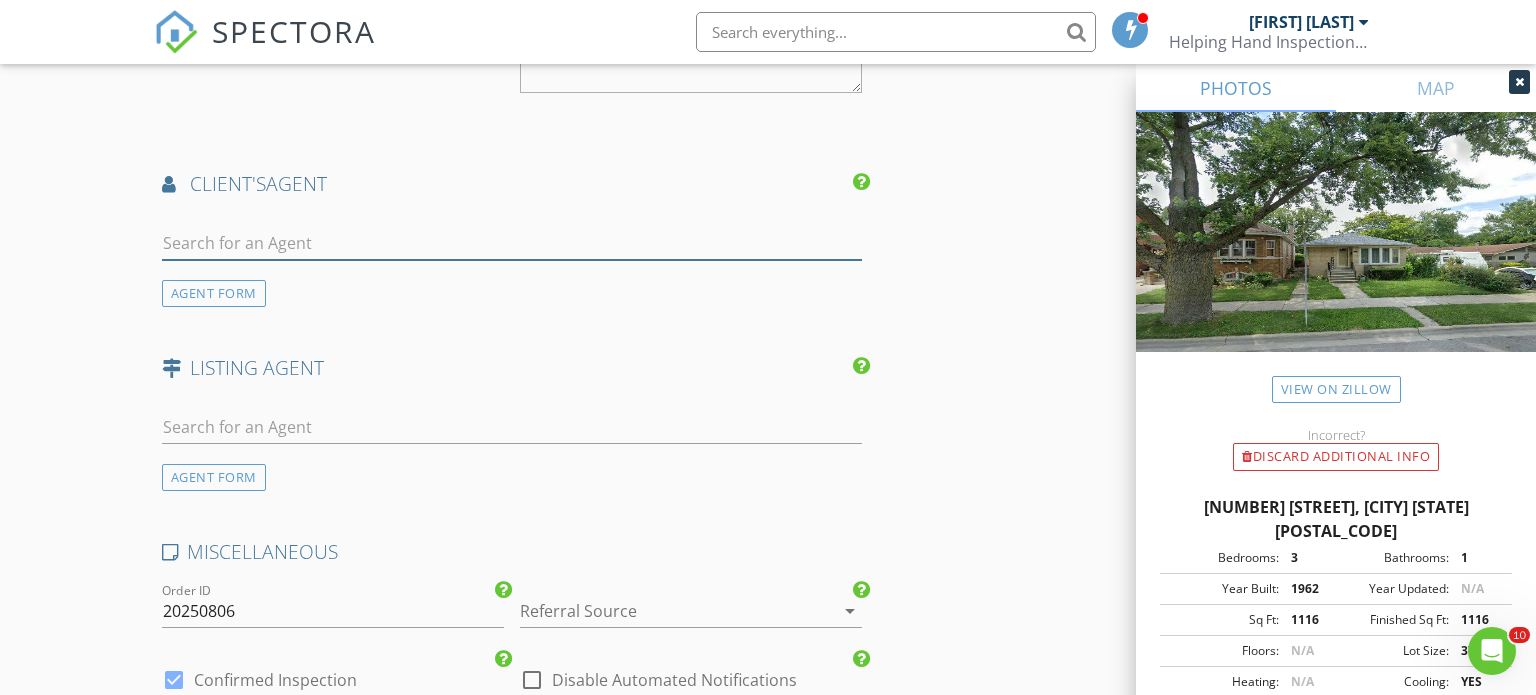 click at bounding box center [512, 243] 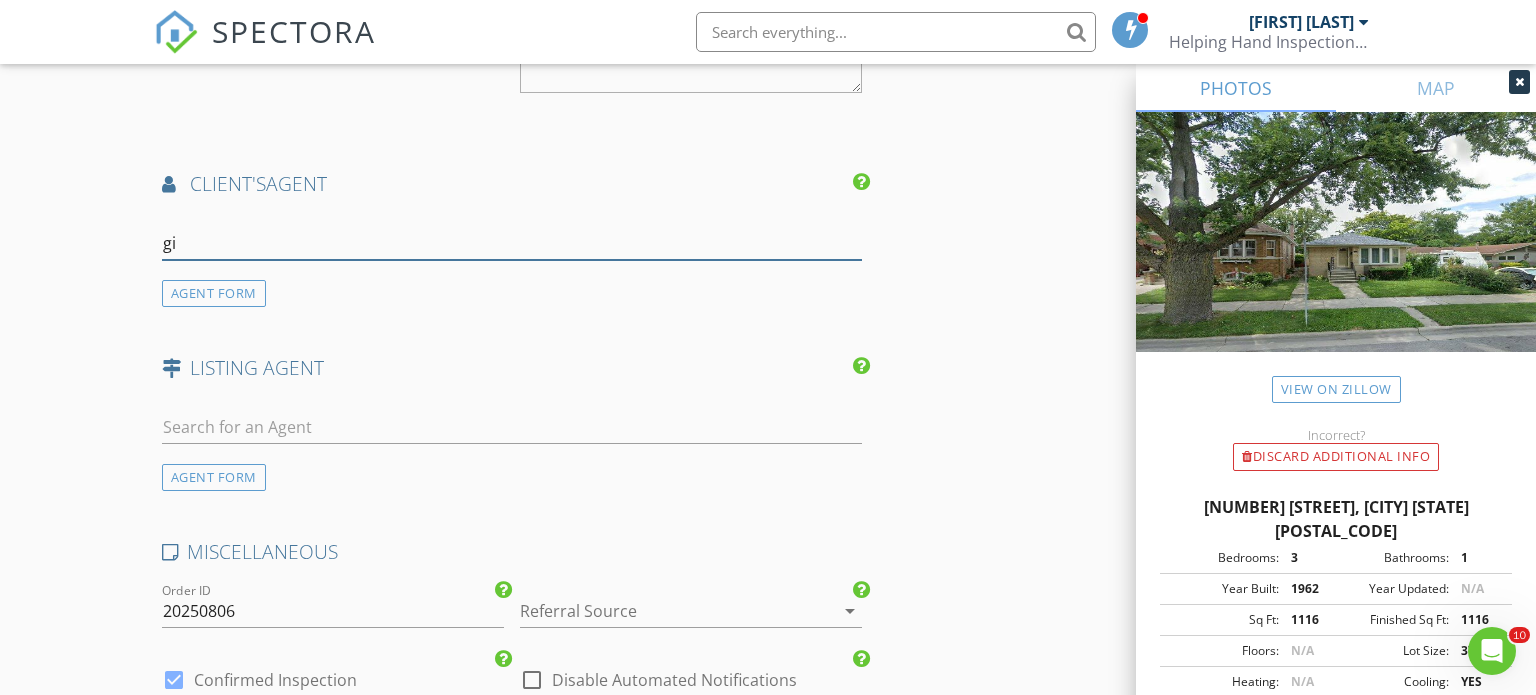 type on "gia" 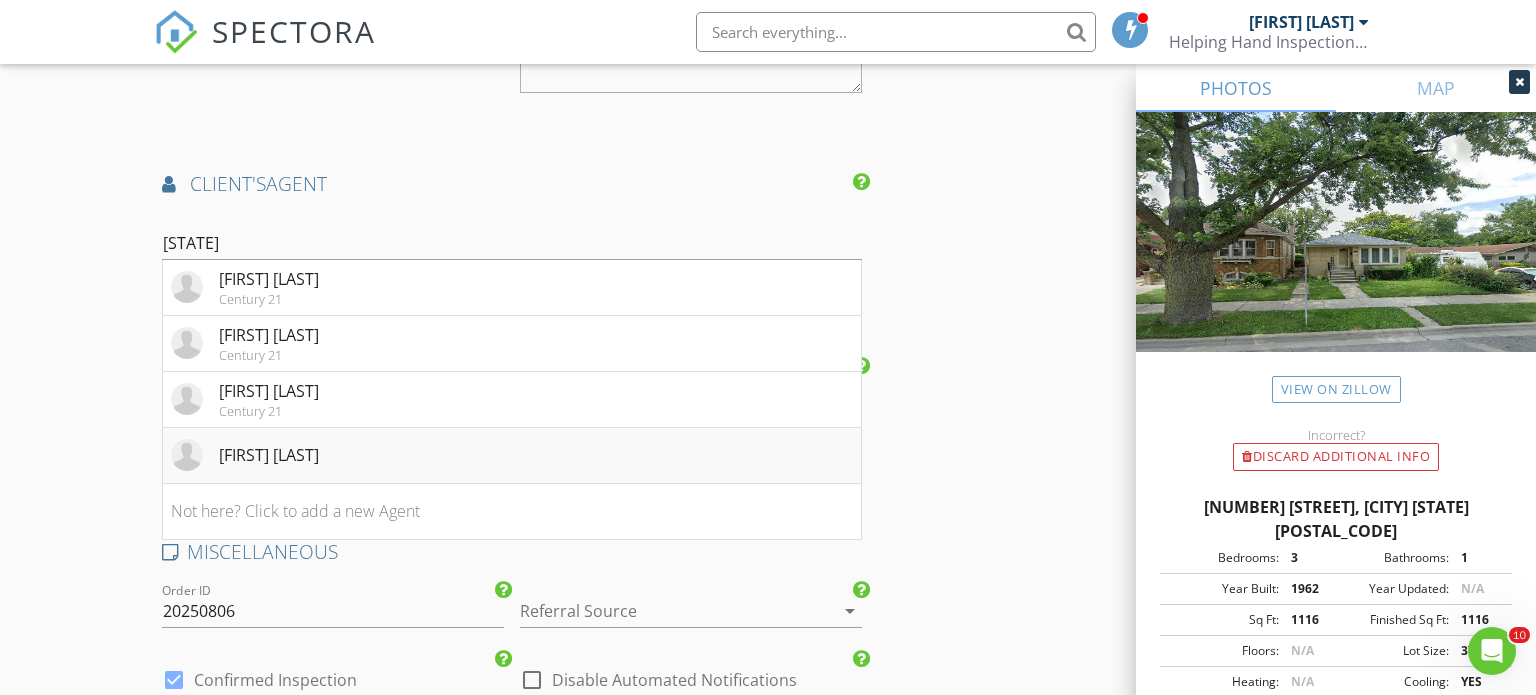click on "Gia Marie Benline" at bounding box center [512, 456] 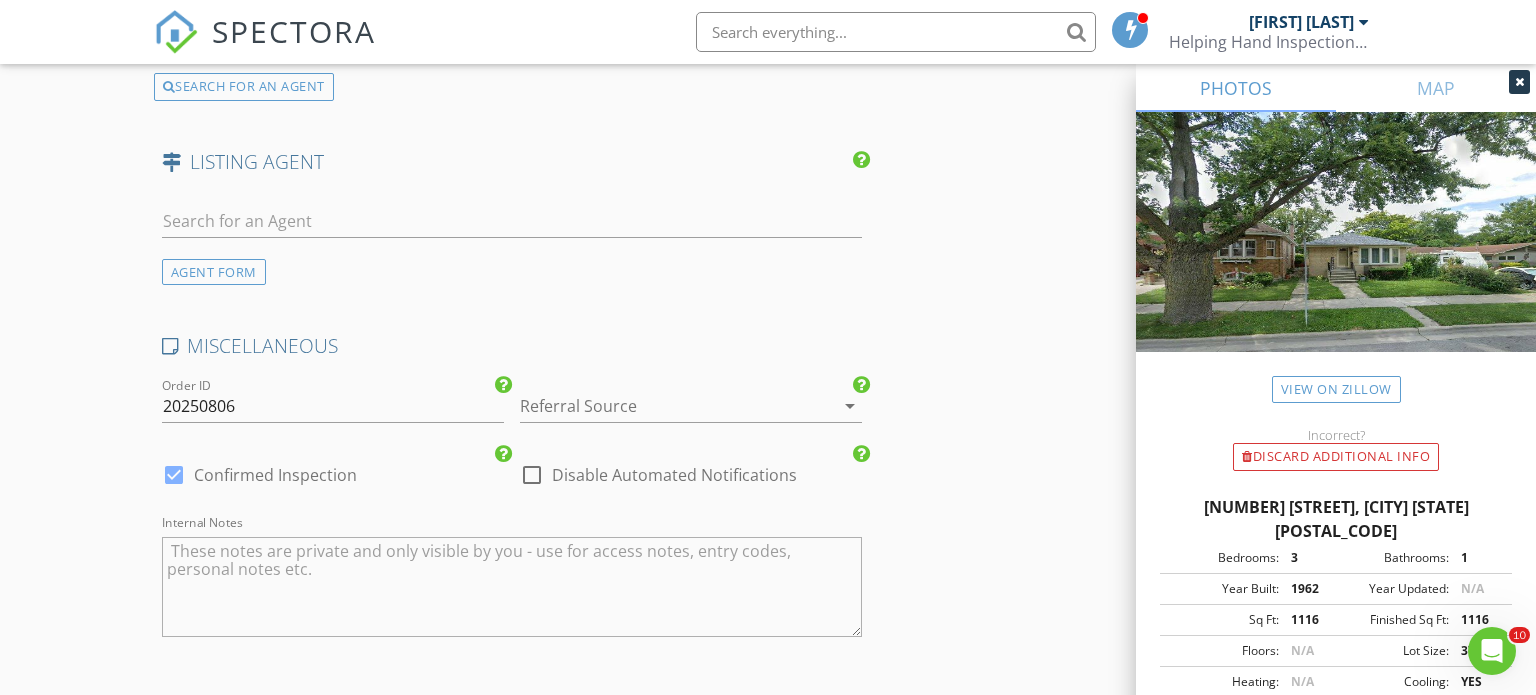 scroll, scrollTop: 3278, scrollLeft: 0, axis: vertical 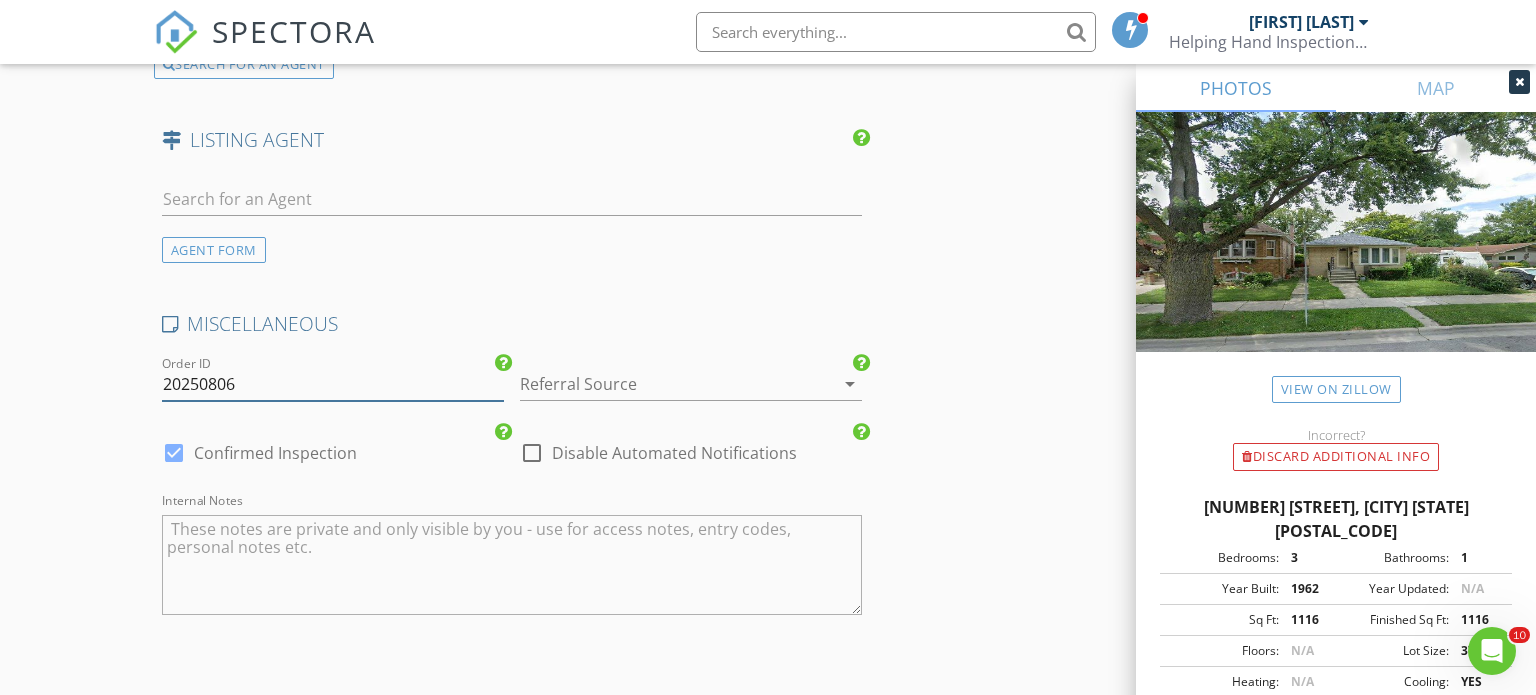 click on "20250806" at bounding box center [333, 384] 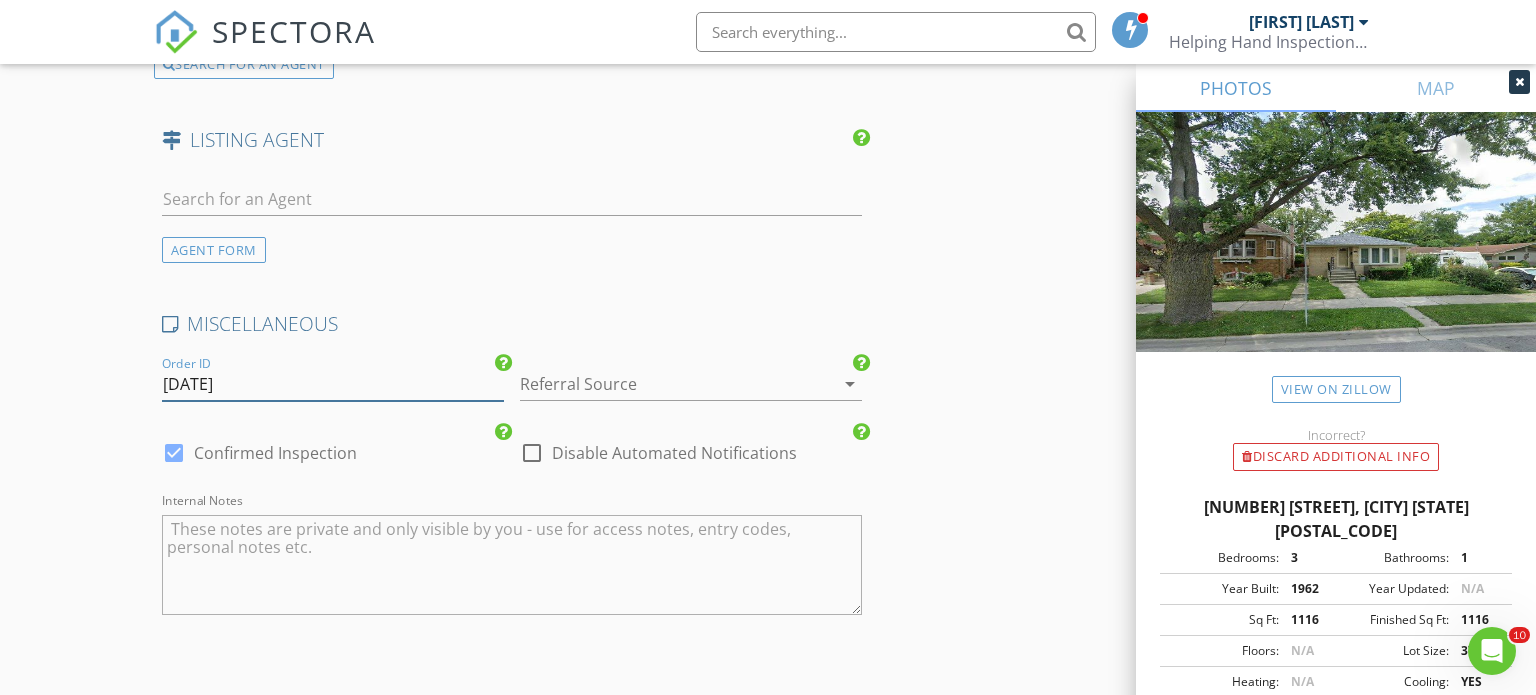 type on "20250808" 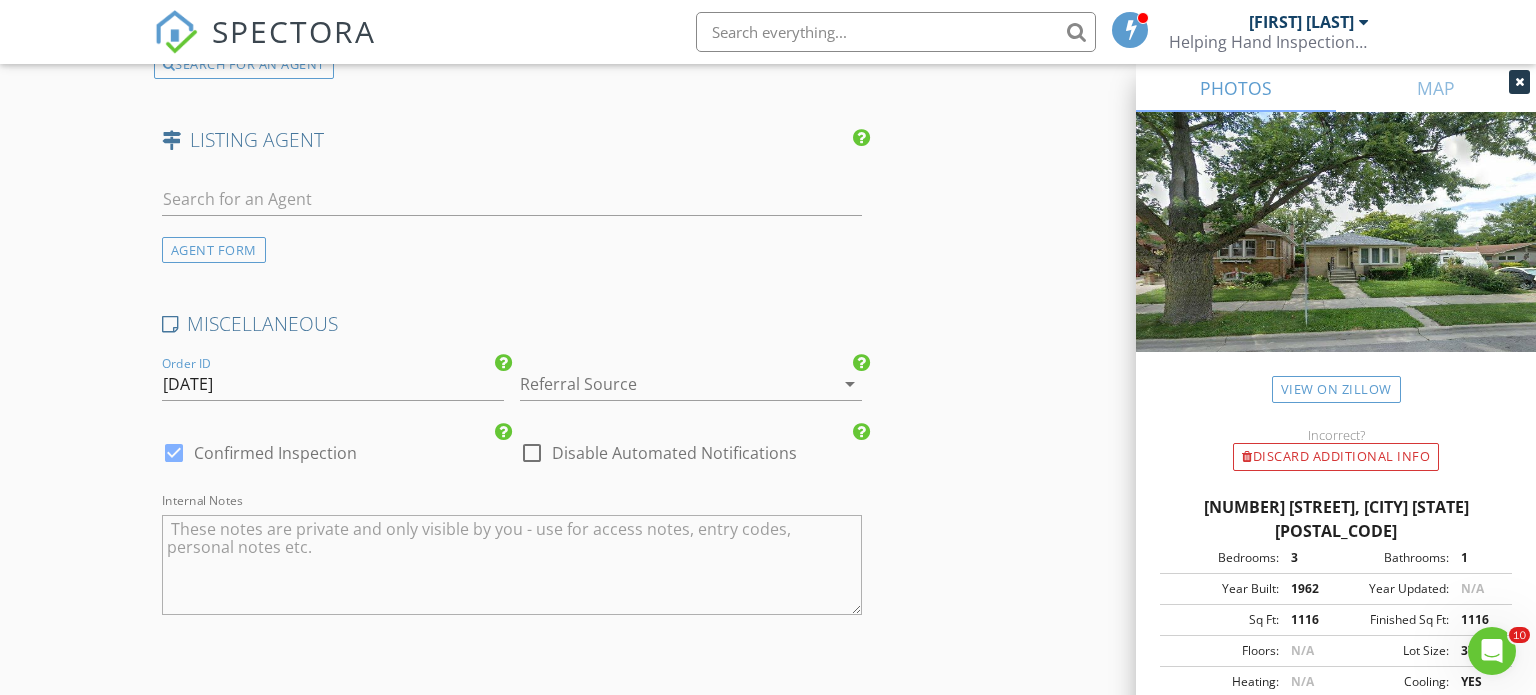 click at bounding box center [663, 384] 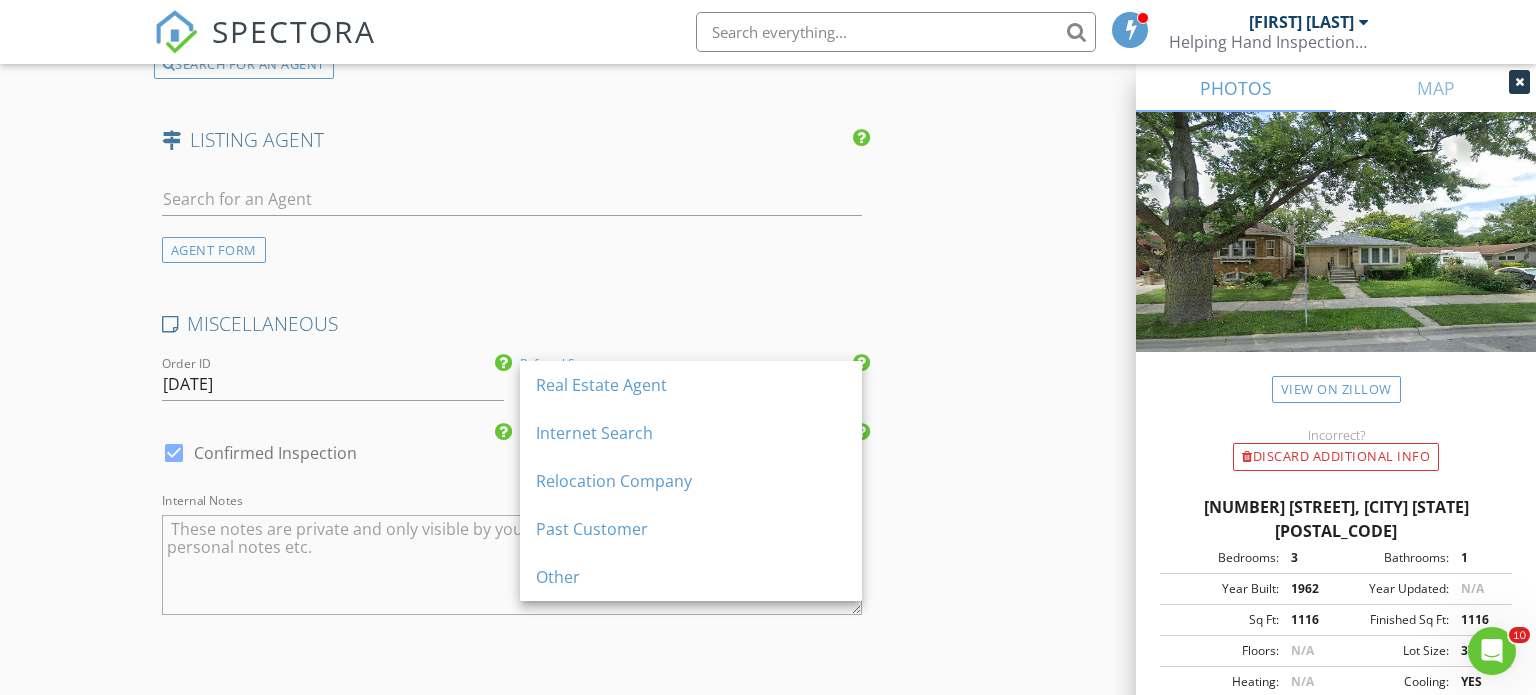 click on "Real Estate Agent" at bounding box center (691, 385) 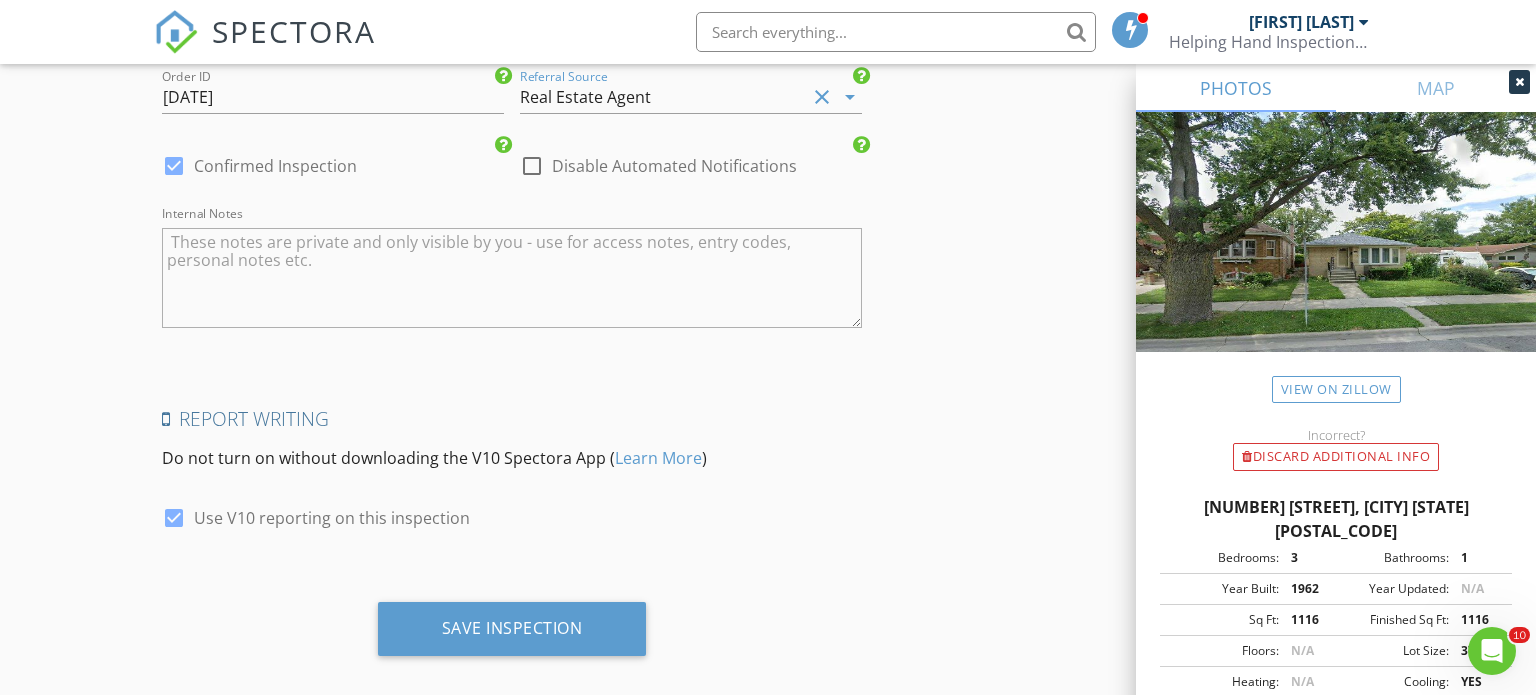 scroll, scrollTop: 3571, scrollLeft: 0, axis: vertical 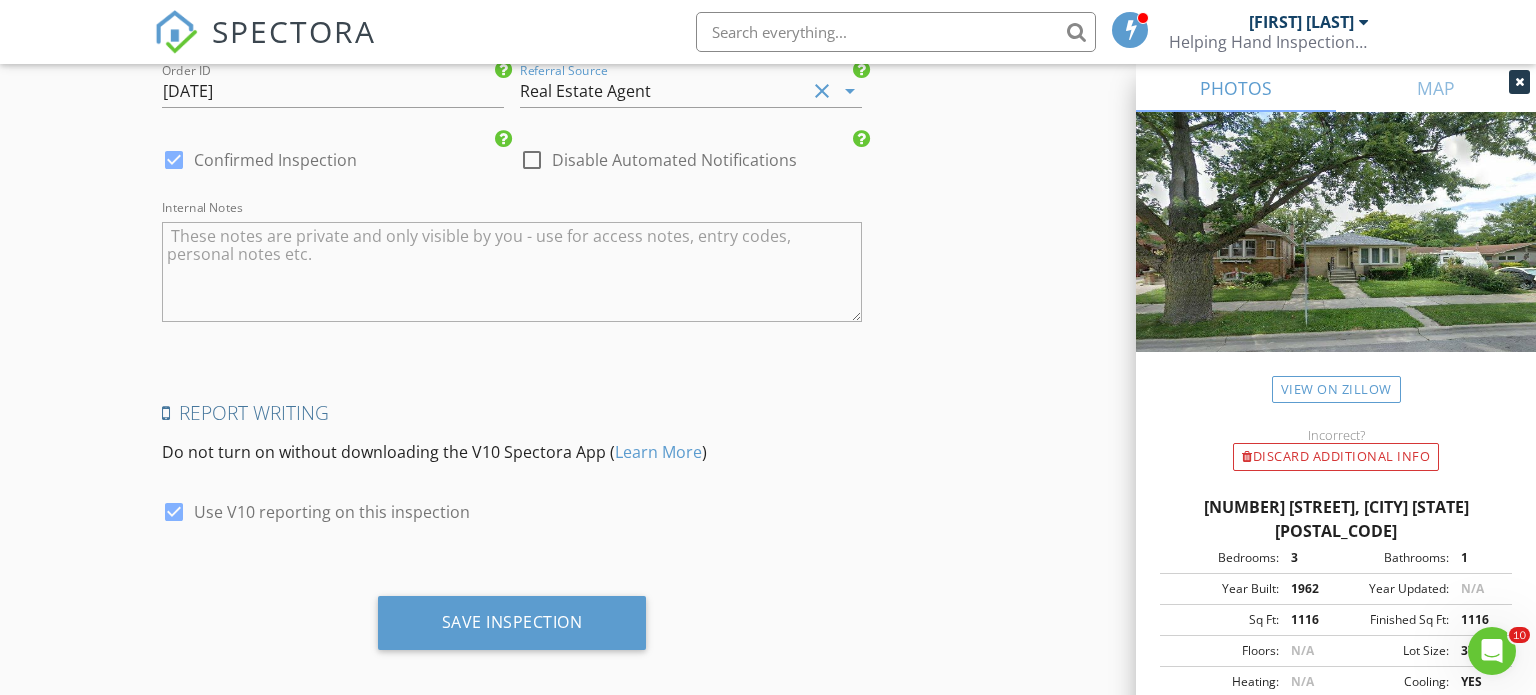 click at bounding box center [174, 160] 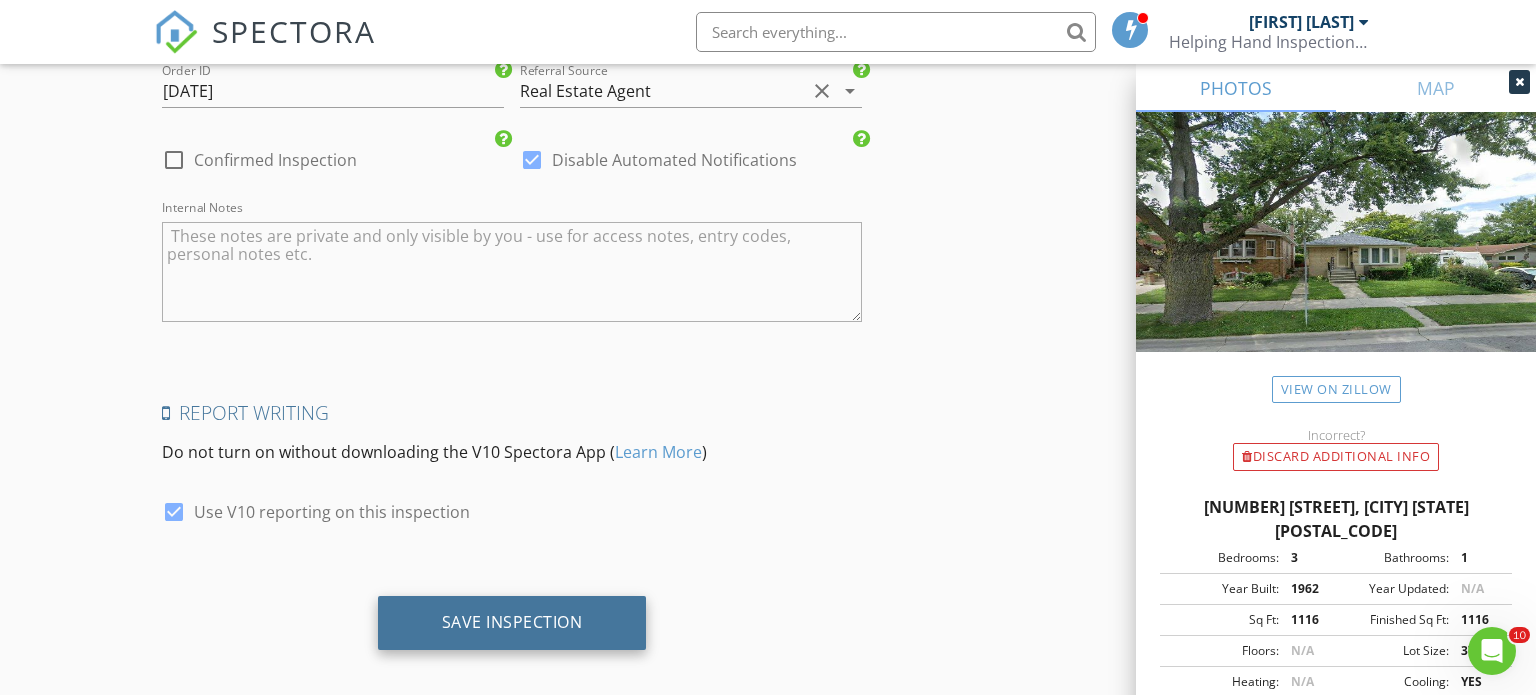 click on "Save Inspection" at bounding box center [512, 623] 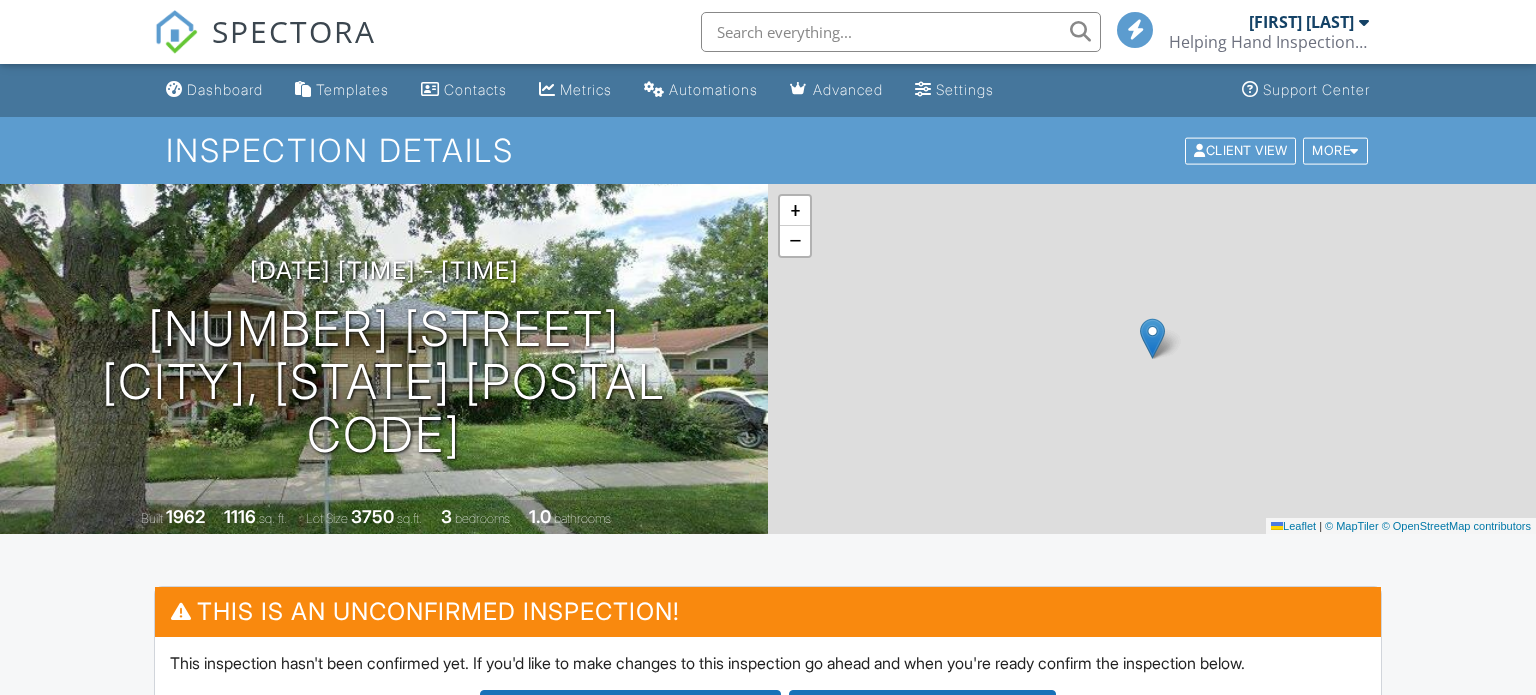scroll, scrollTop: 0, scrollLeft: 0, axis: both 